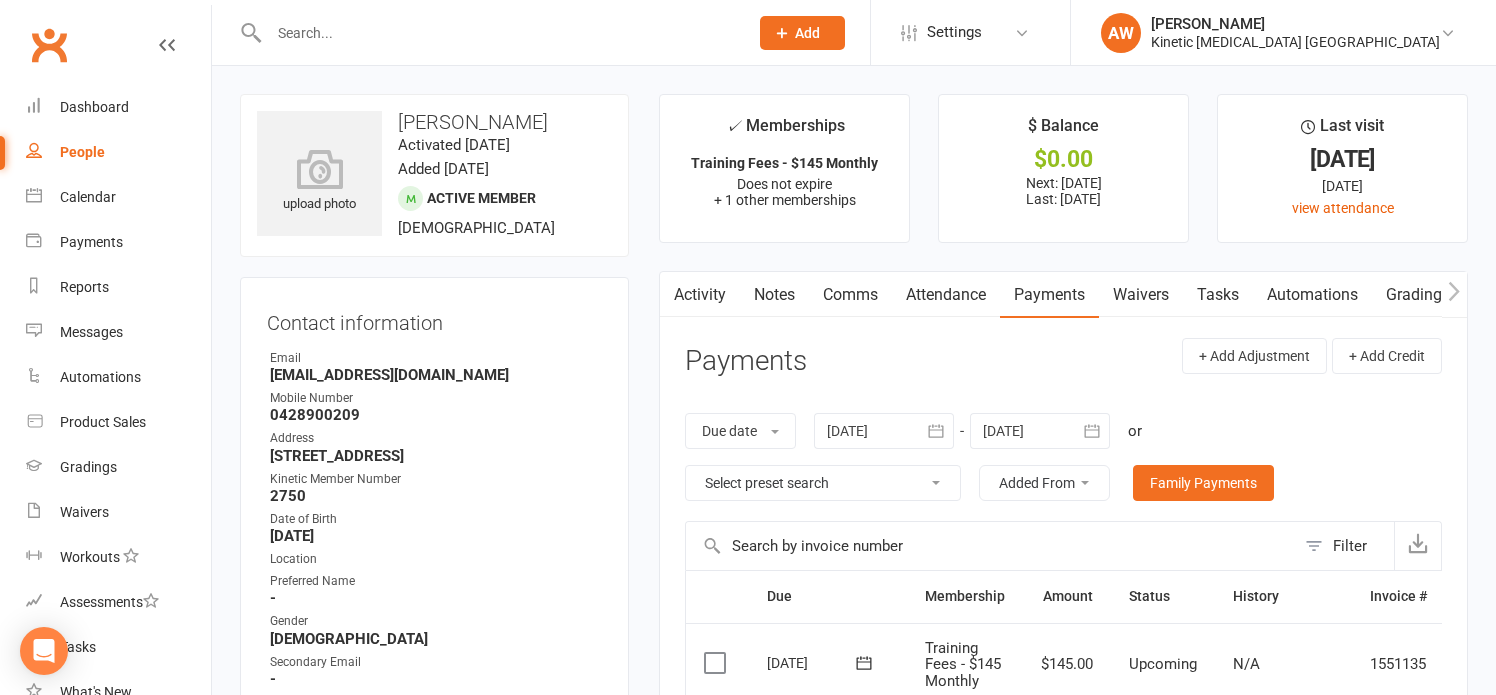 scroll, scrollTop: 300, scrollLeft: 0, axis: vertical 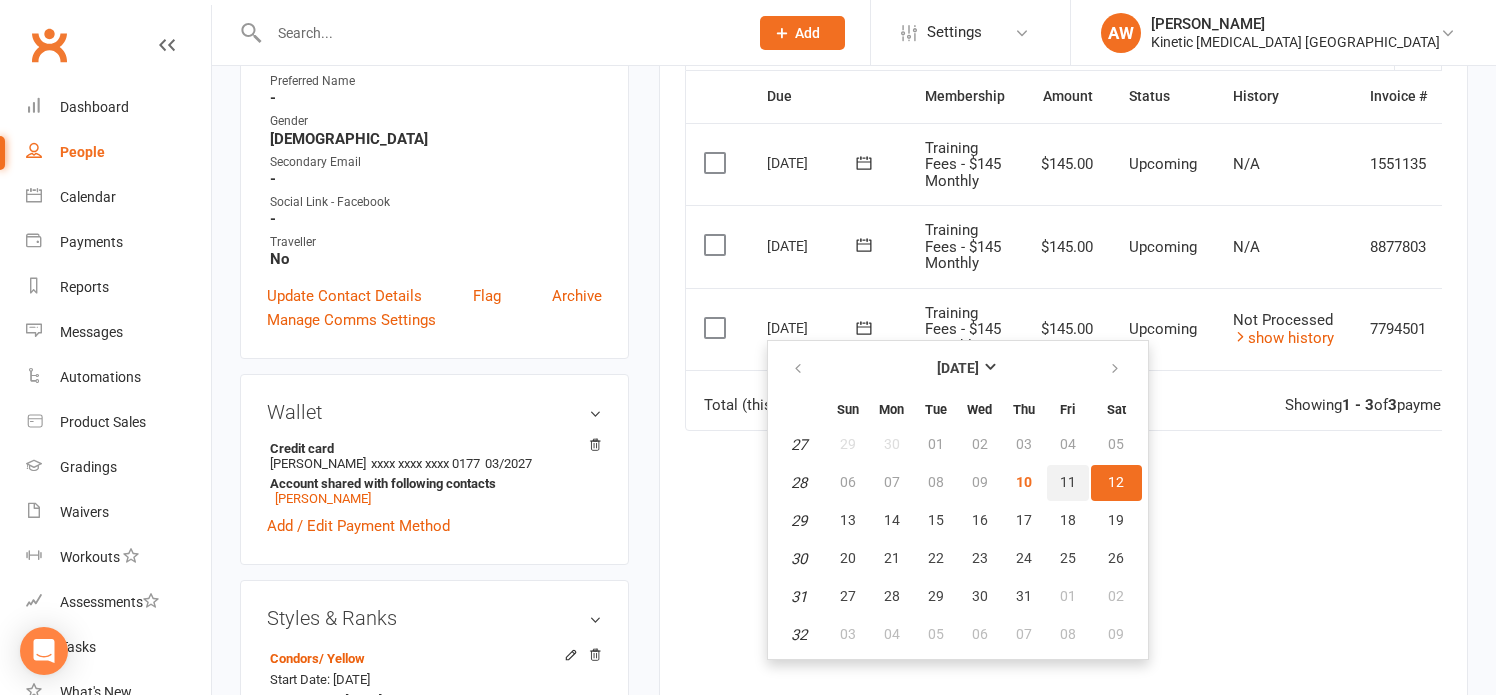 click on "11" at bounding box center [1068, 482] 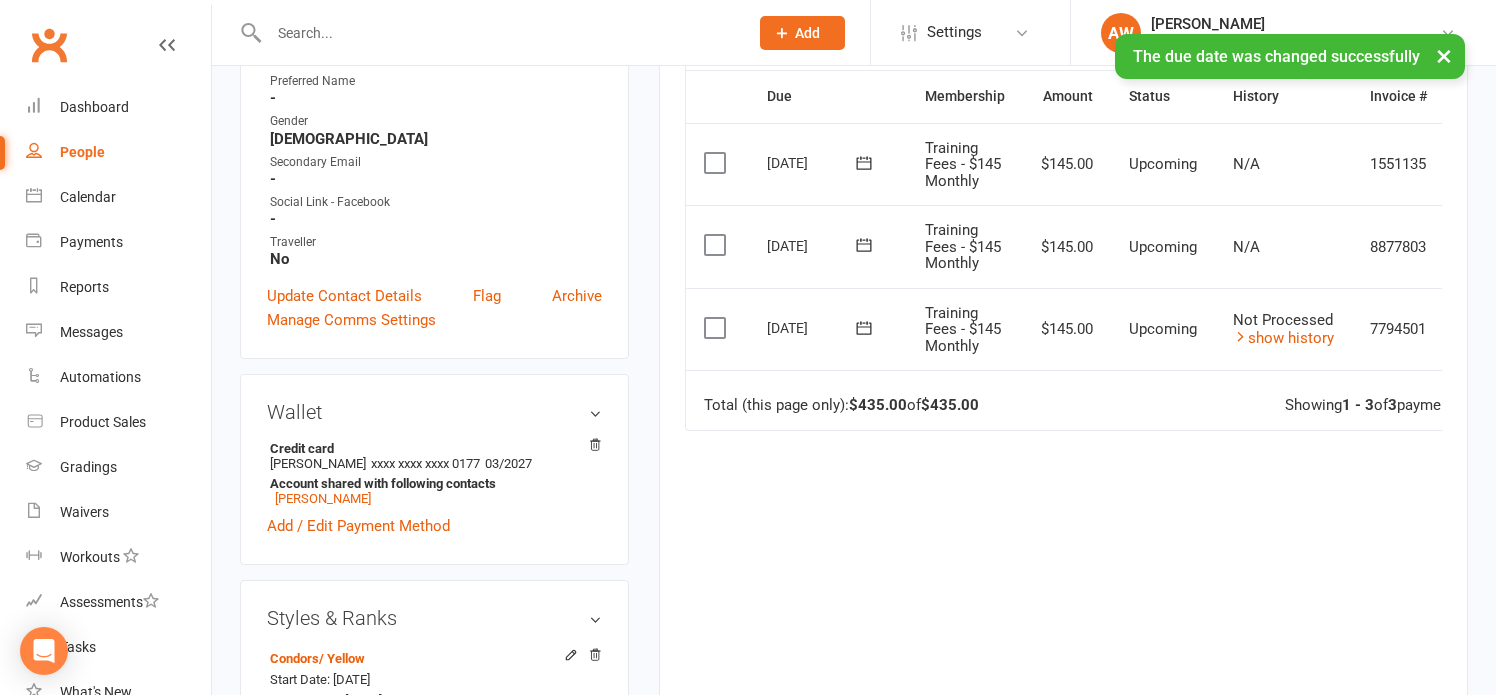 click 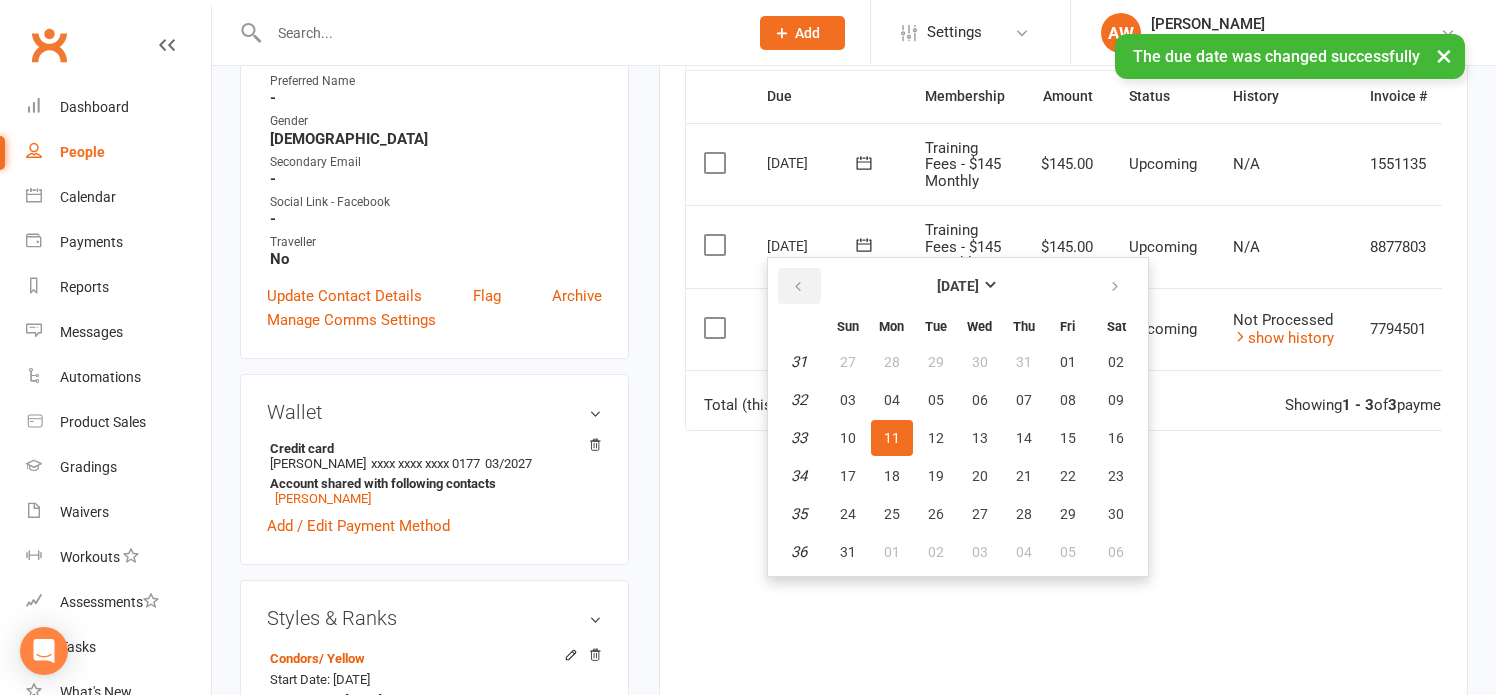 click at bounding box center (798, 287) 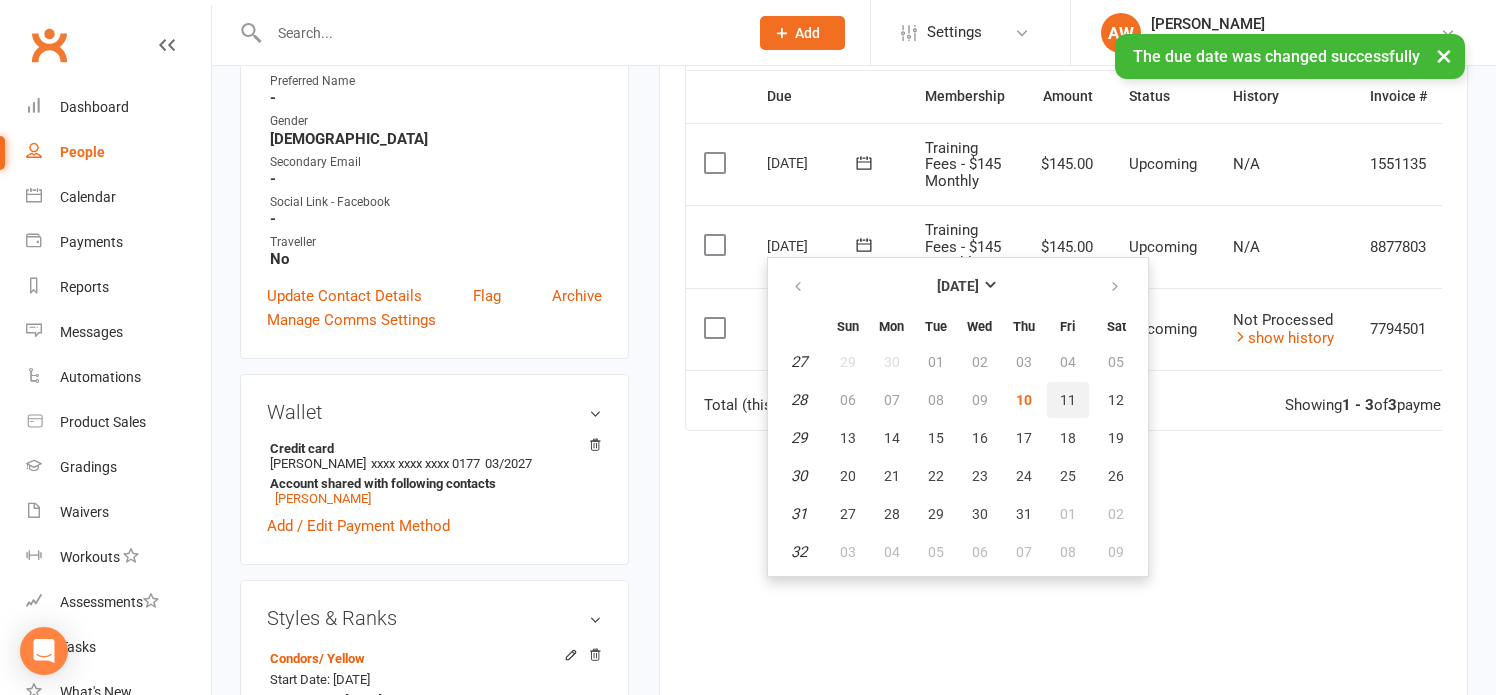 click on "11" at bounding box center [1068, 400] 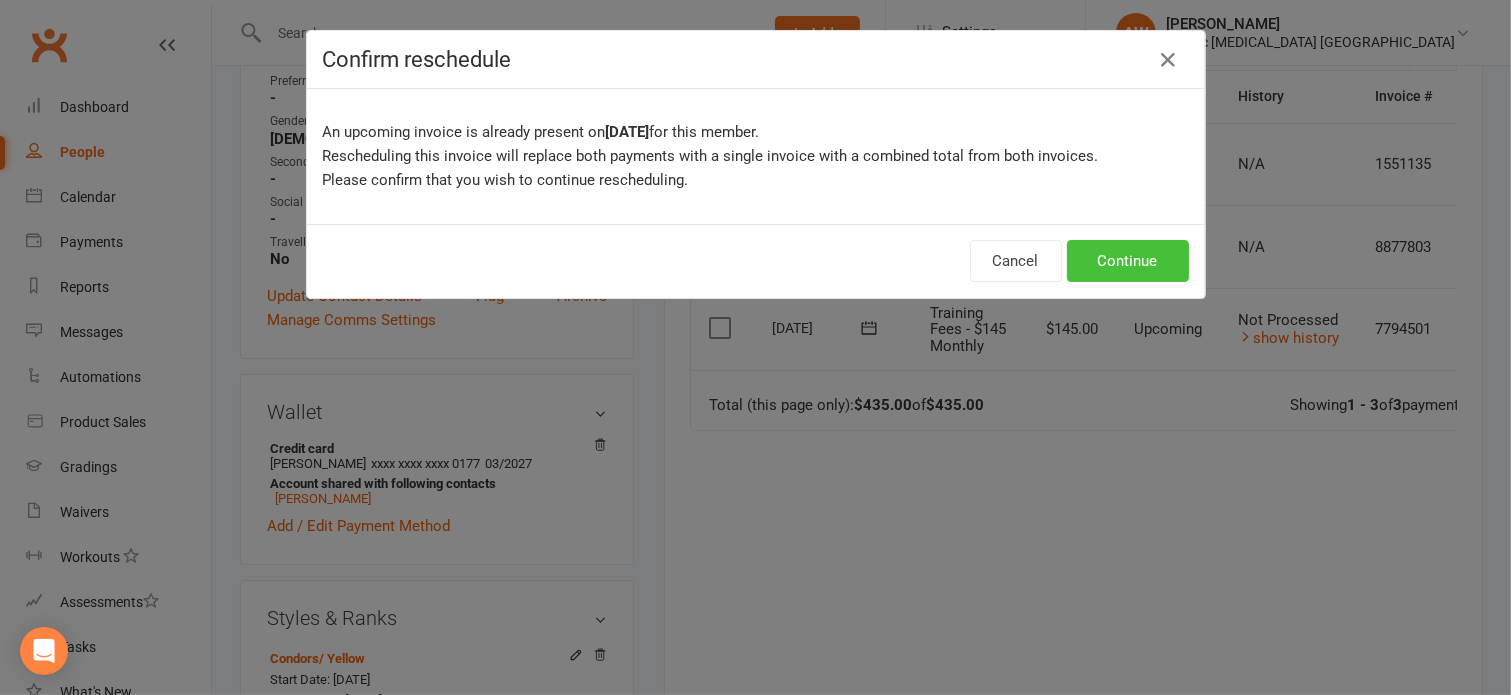 click on "Continue" at bounding box center [1128, 261] 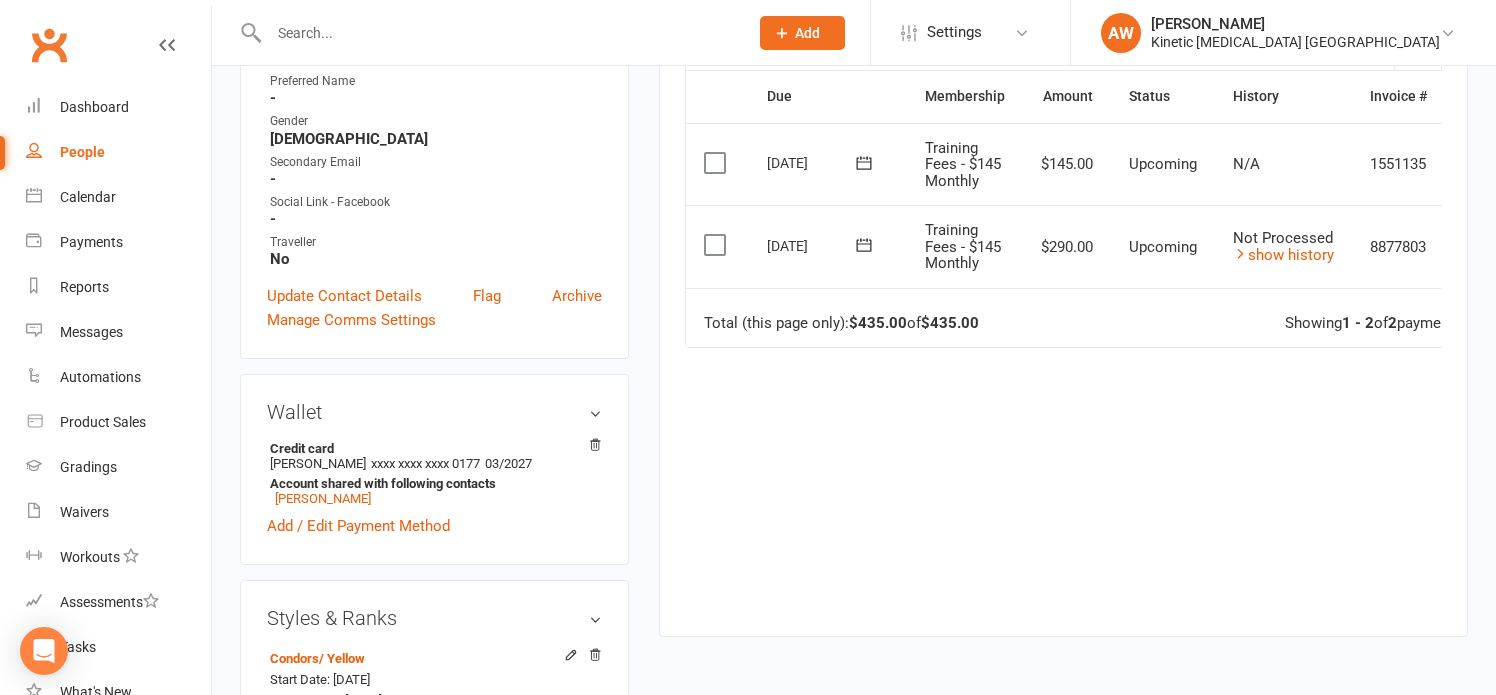 drag, startPoint x: 357, startPoint y: 30, endPoint x: 368, endPoint y: 17, distance: 17.029387 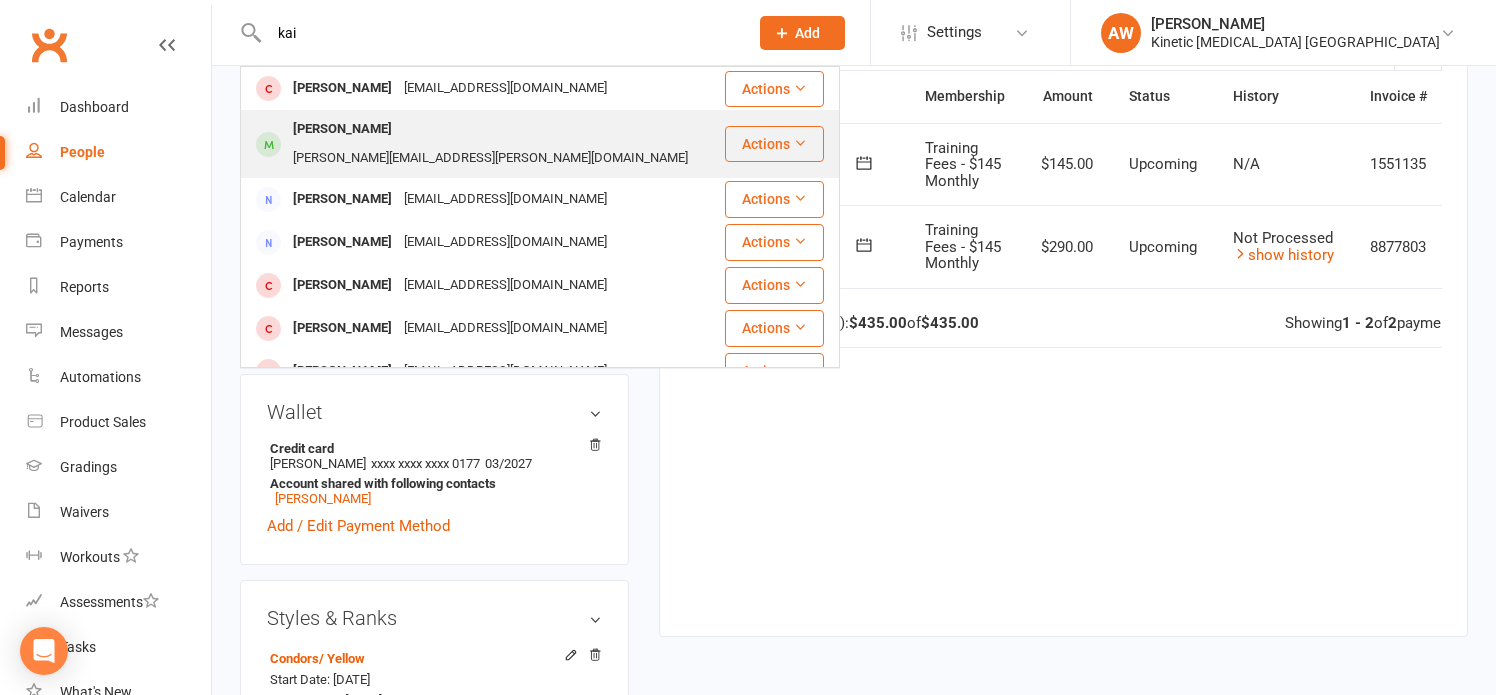 type on "kai" 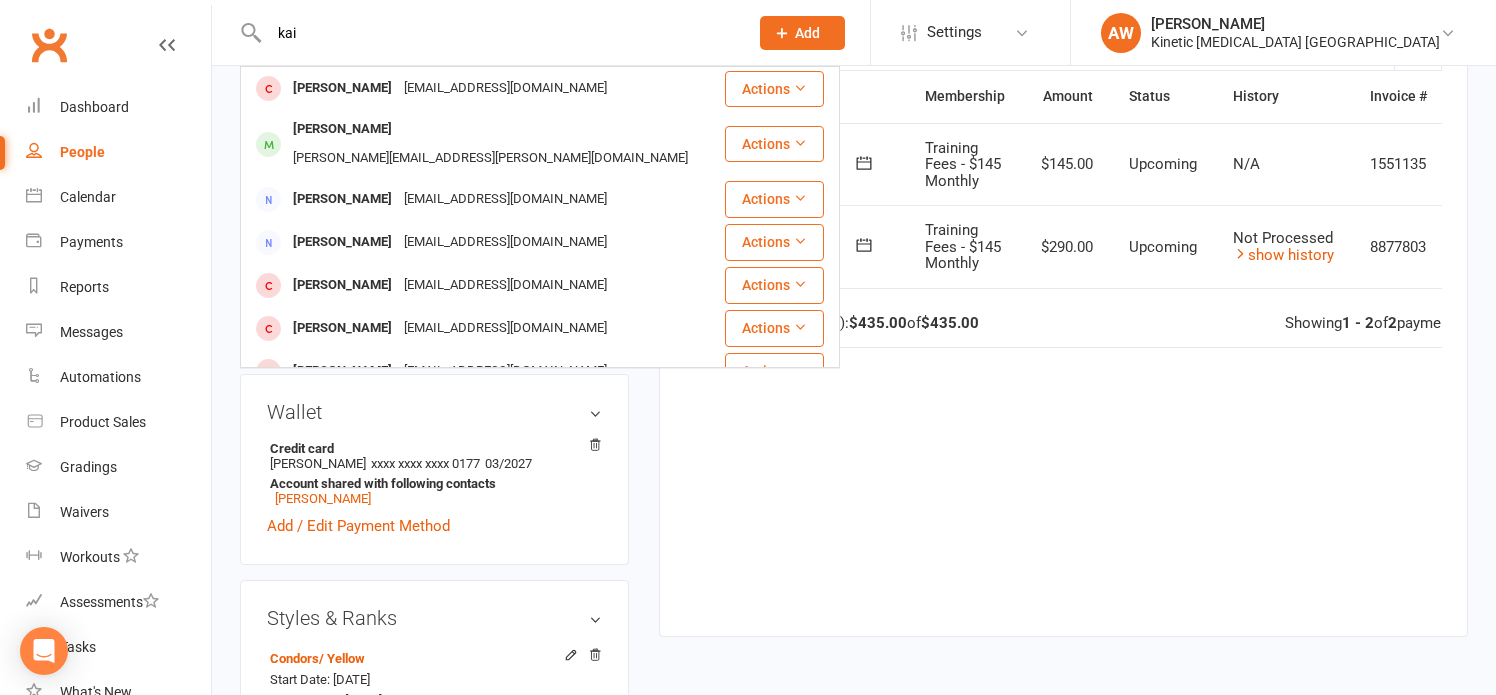 click on "[PERSON_NAME]" at bounding box center (342, 129) 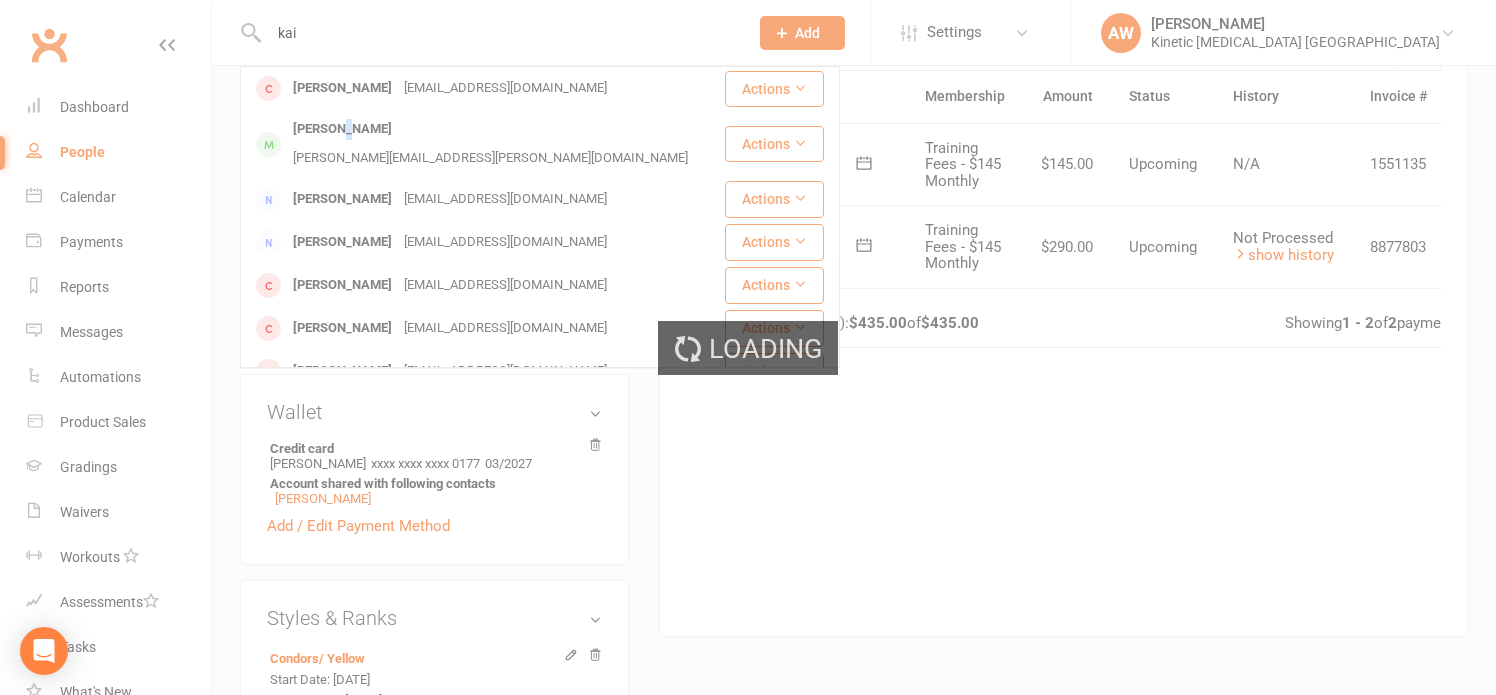 type 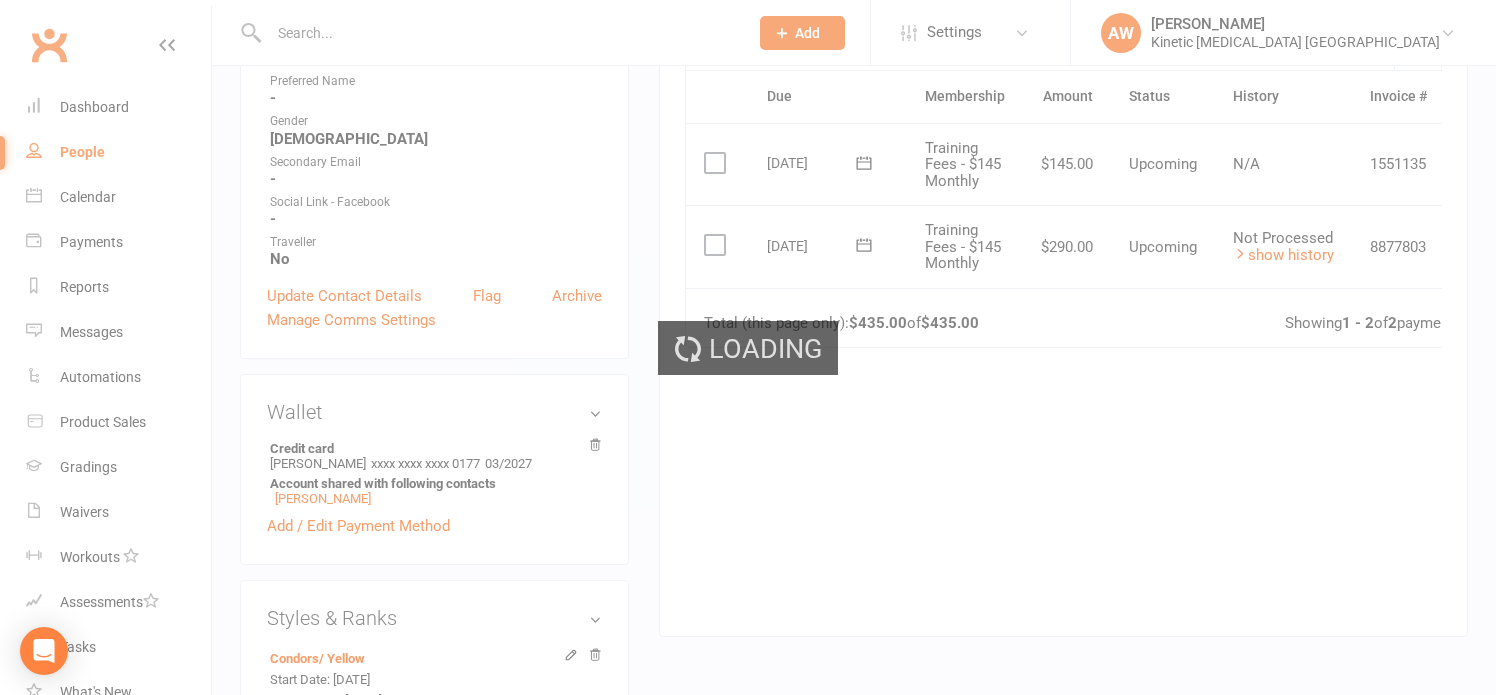 scroll, scrollTop: 0, scrollLeft: 0, axis: both 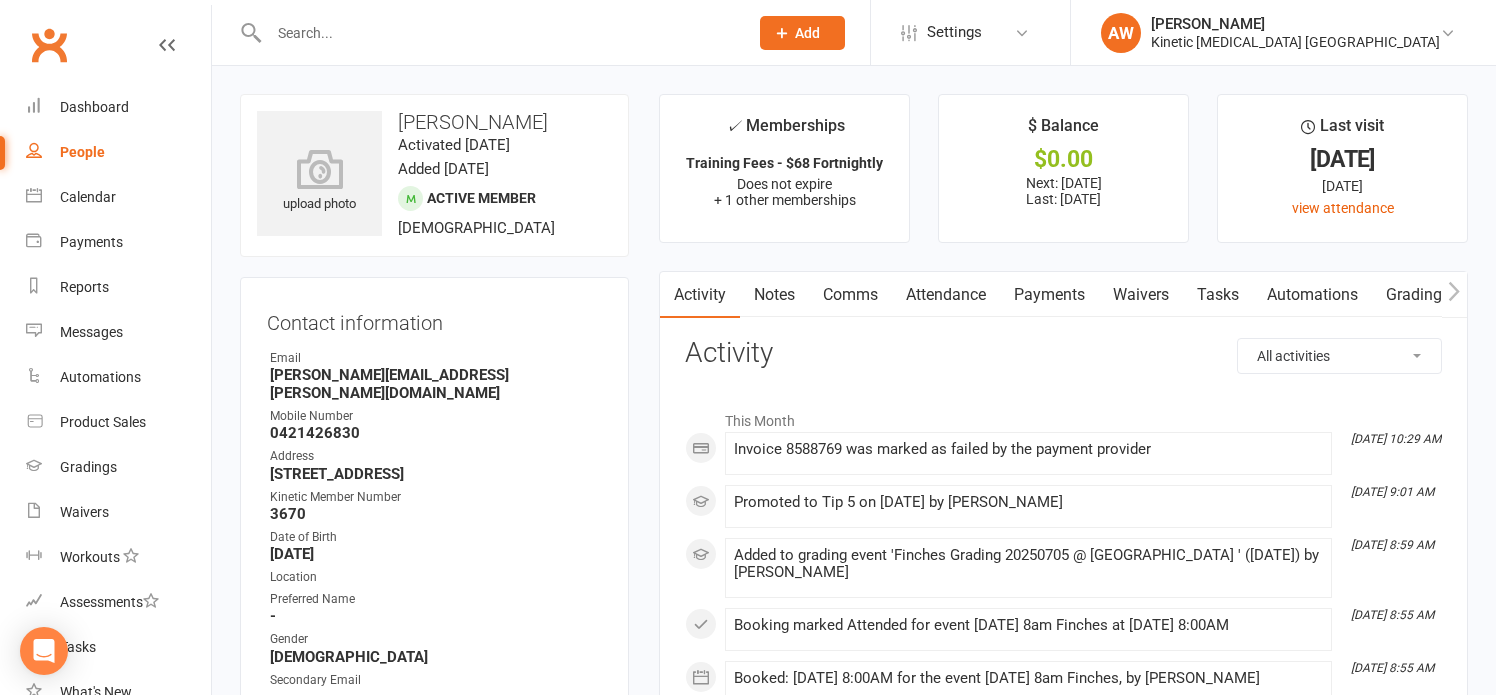 click on "Payments" at bounding box center [1049, 295] 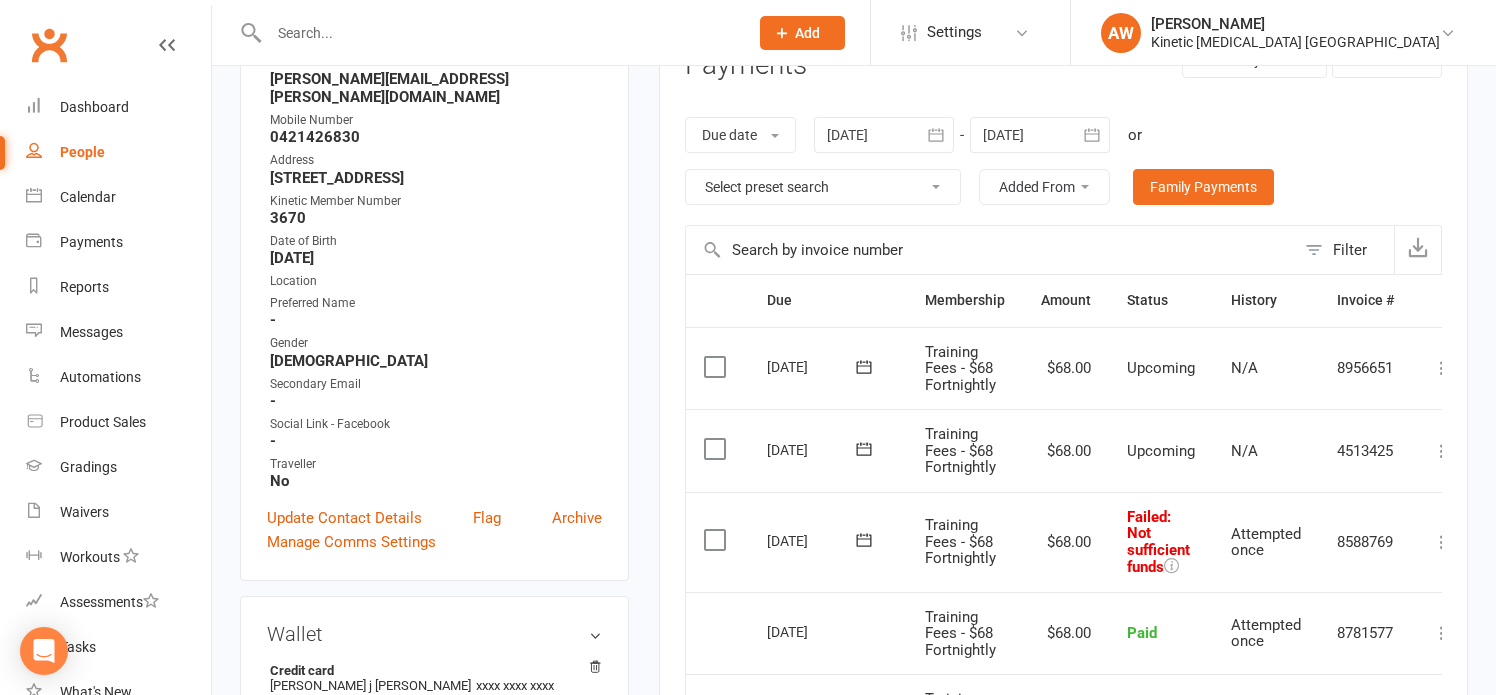 scroll, scrollTop: 300, scrollLeft: 0, axis: vertical 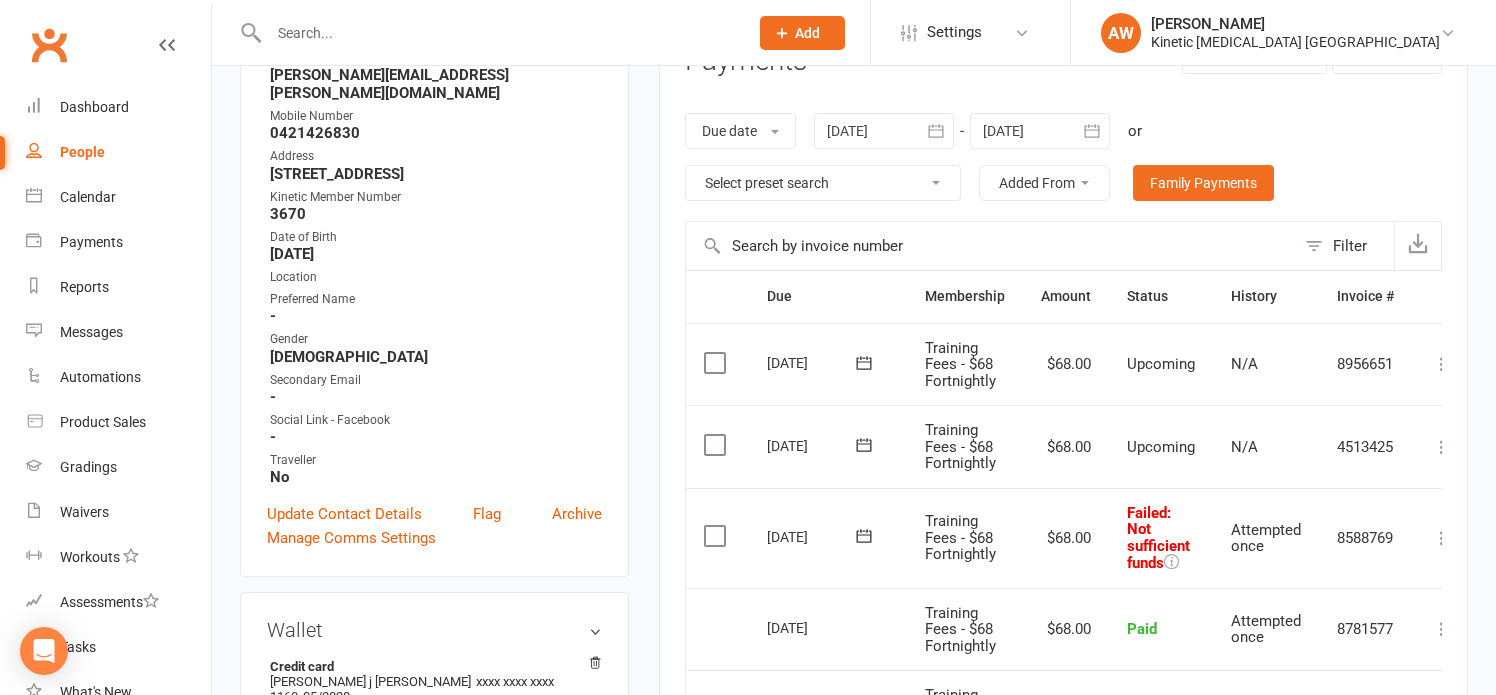 click 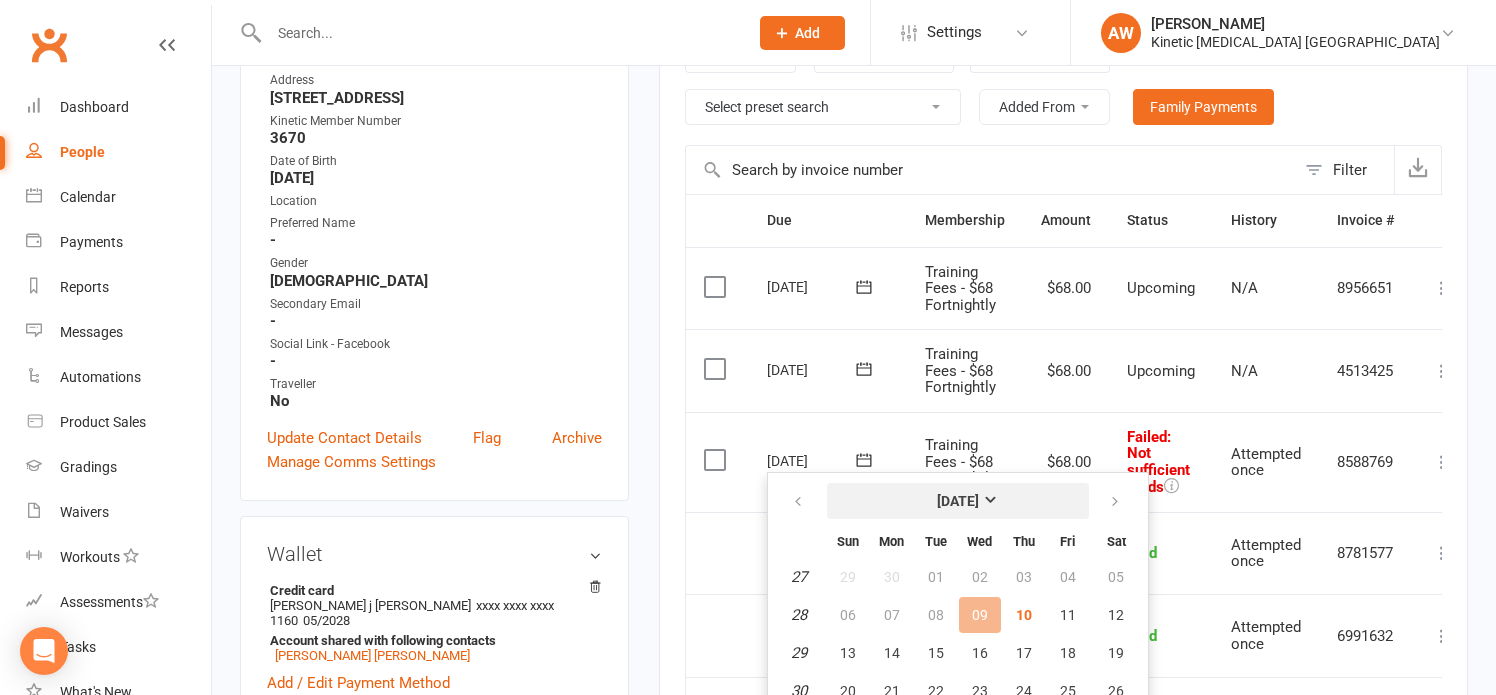 scroll, scrollTop: 500, scrollLeft: 0, axis: vertical 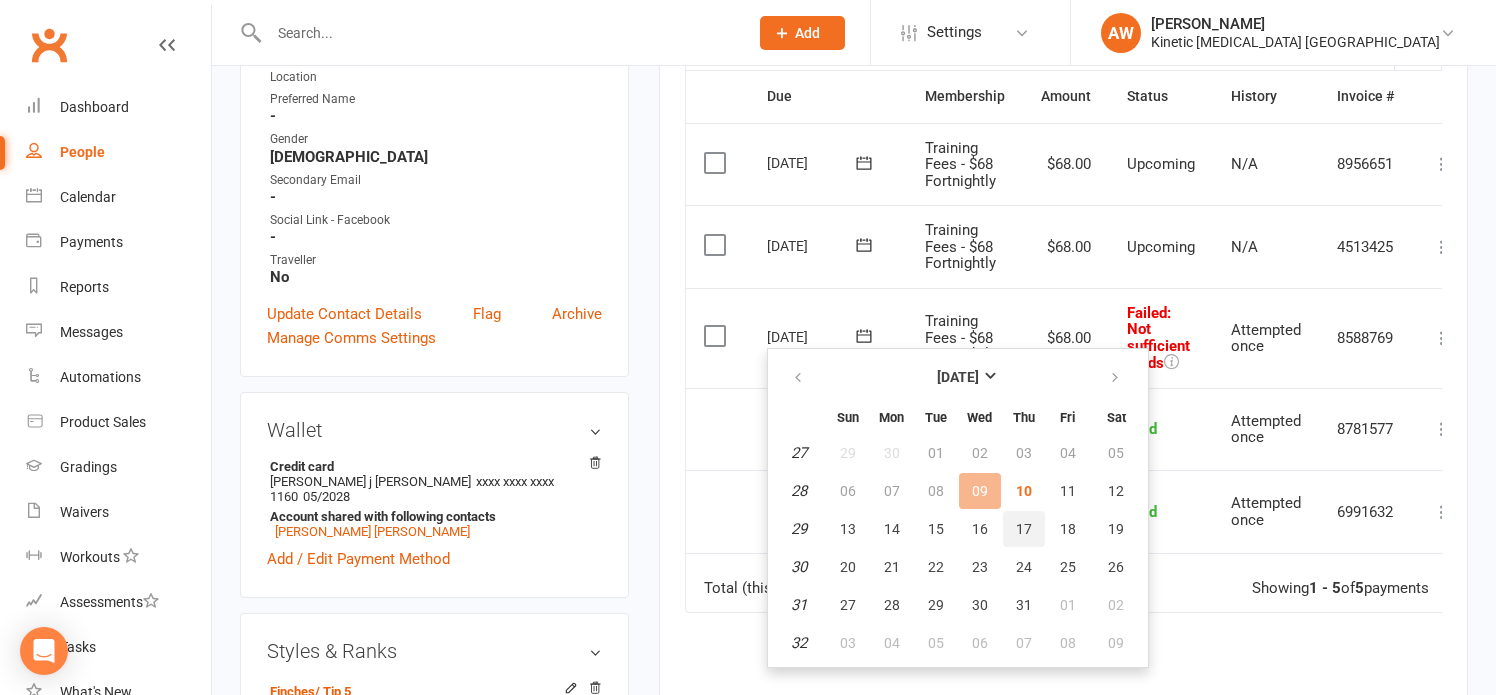 click on "17" at bounding box center [1024, 529] 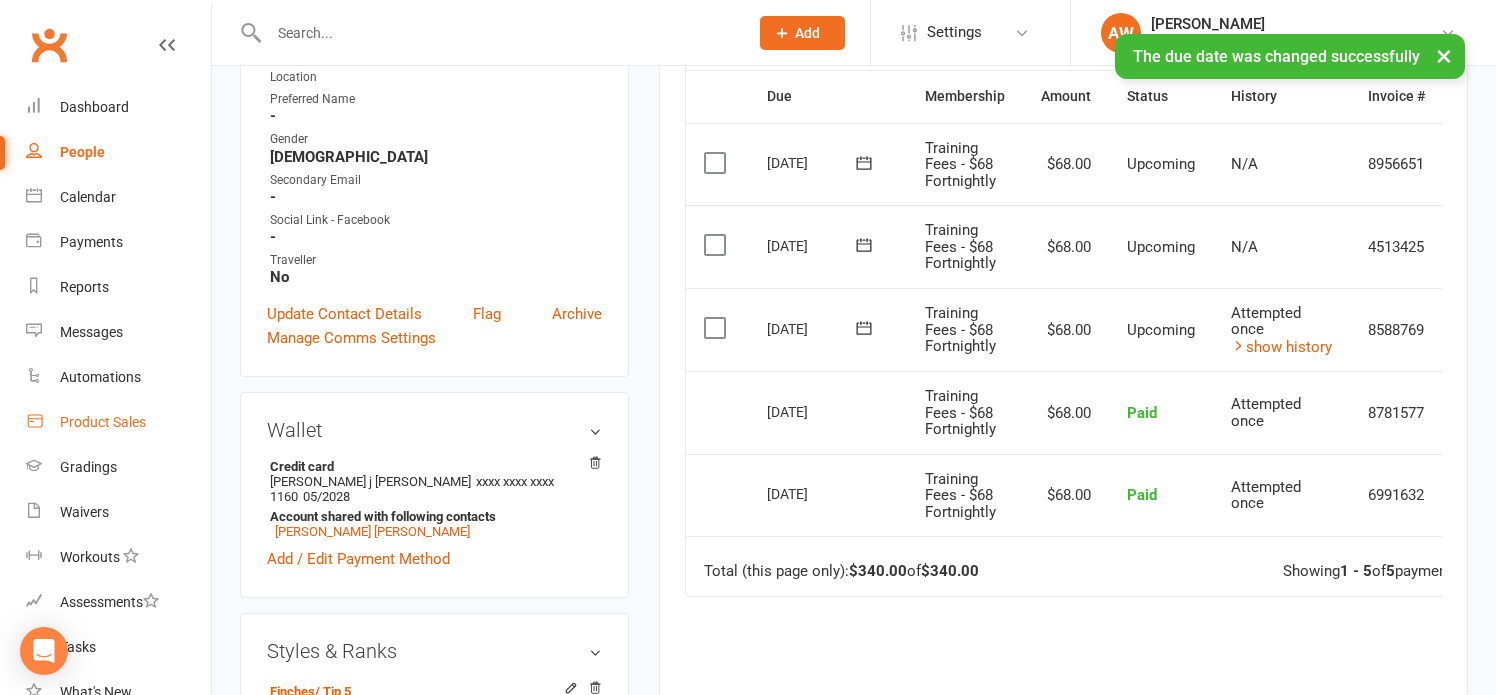 click on "Product Sales" at bounding box center (103, 422) 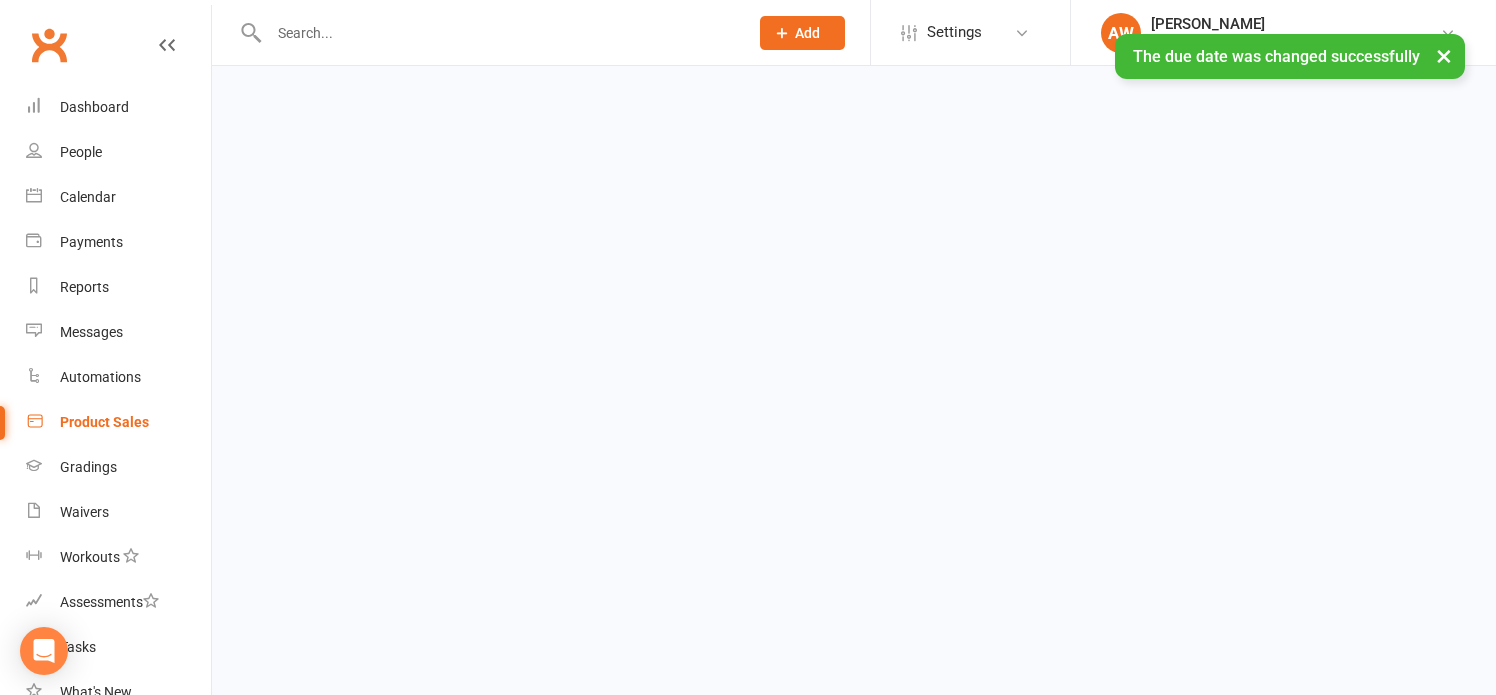 scroll, scrollTop: 0, scrollLeft: 0, axis: both 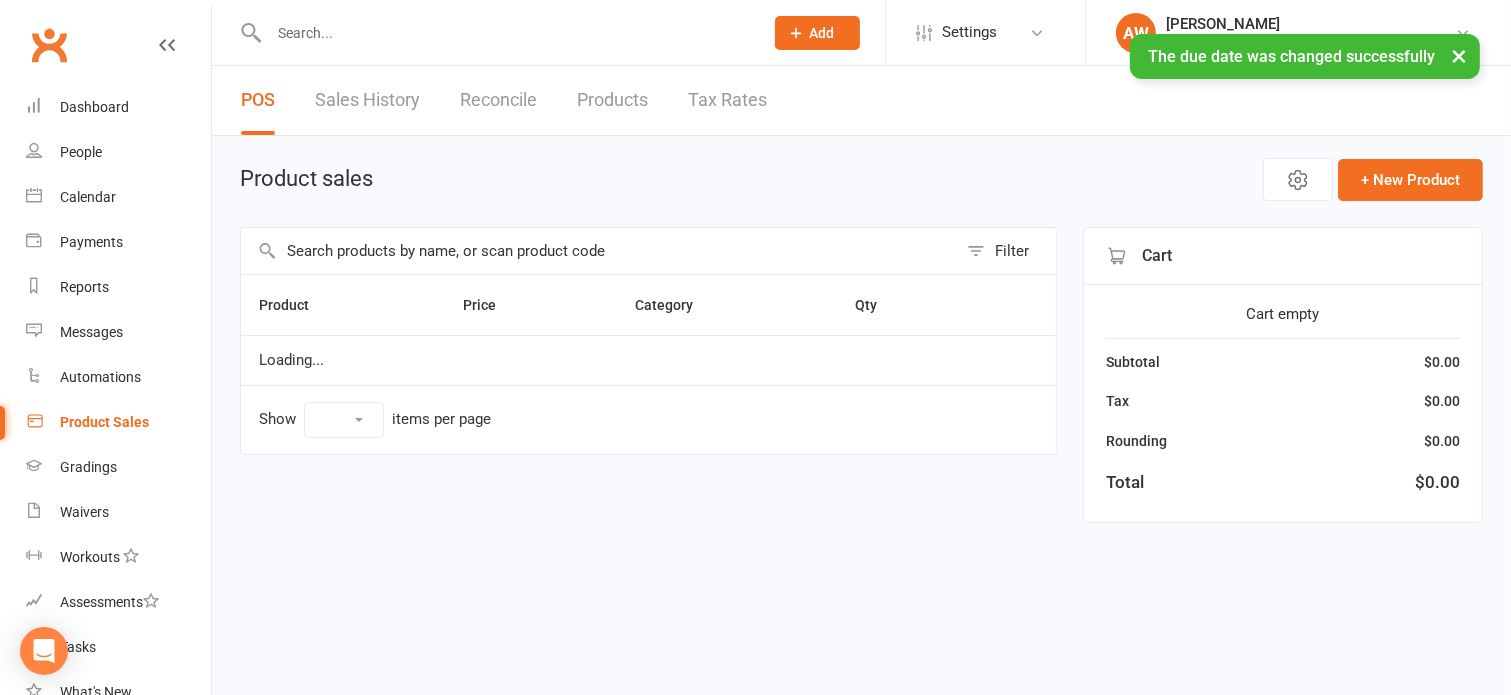 select on "100" 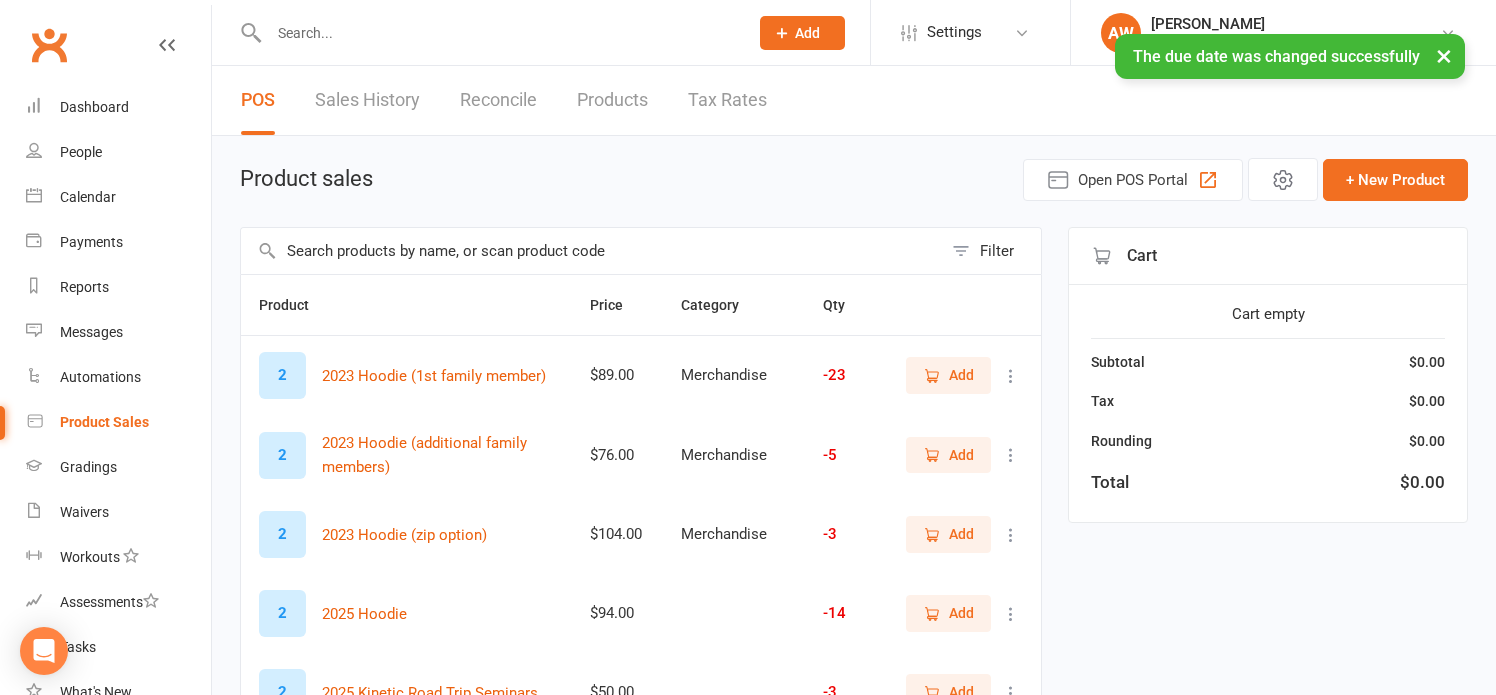 click at bounding box center [591, 251] 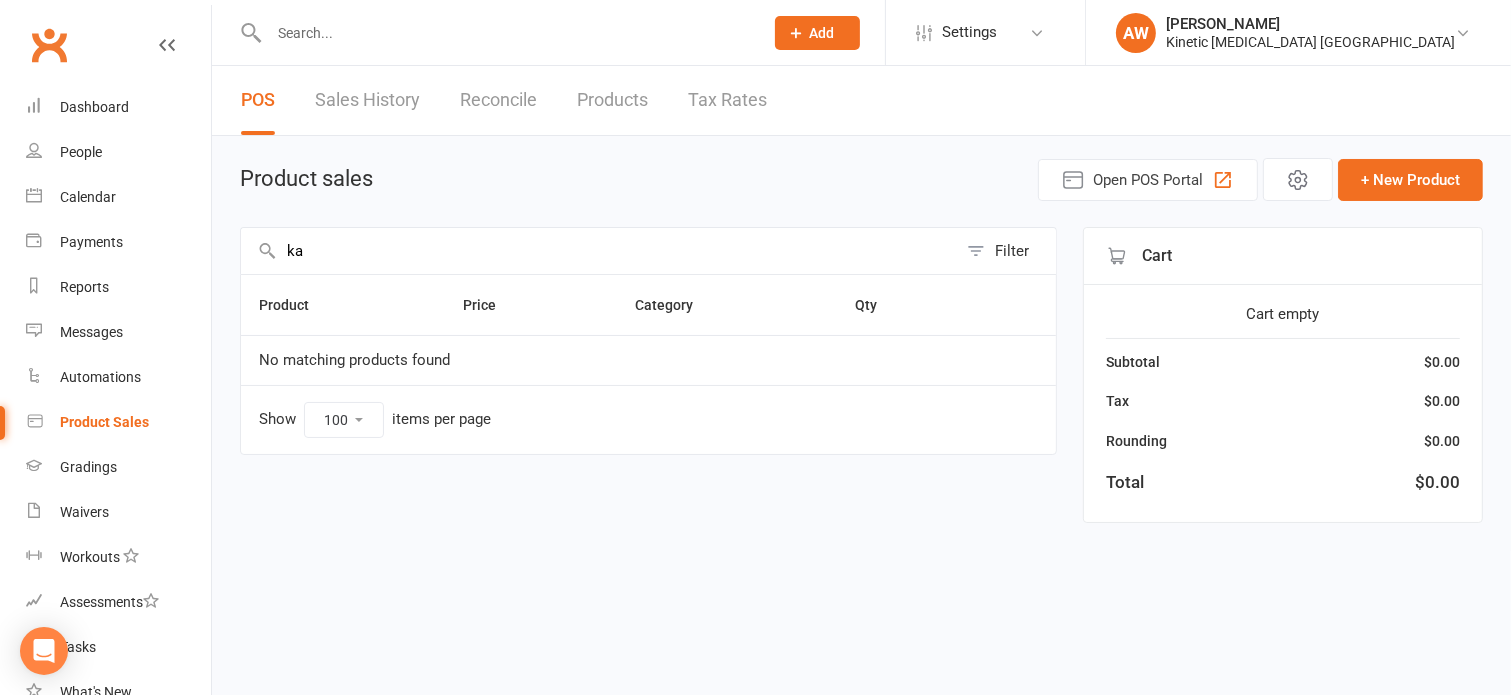 type on "k" 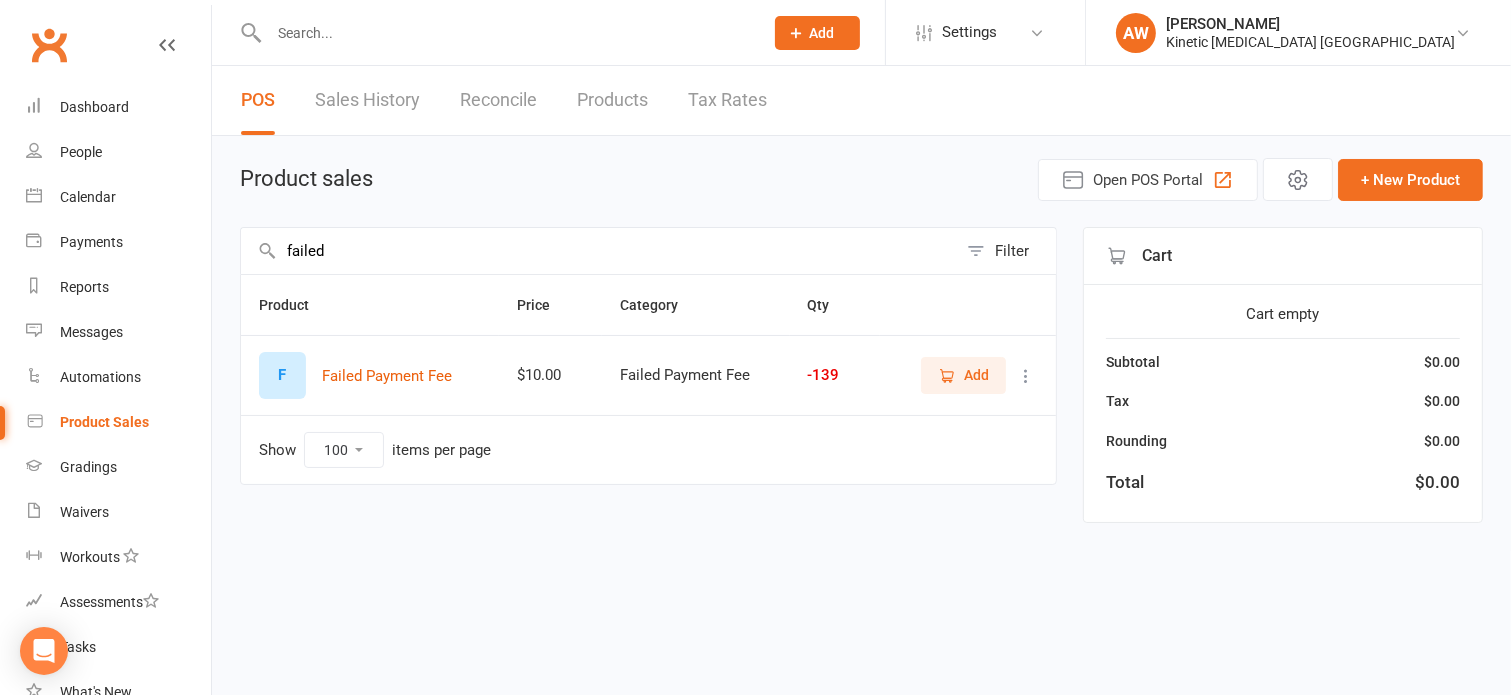type on "failed" 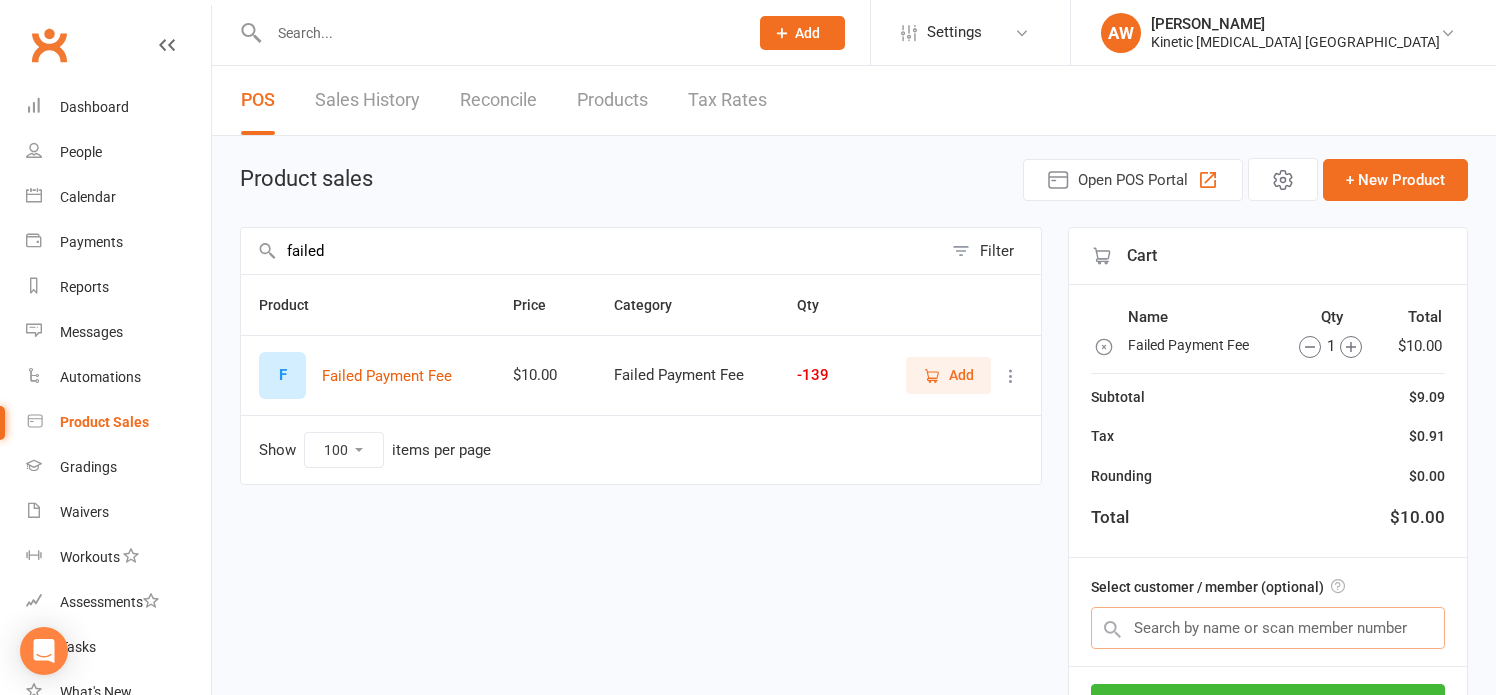 click at bounding box center (1268, 628) 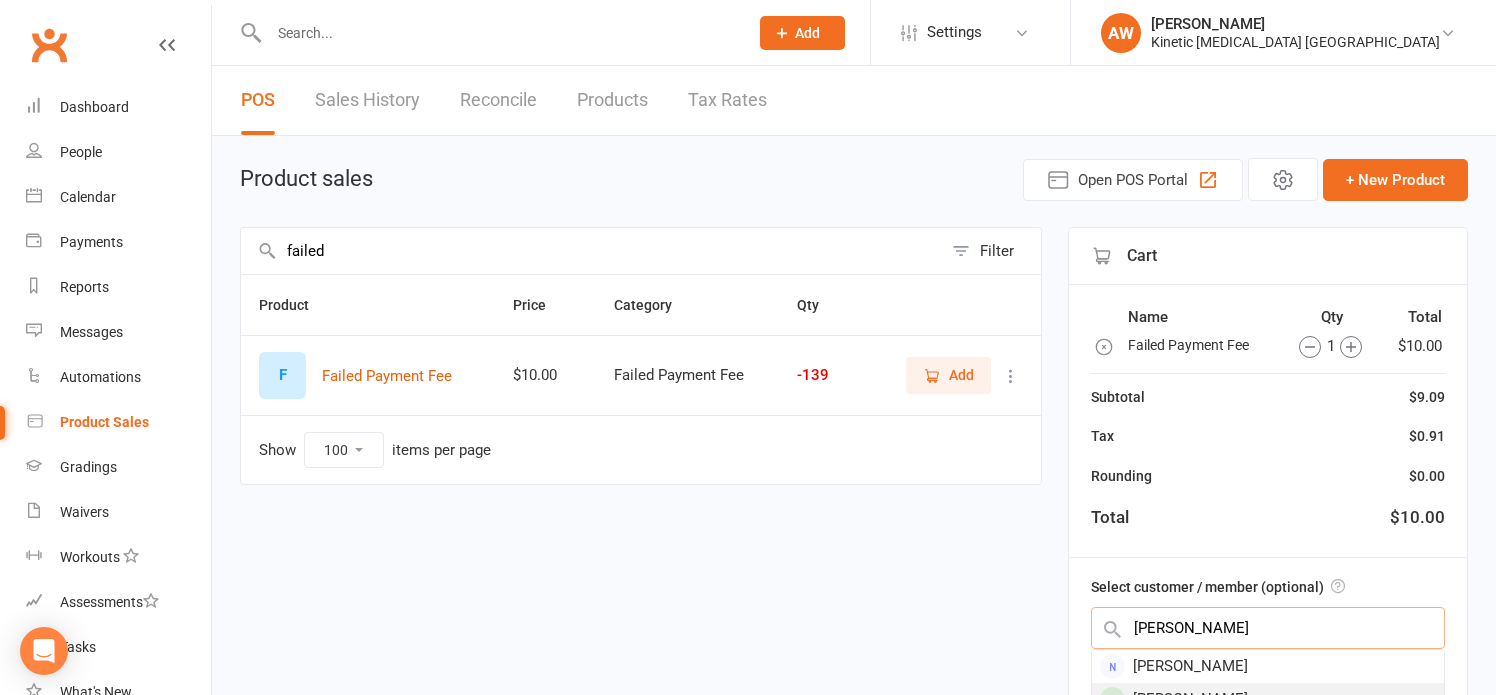 type on "[PERSON_NAME]" 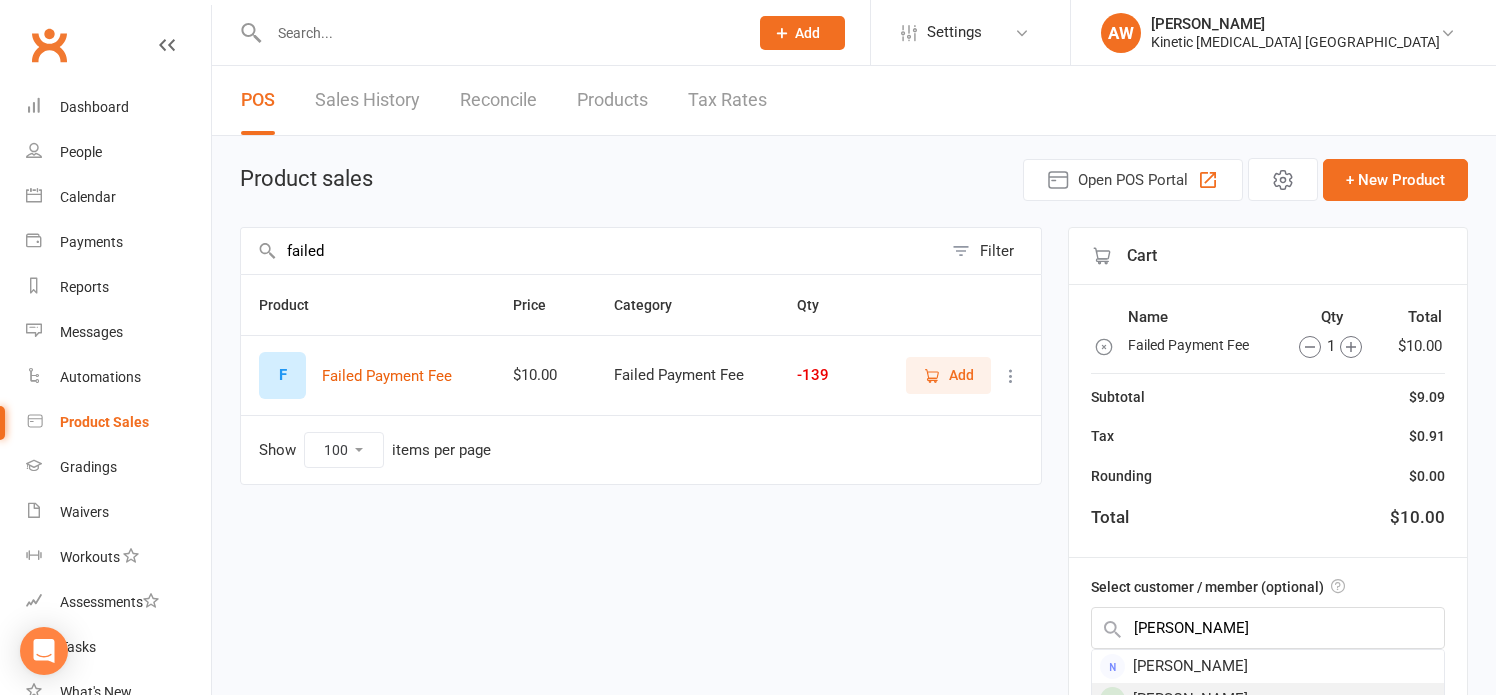 click on "[PERSON_NAME]" at bounding box center (1268, 699) 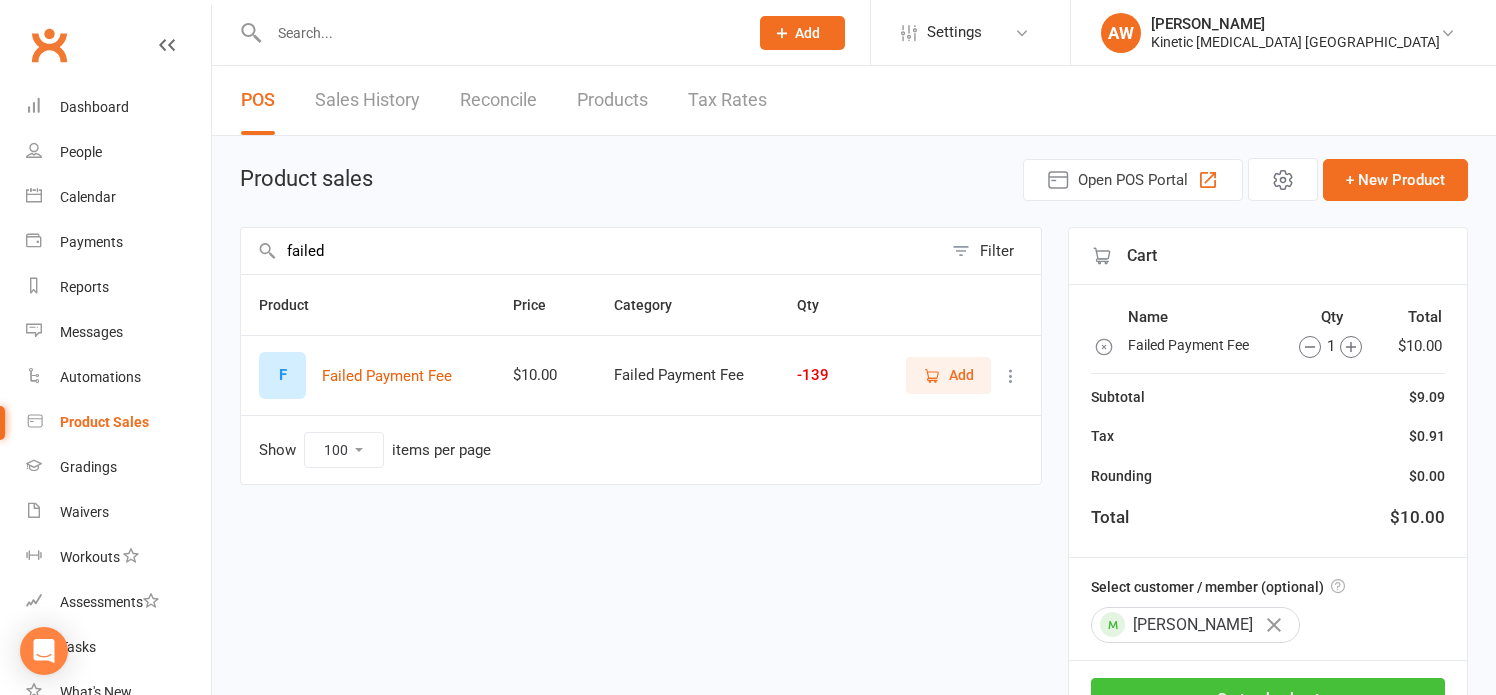 click on "Go to checkout" at bounding box center [1268, 699] 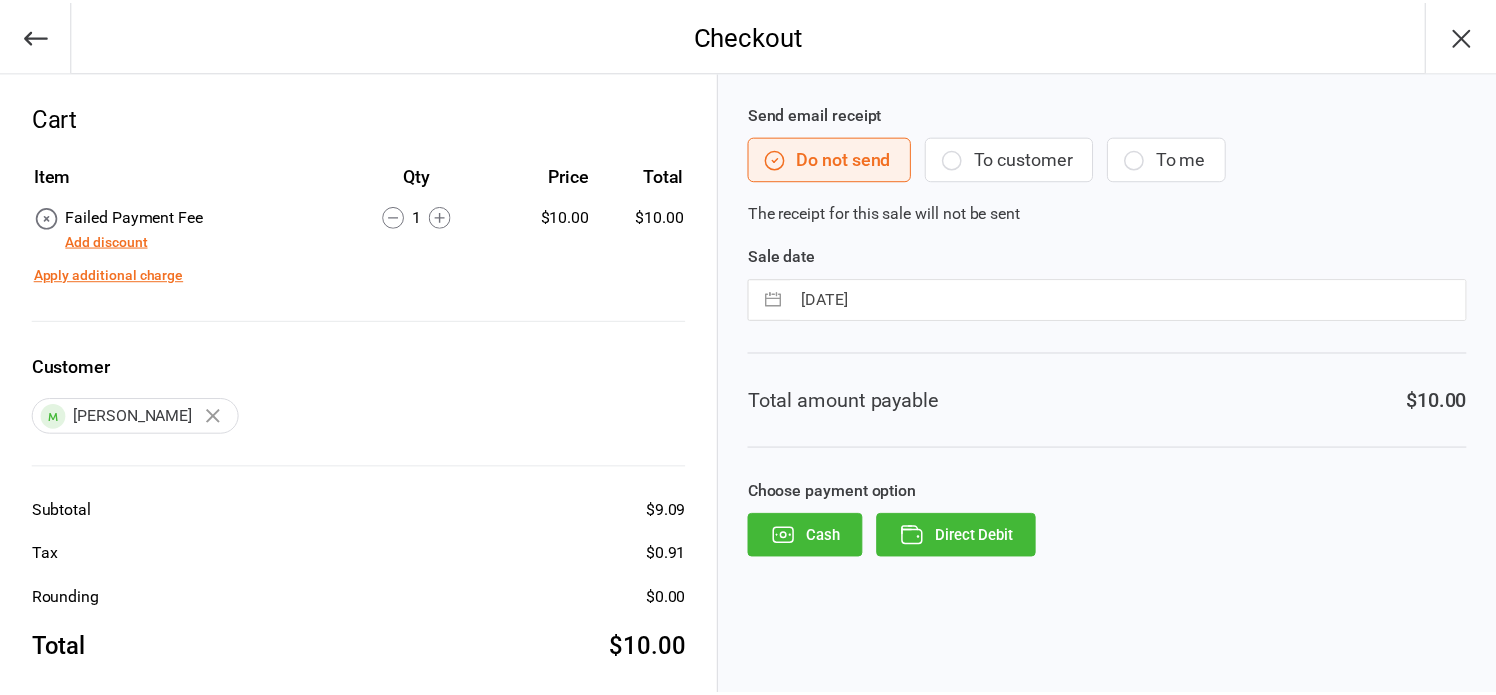 scroll, scrollTop: 18, scrollLeft: 0, axis: vertical 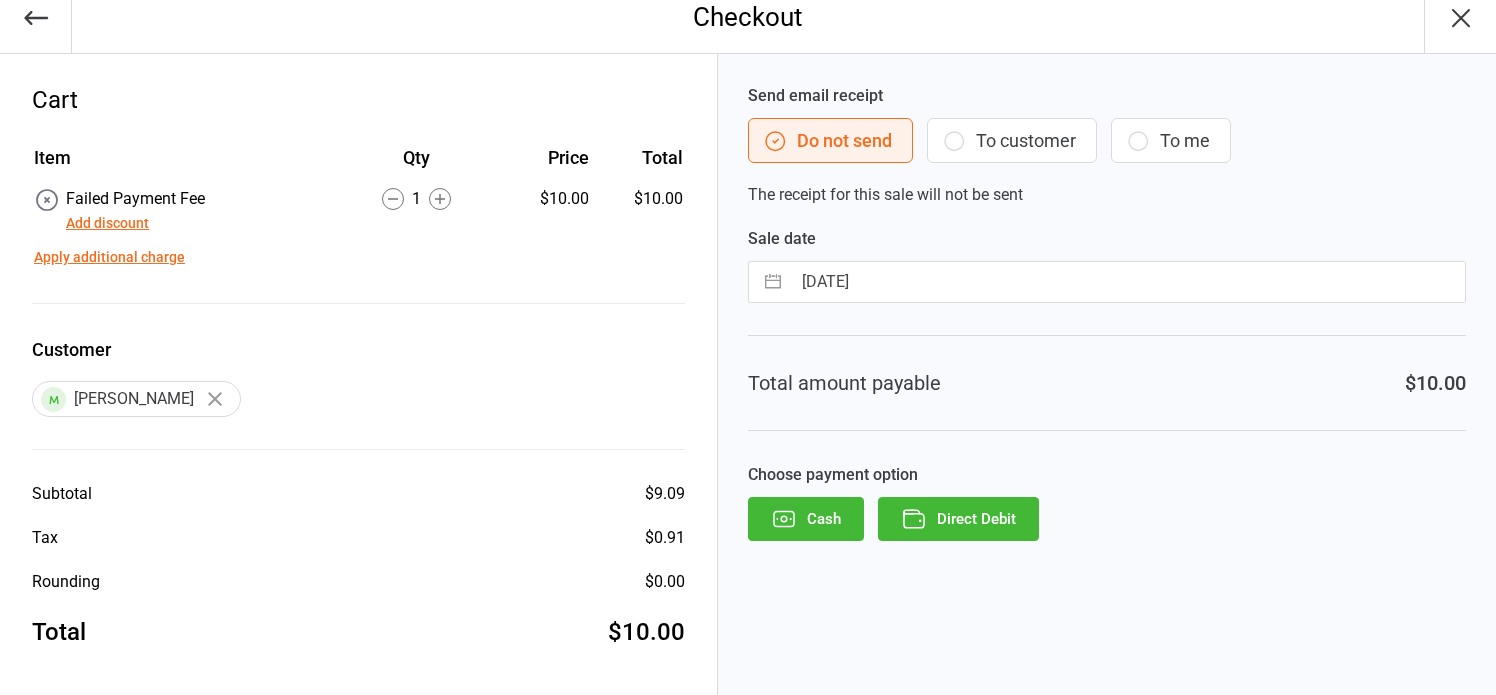 click on "Direct Debit" at bounding box center (958, 519) 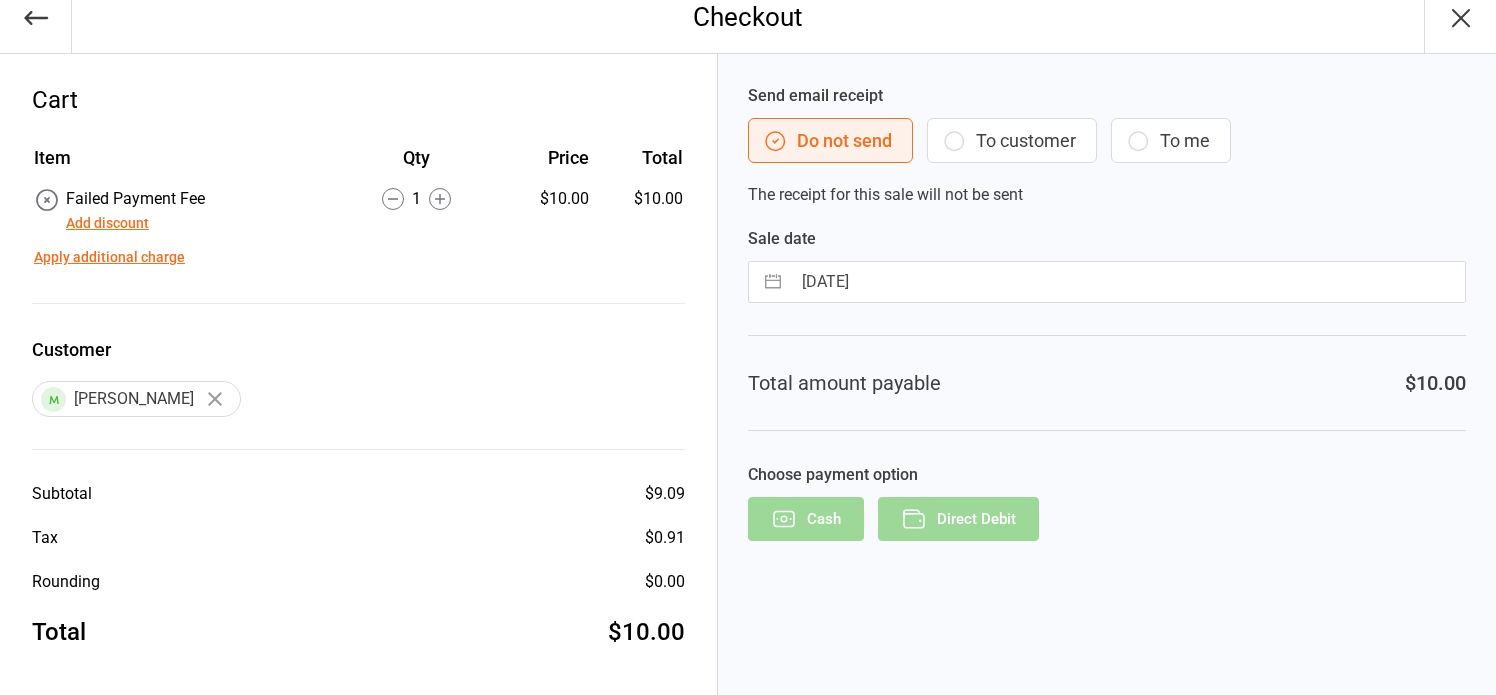 scroll, scrollTop: 0, scrollLeft: 0, axis: both 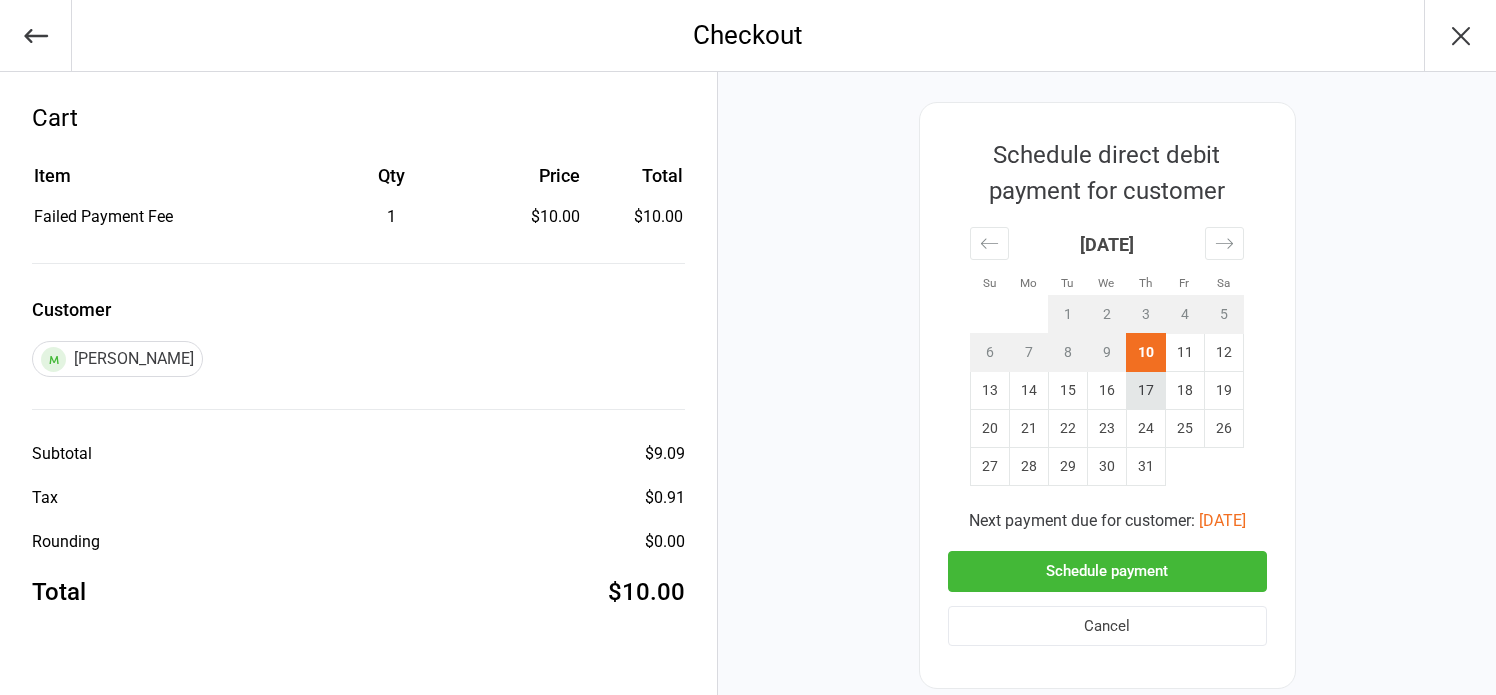 click on "17" at bounding box center [1145, 391] 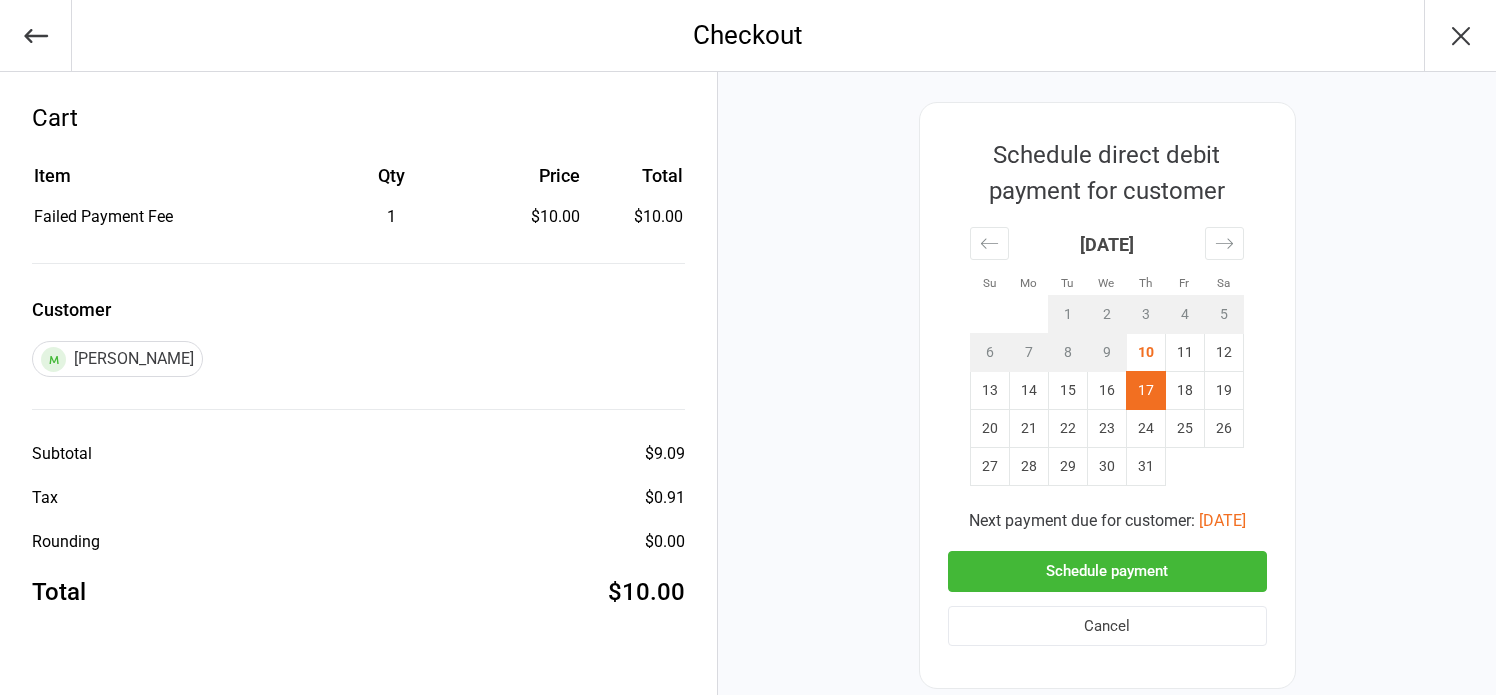 click on "Schedule payment" at bounding box center [1107, 571] 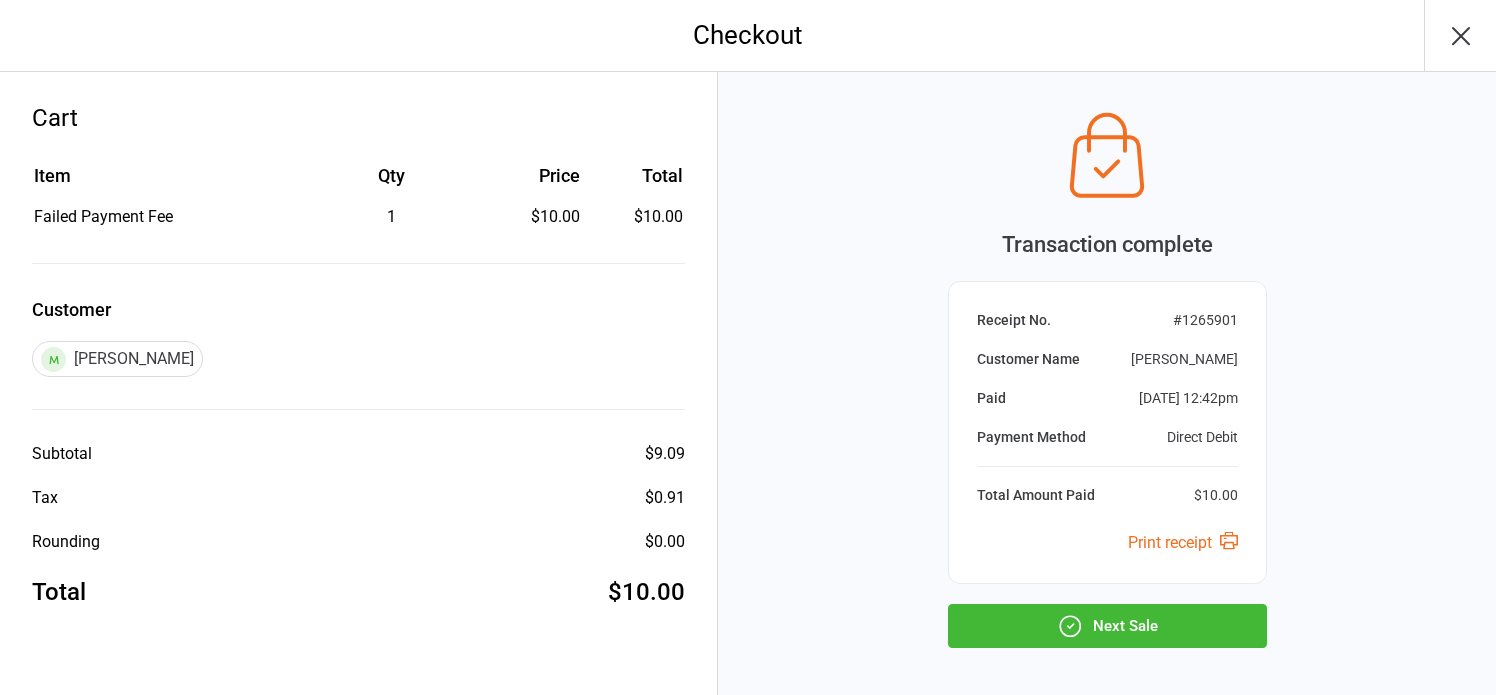 click on "Next Sale" at bounding box center [1107, 626] 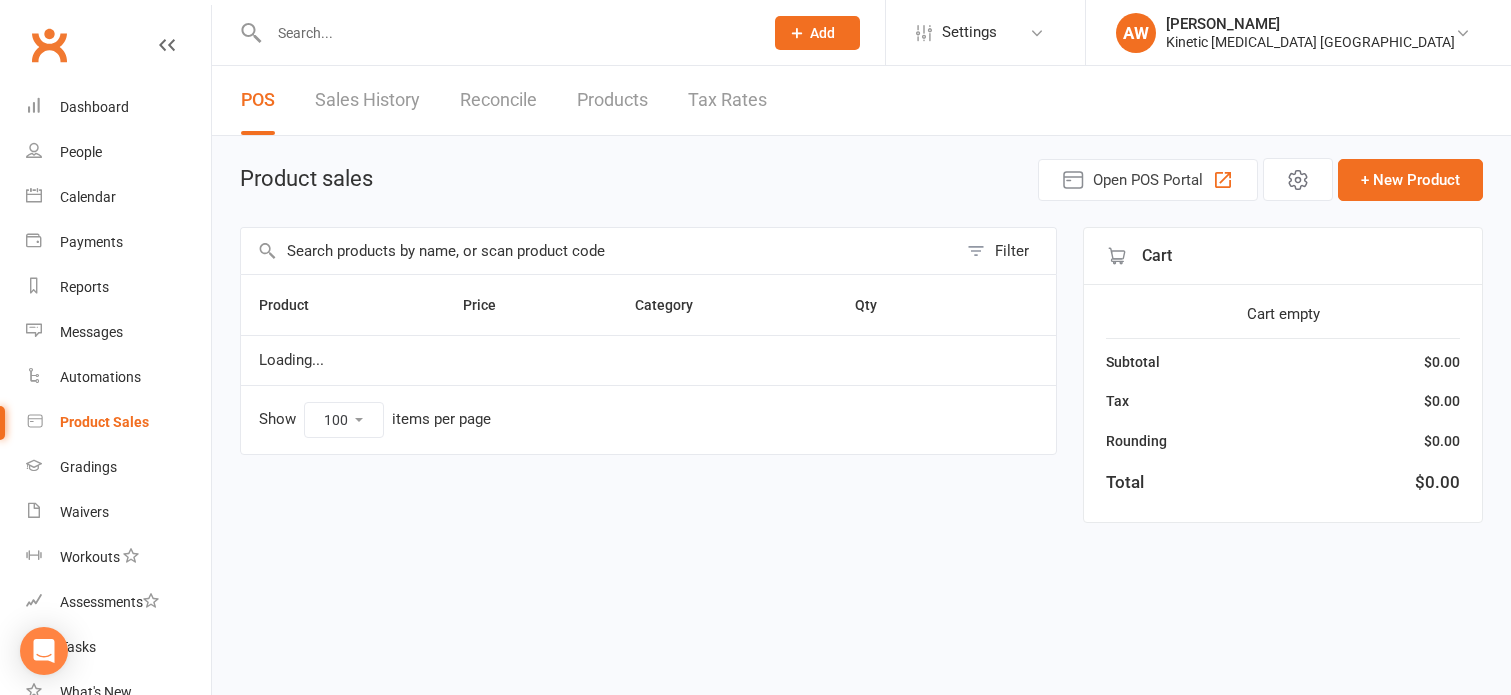 select on "100" 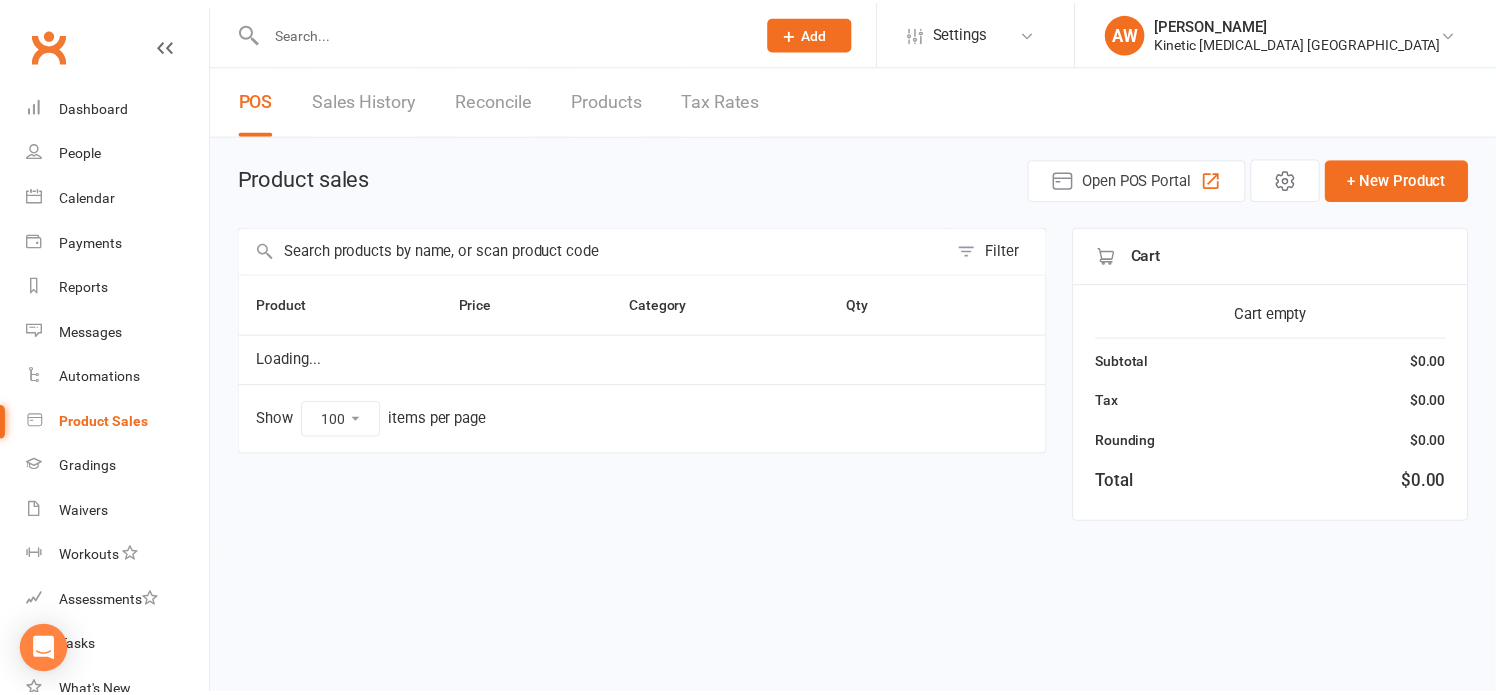 scroll, scrollTop: 0, scrollLeft: 0, axis: both 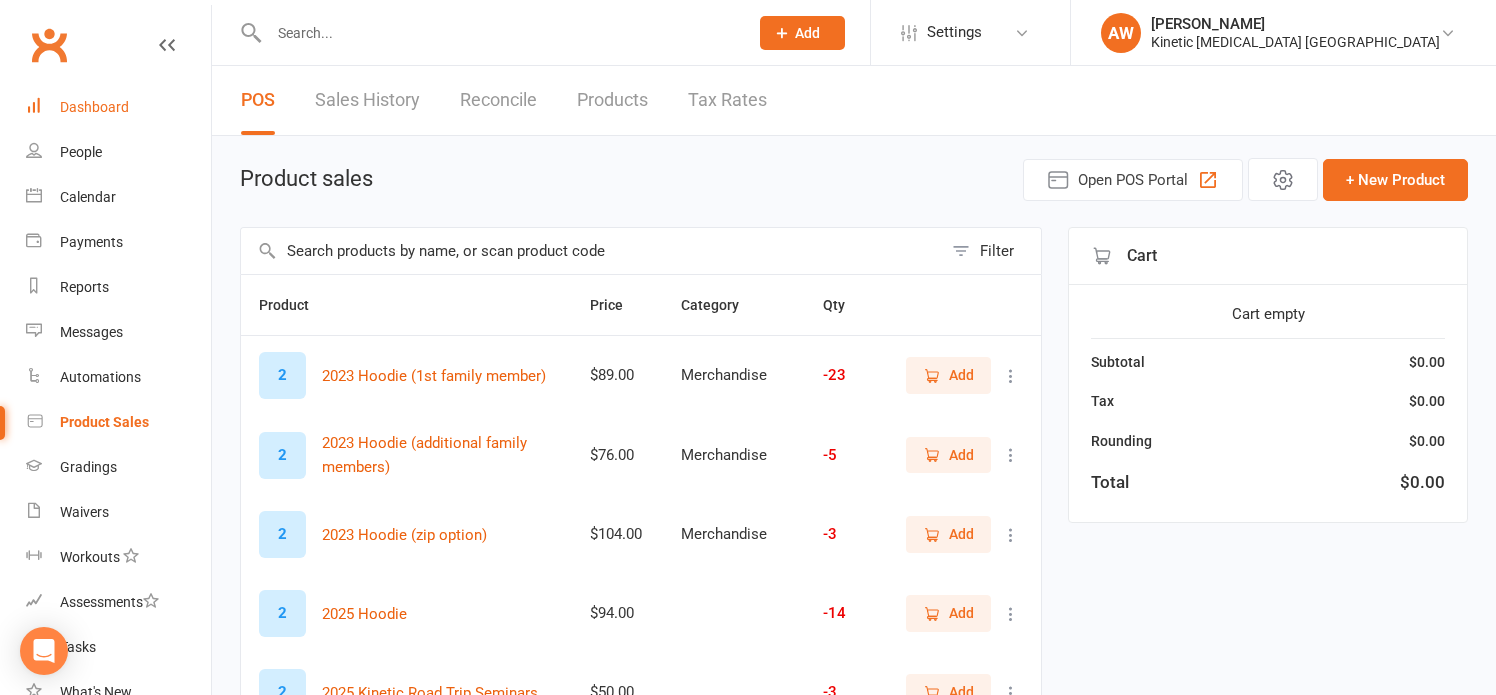 drag, startPoint x: 113, startPoint y: 104, endPoint x: 125, endPoint y: 110, distance: 13.416408 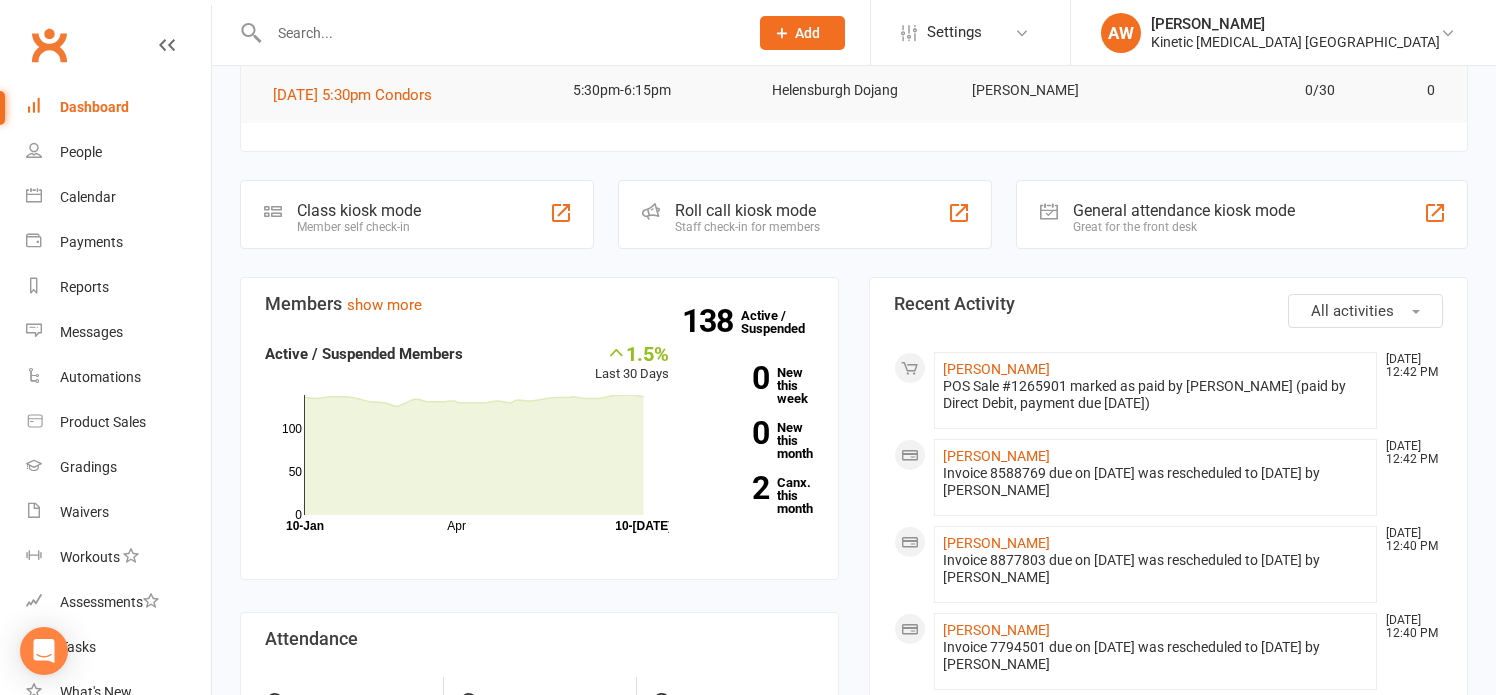 scroll, scrollTop: 400, scrollLeft: 0, axis: vertical 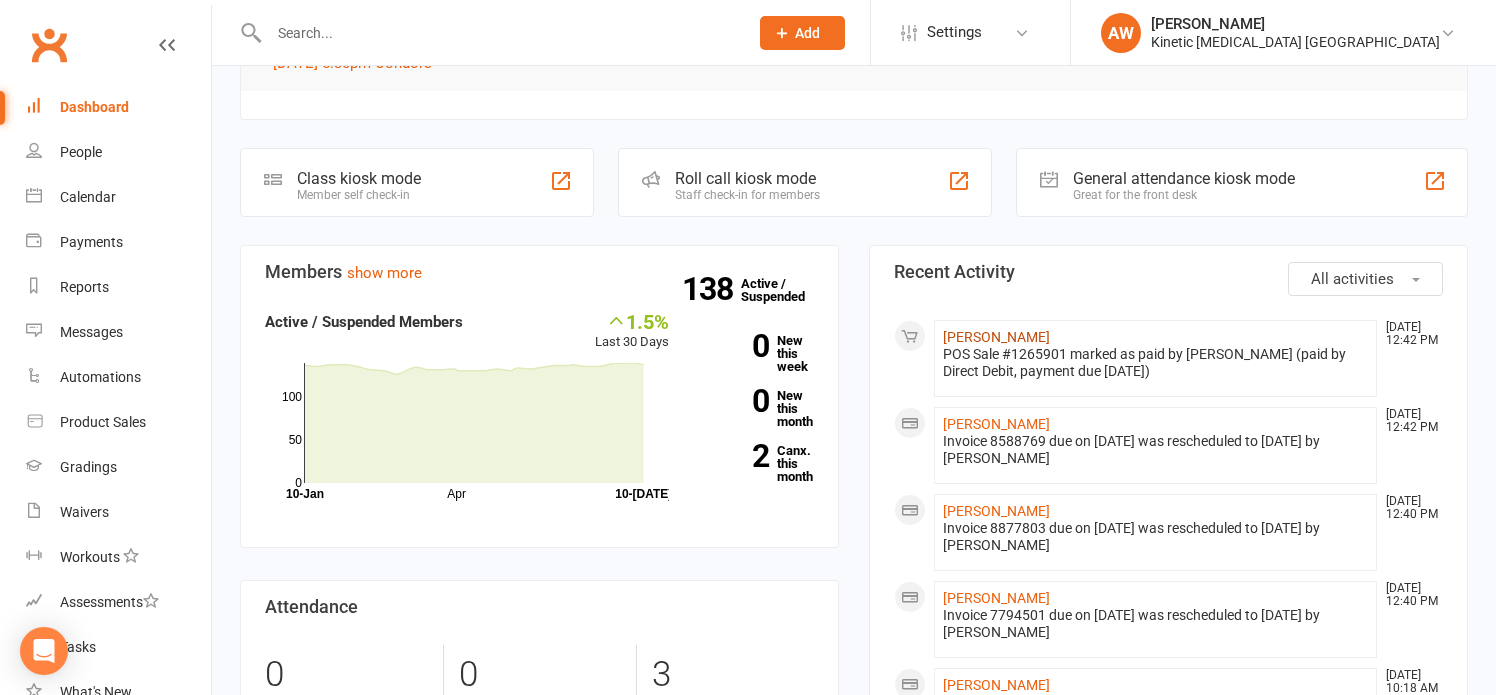 click on "[PERSON_NAME]" 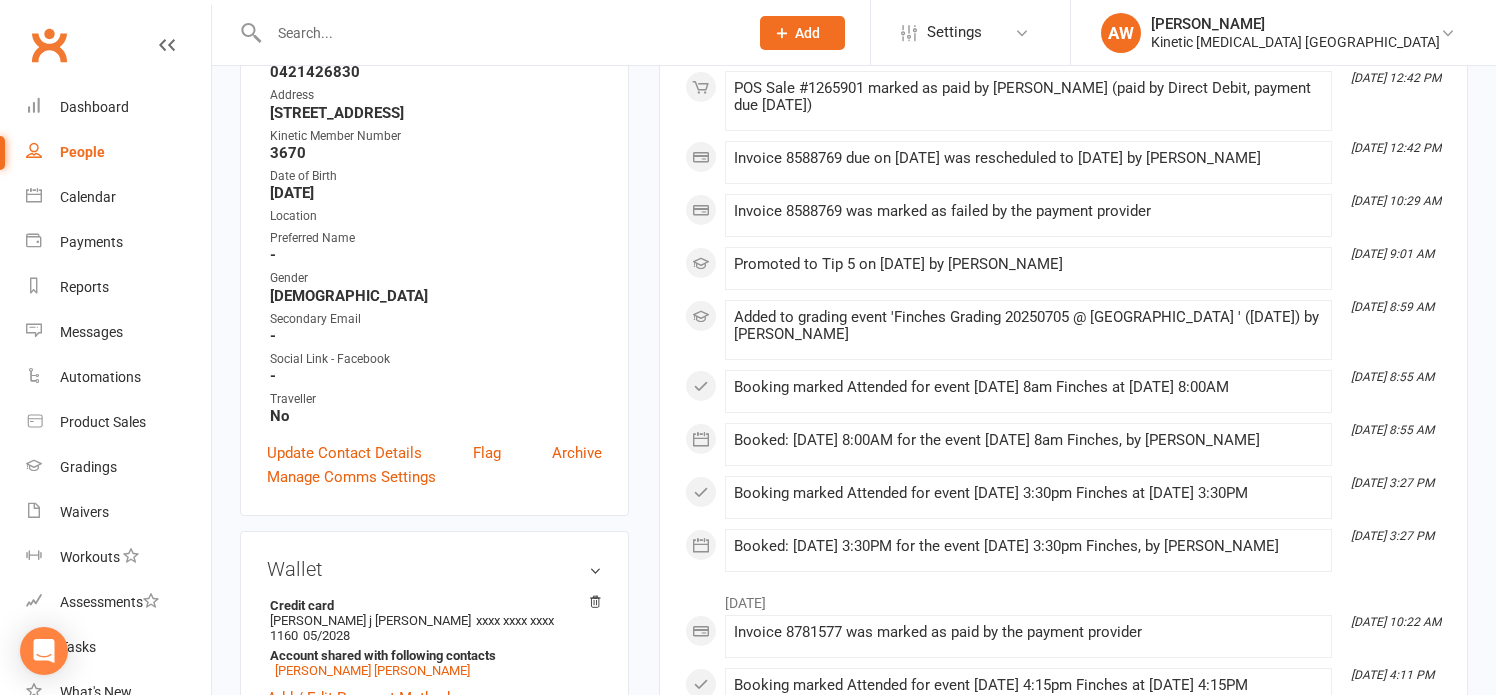 scroll, scrollTop: 600, scrollLeft: 0, axis: vertical 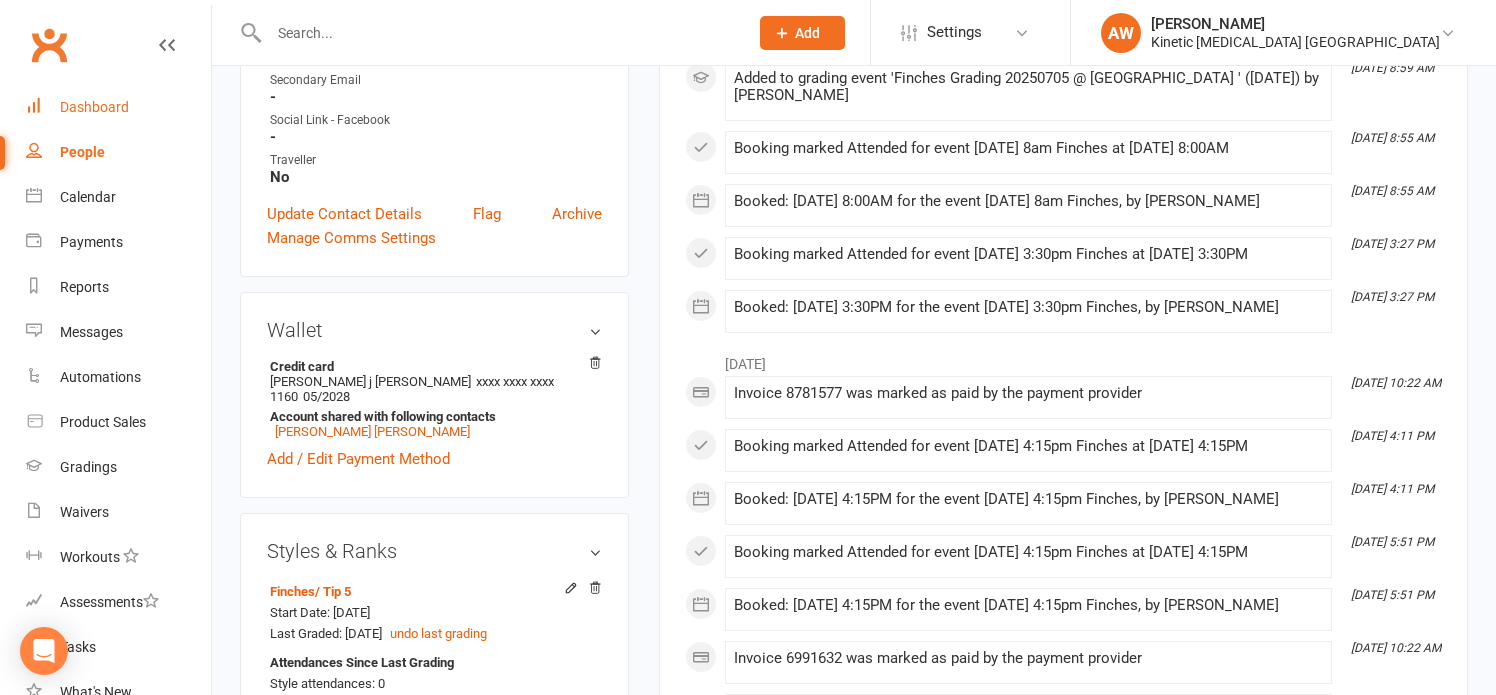 click on "Dashboard" at bounding box center (94, 107) 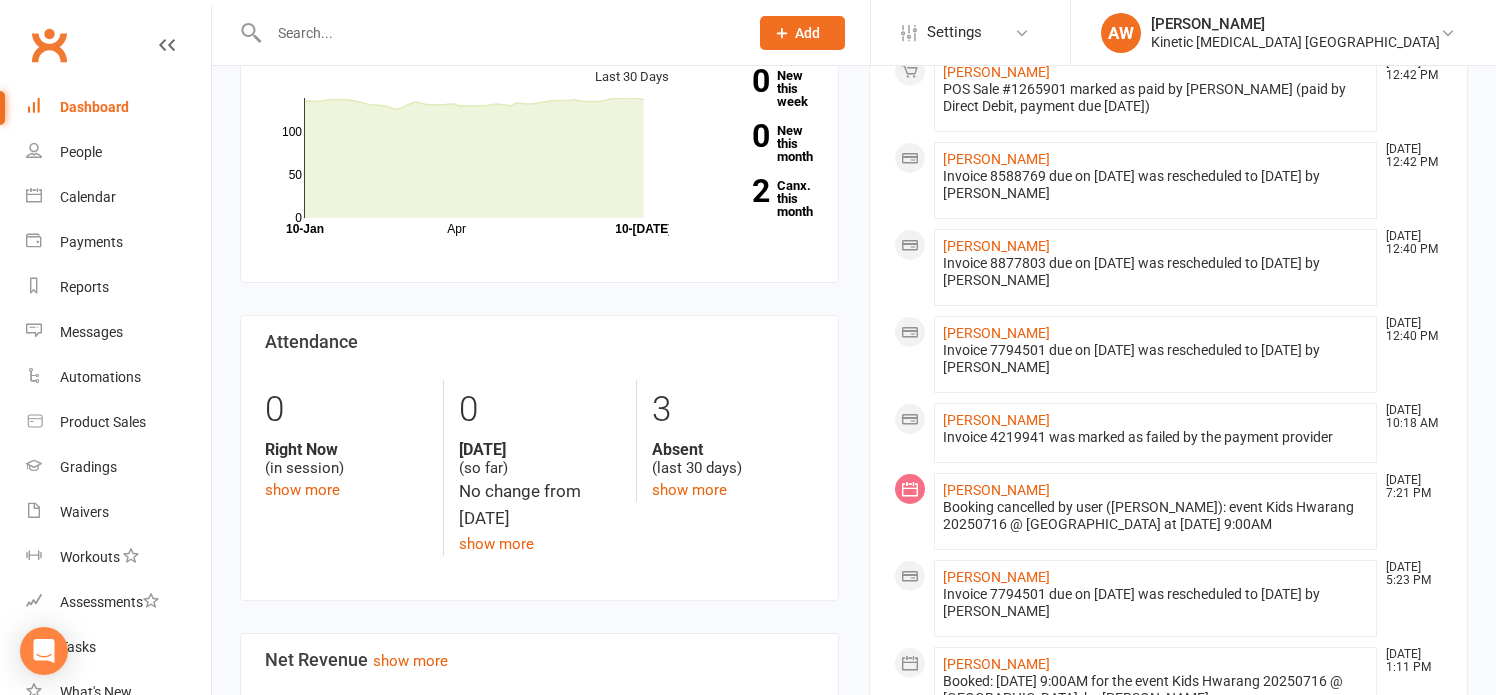 scroll, scrollTop: 700, scrollLeft: 0, axis: vertical 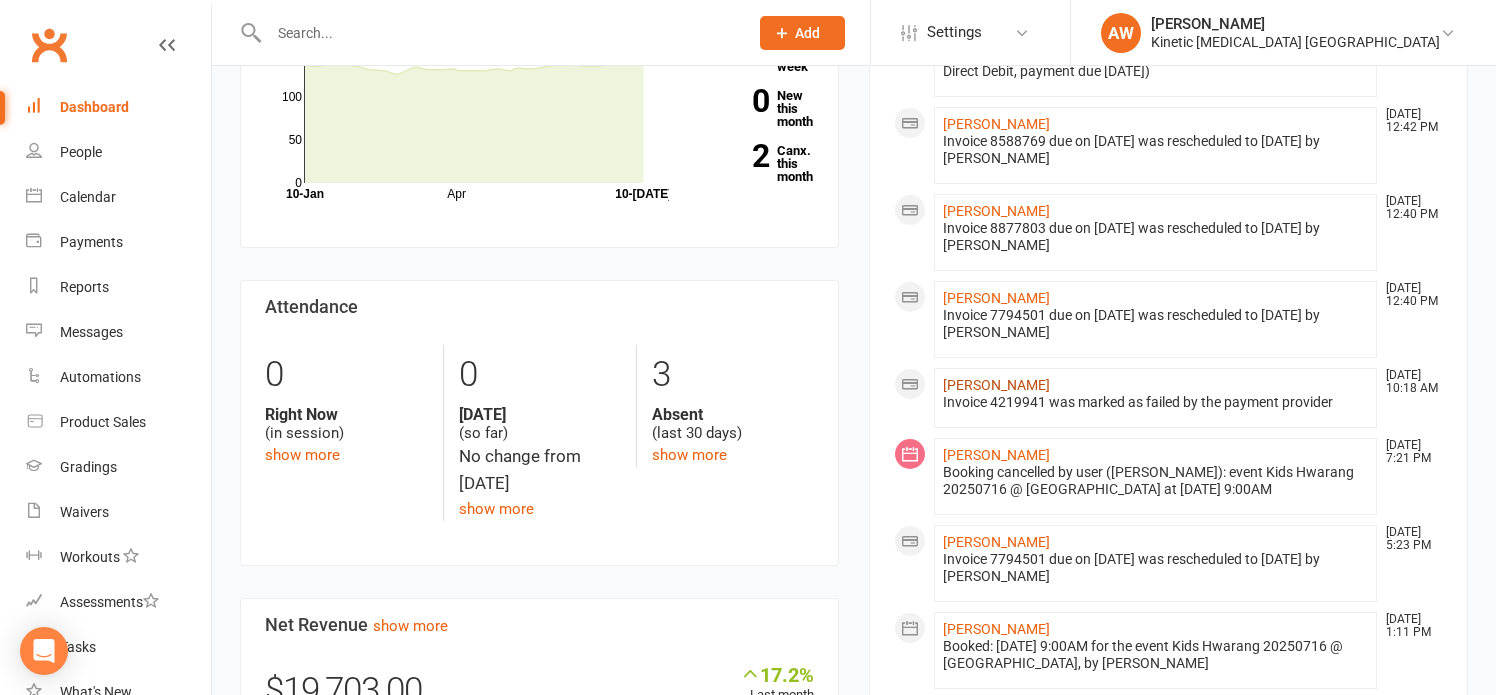 click on "Zephyr Dennison" 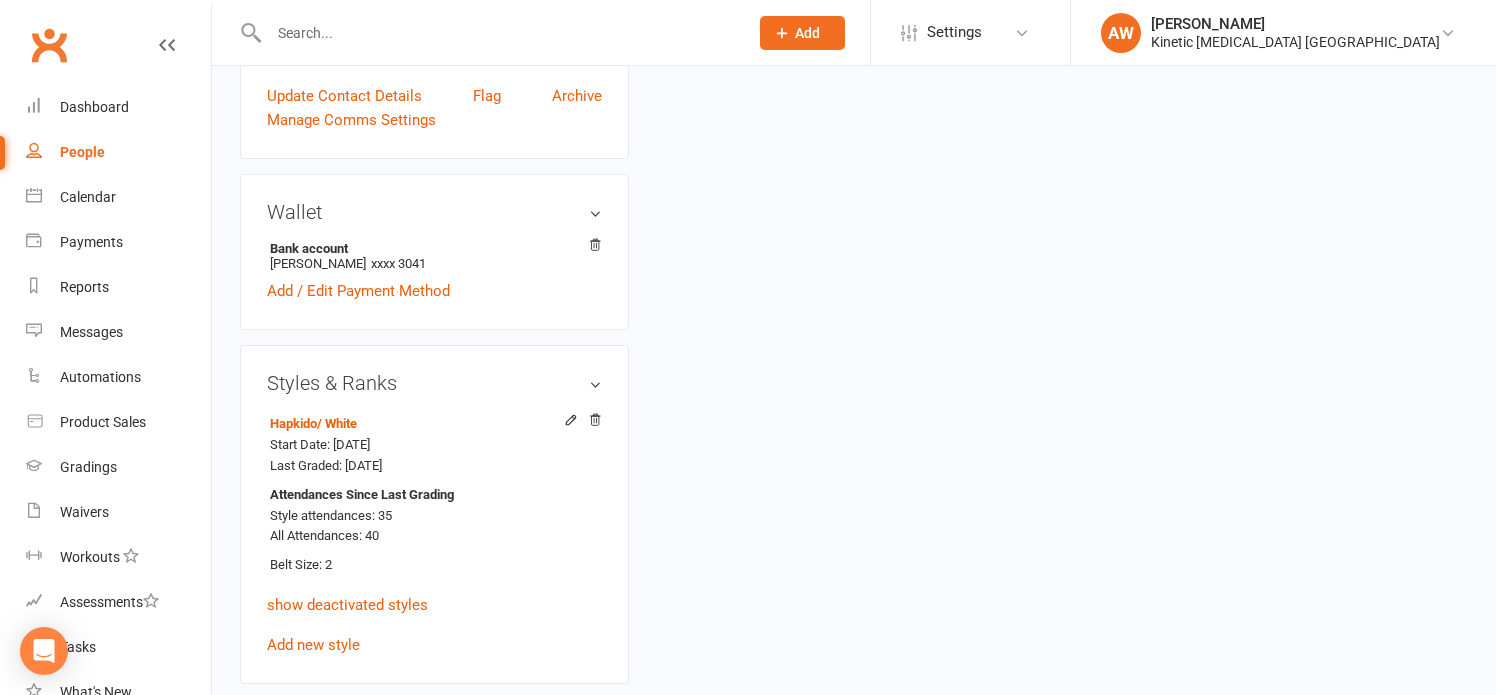 scroll, scrollTop: 0, scrollLeft: 0, axis: both 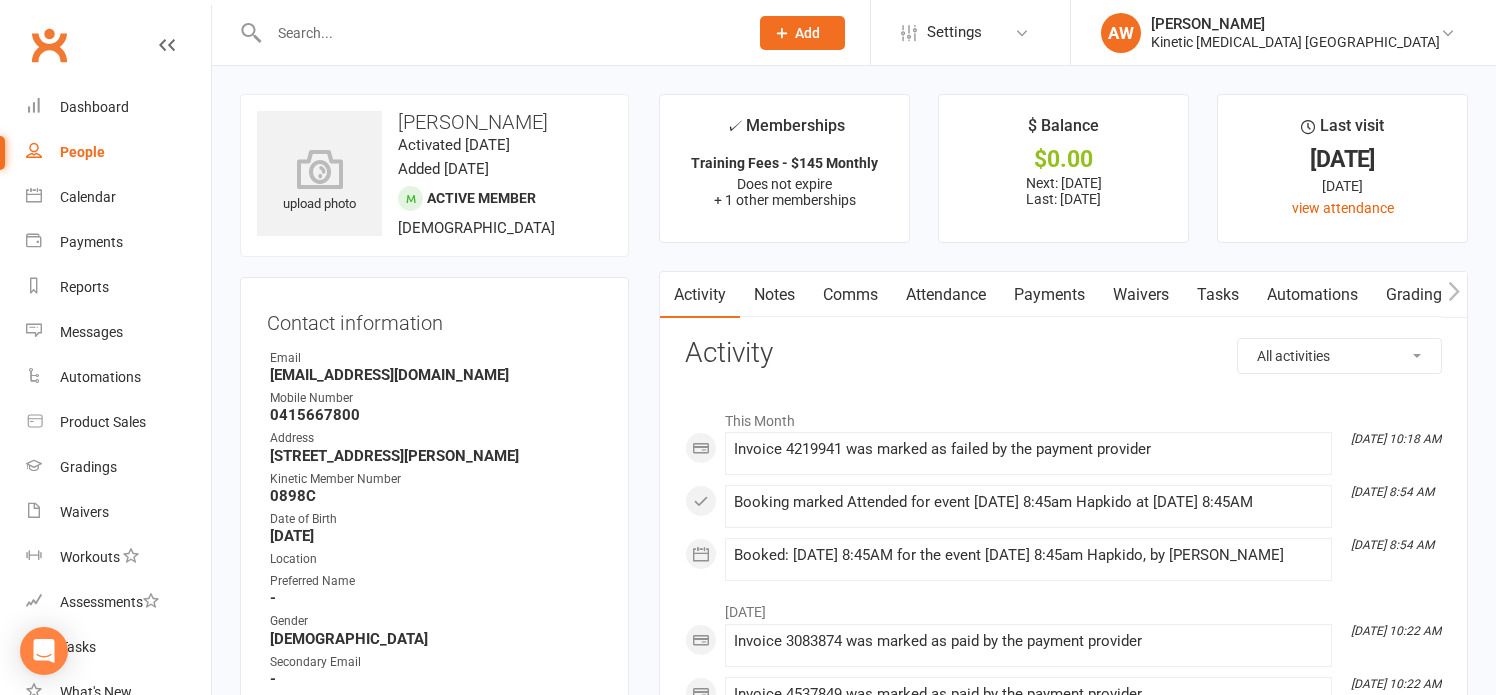click on "Payments" at bounding box center [1049, 295] 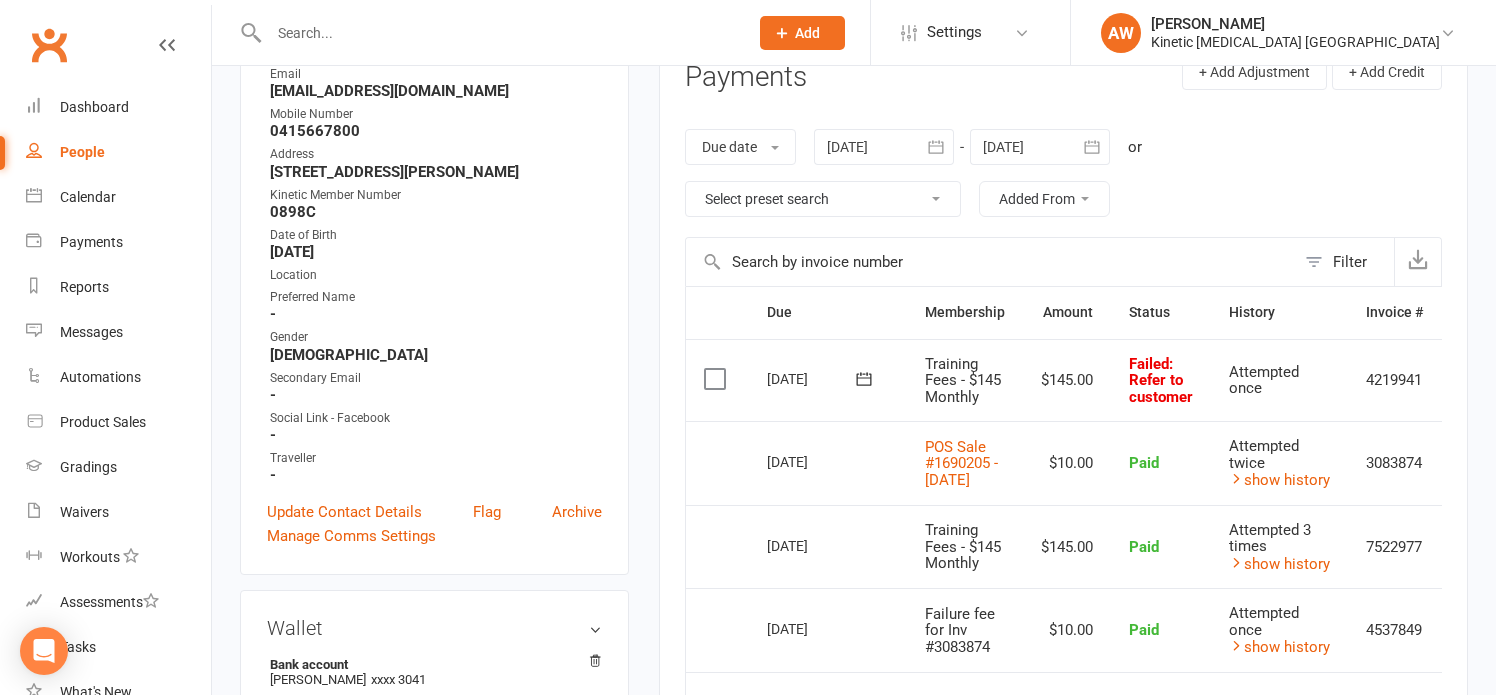 scroll, scrollTop: 400, scrollLeft: 0, axis: vertical 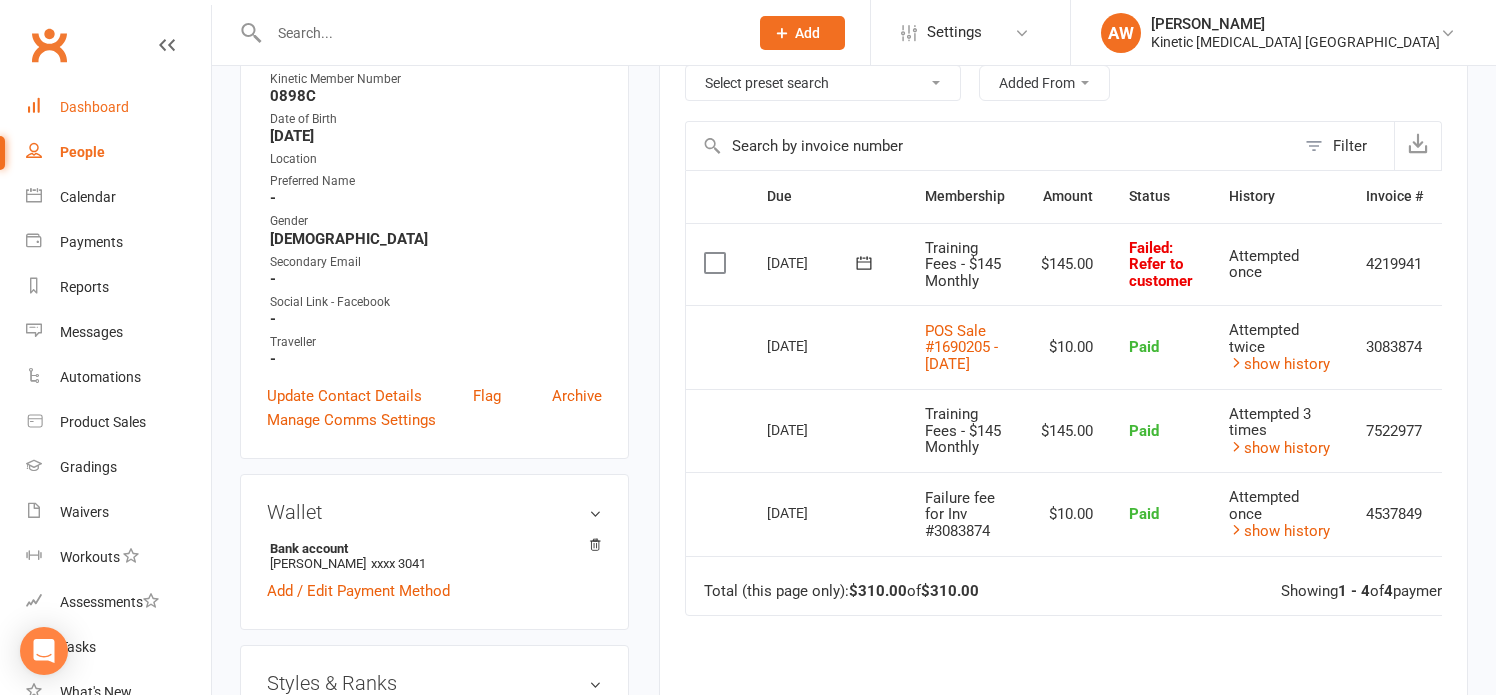 click on "Dashboard" at bounding box center (118, 107) 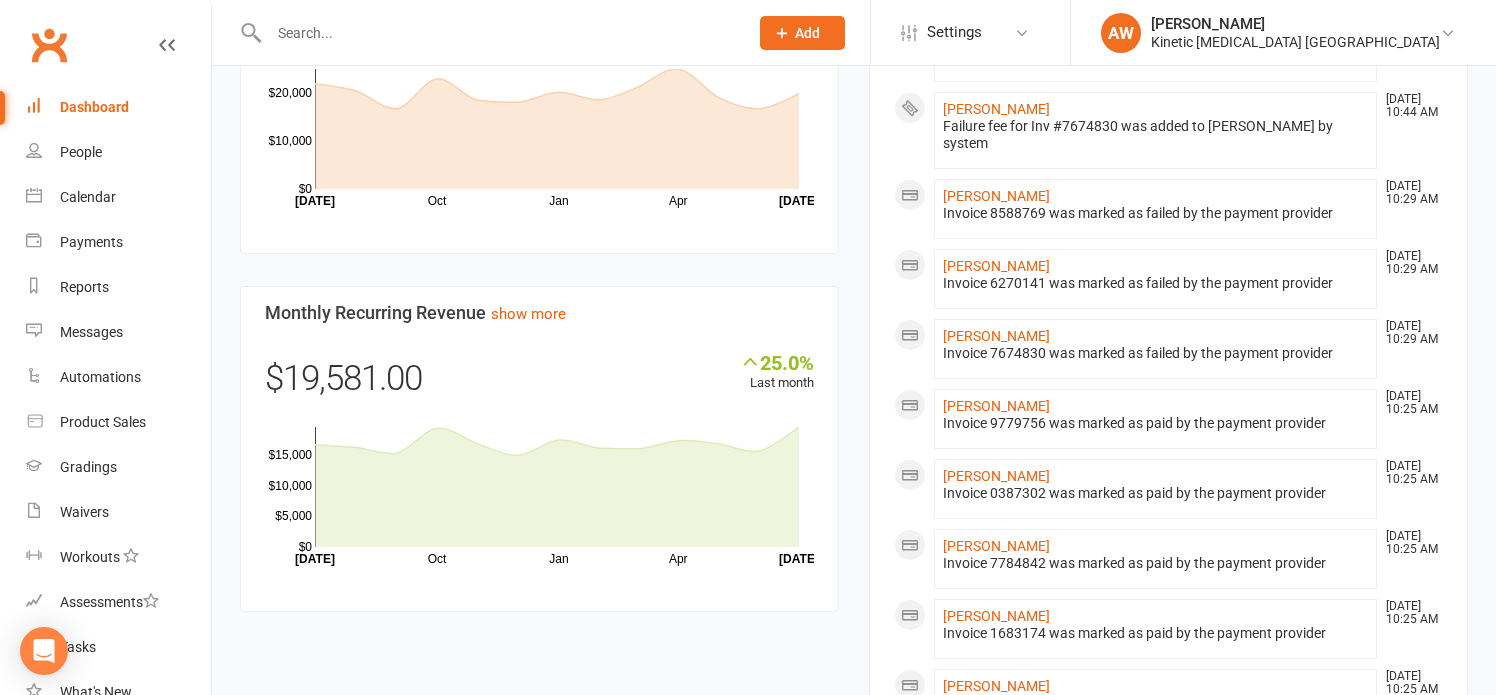 scroll, scrollTop: 1400, scrollLeft: 0, axis: vertical 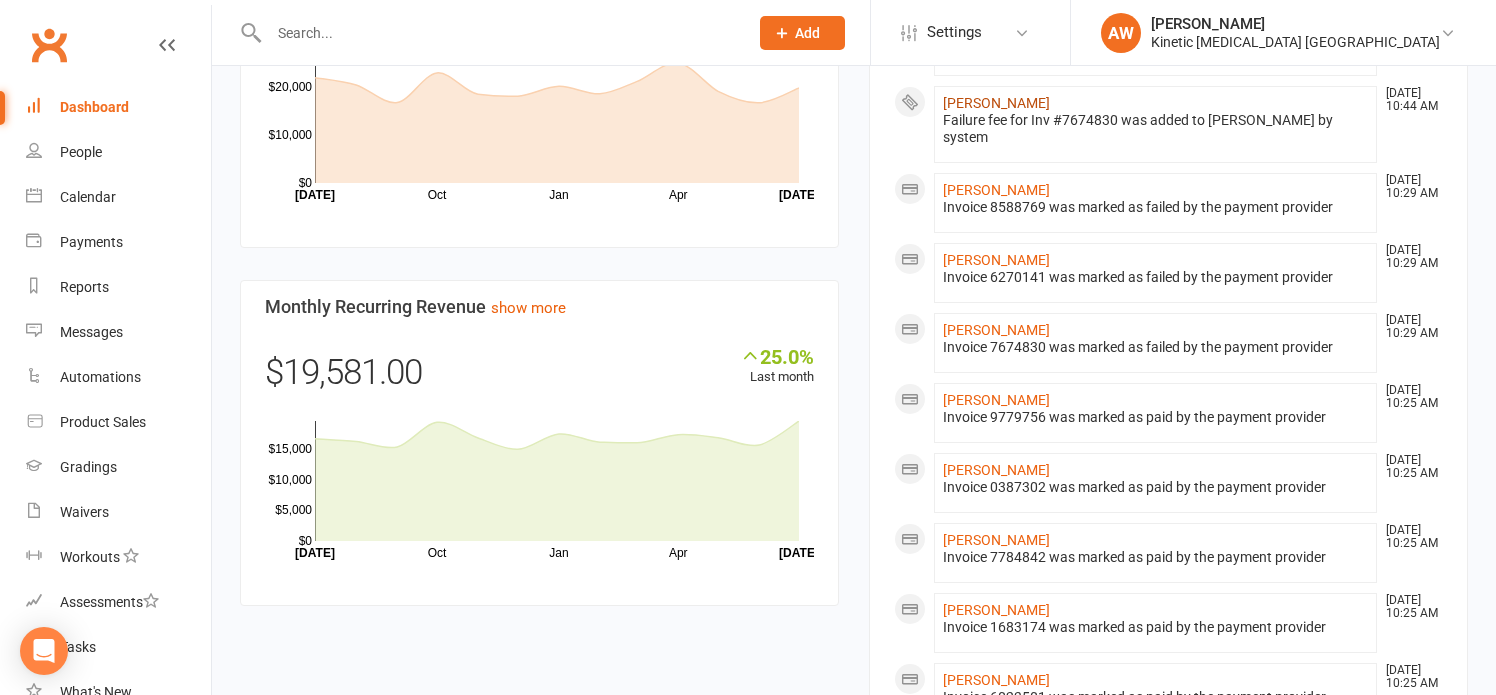 click on "Aurora Oakley" 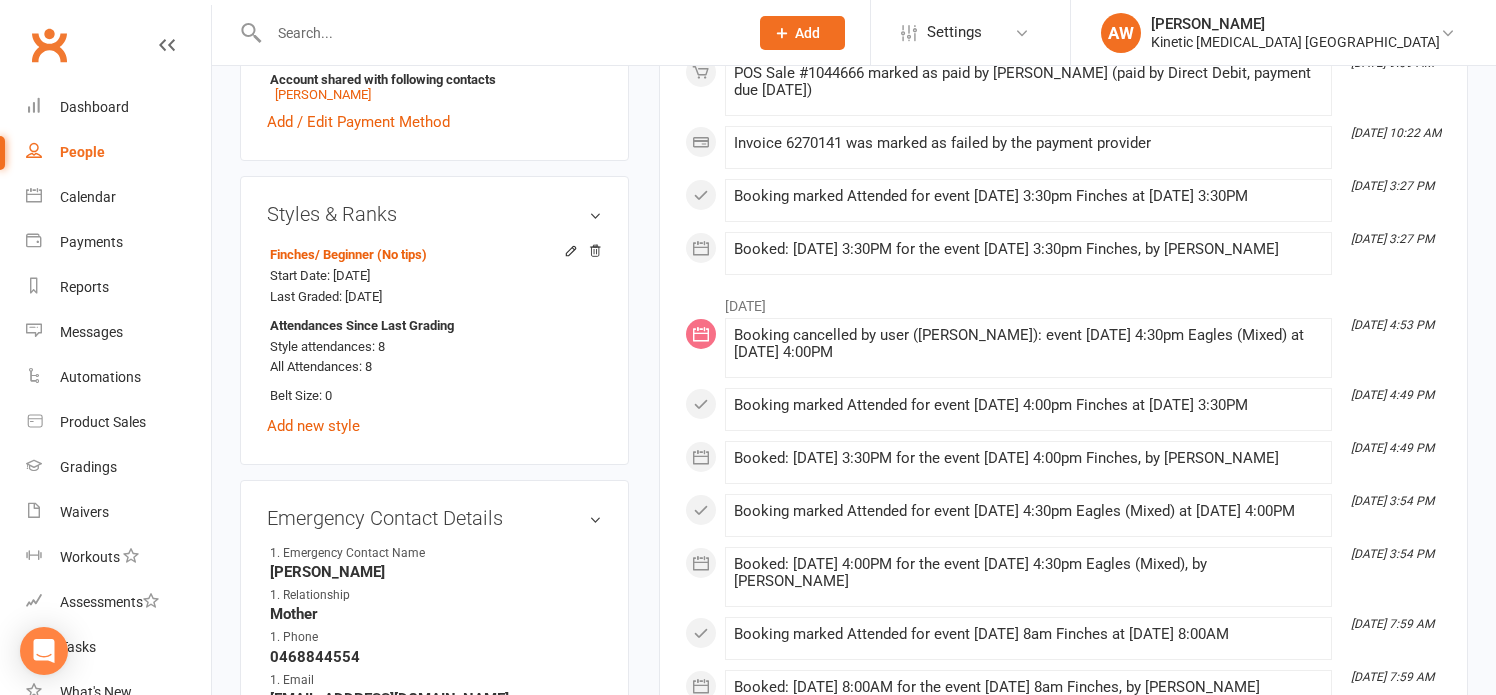scroll, scrollTop: 700, scrollLeft: 0, axis: vertical 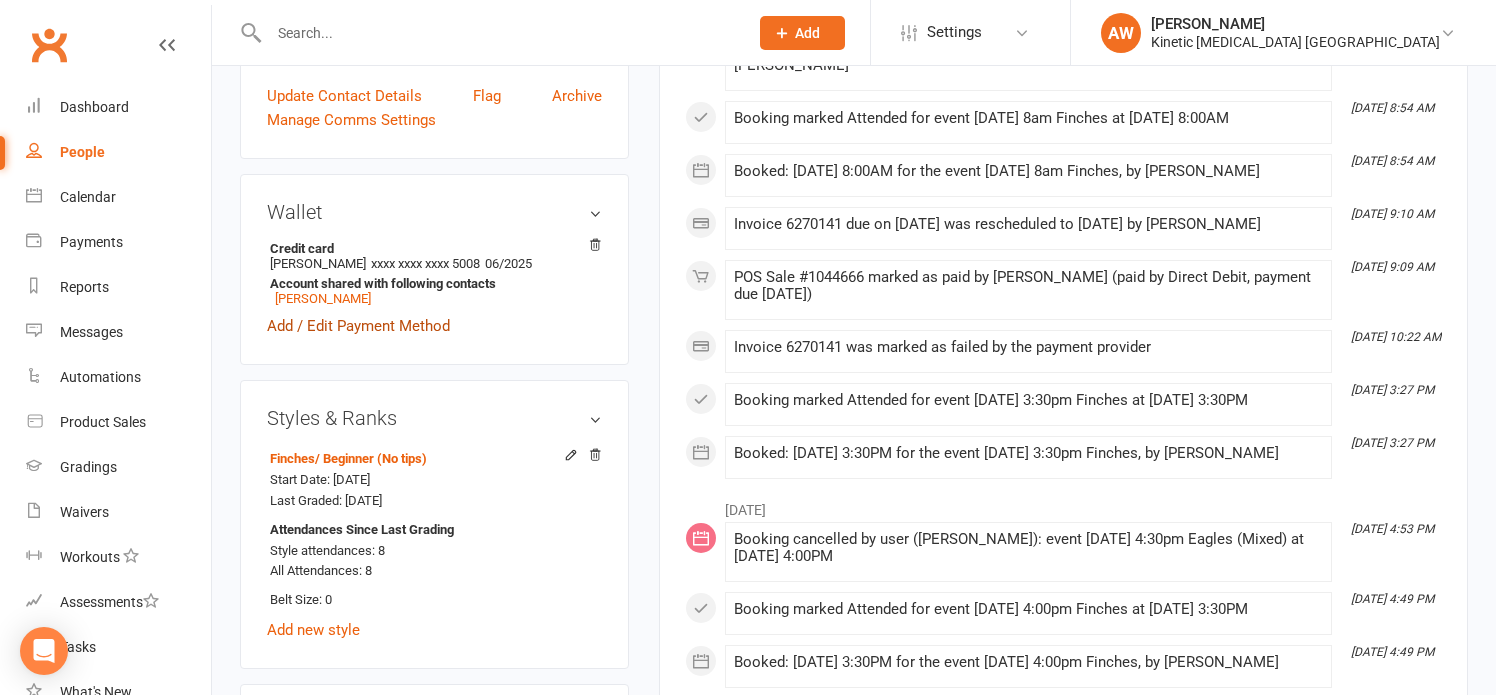 click on "Add / Edit Payment Method" at bounding box center (358, 326) 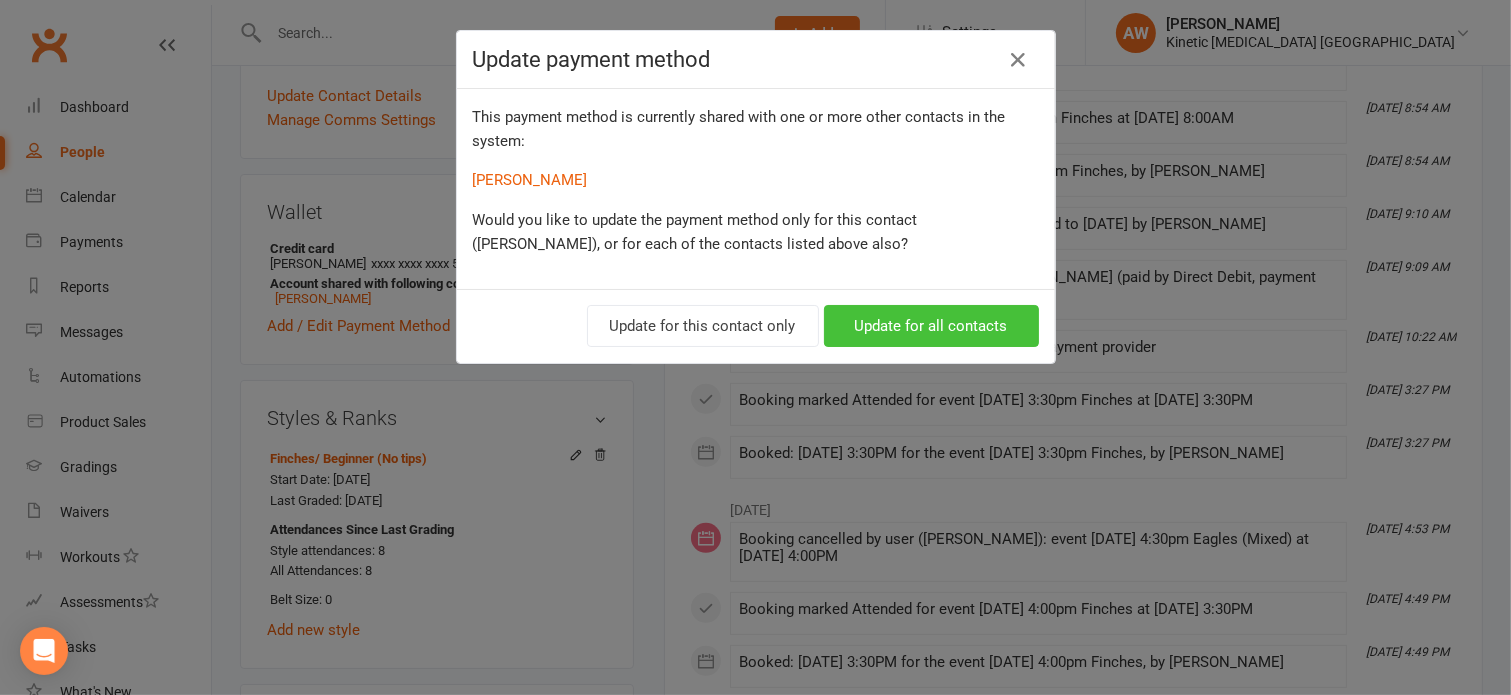 click on "Update for all contacts" at bounding box center [931, 326] 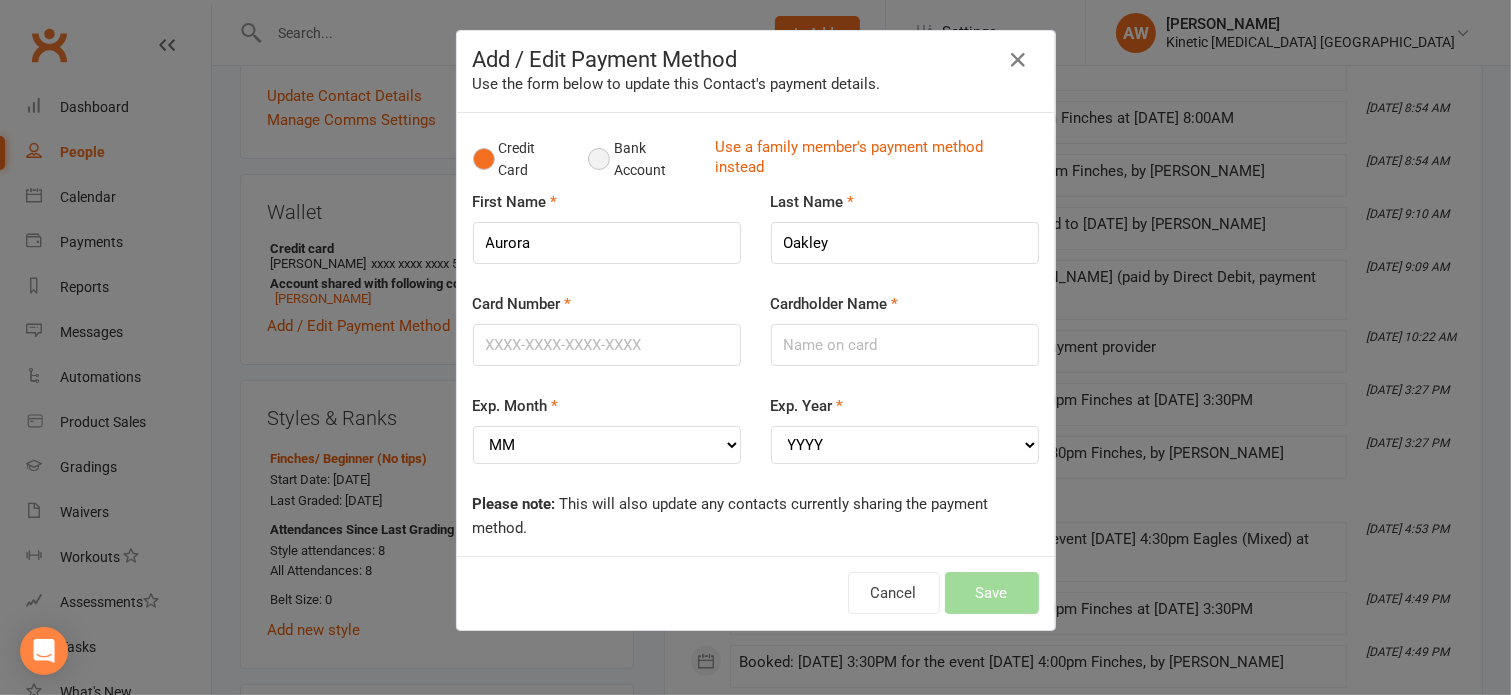 click on "Bank Account" at bounding box center (643, 159) 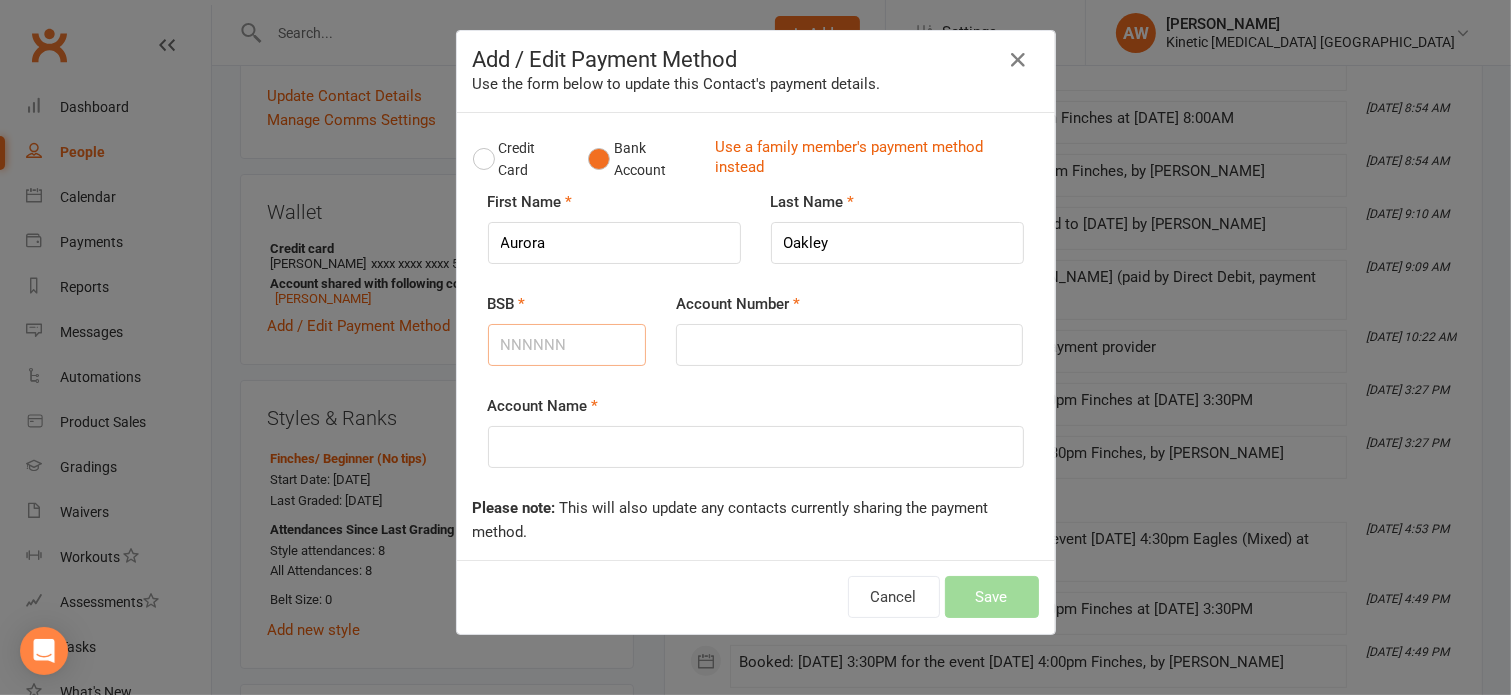 click on "BSB" at bounding box center [567, 345] 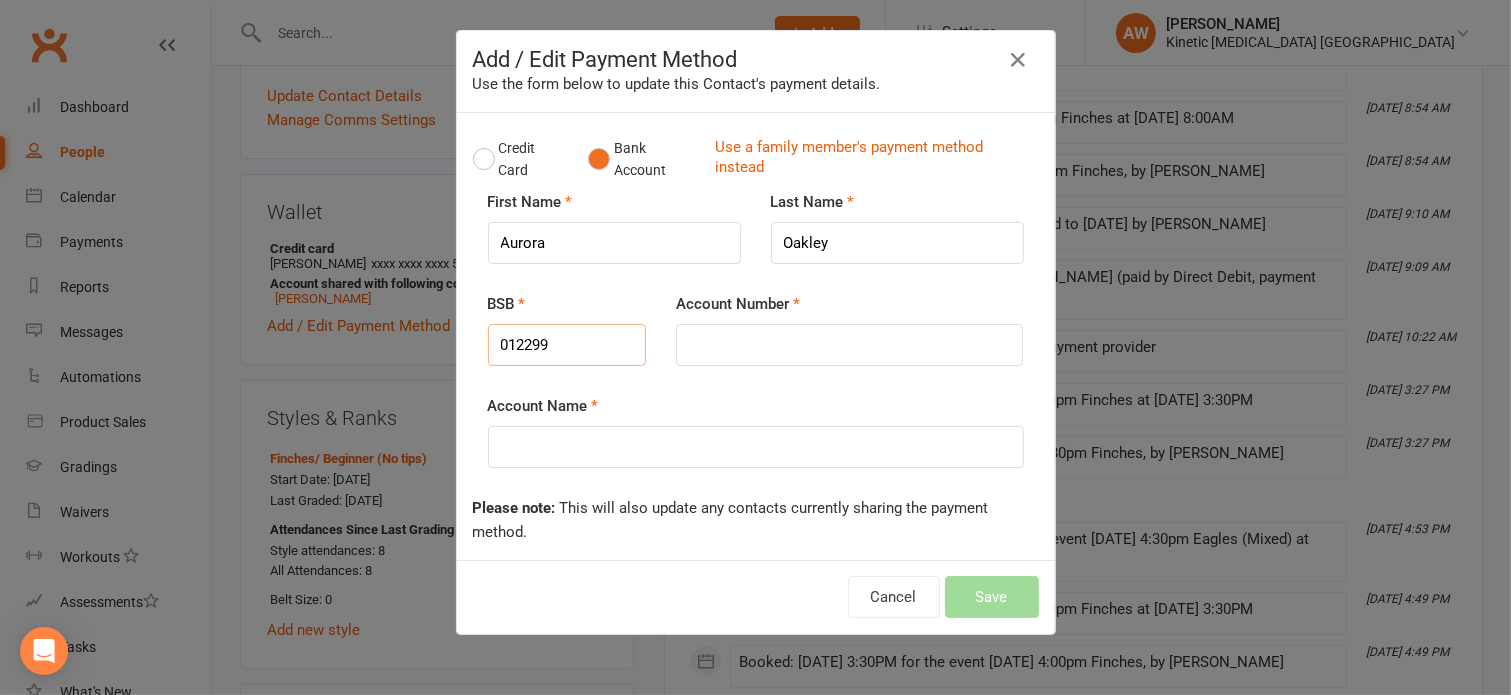 type on "012299" 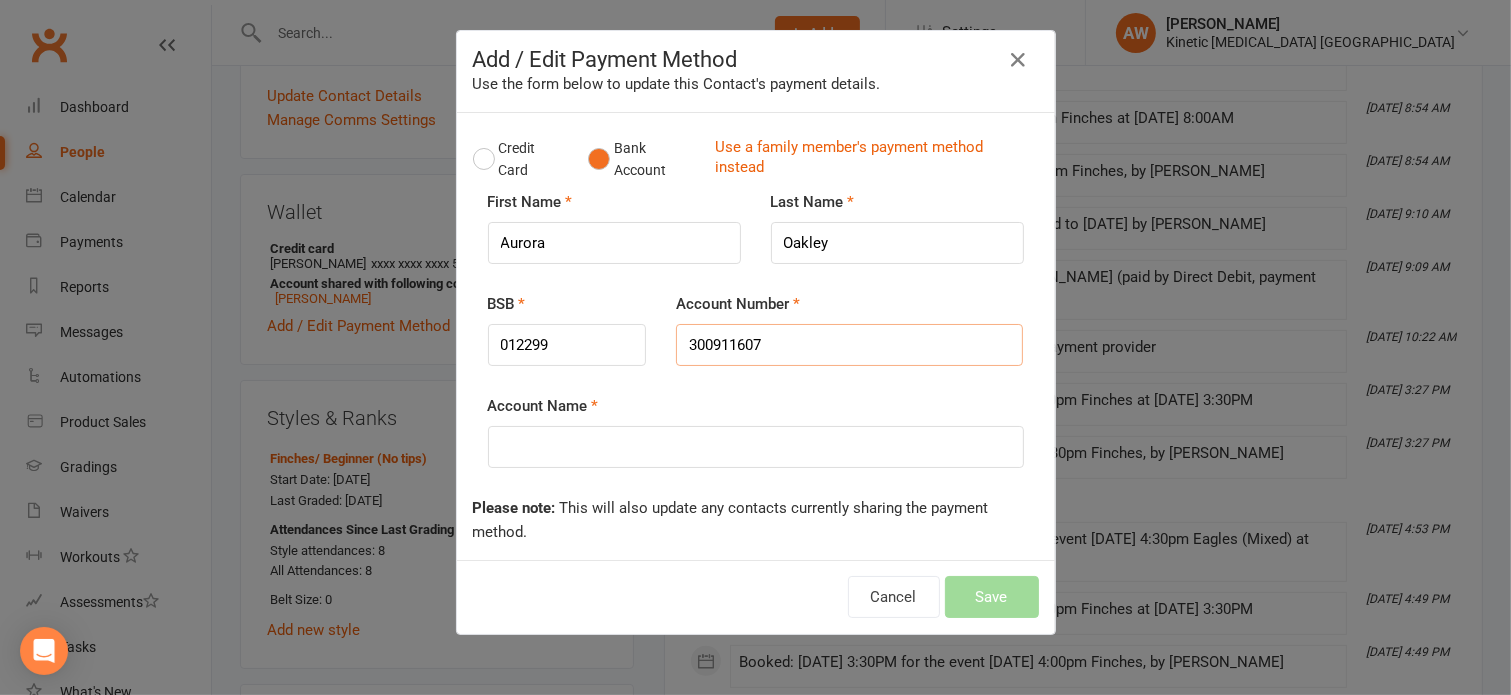 type on "300911607" 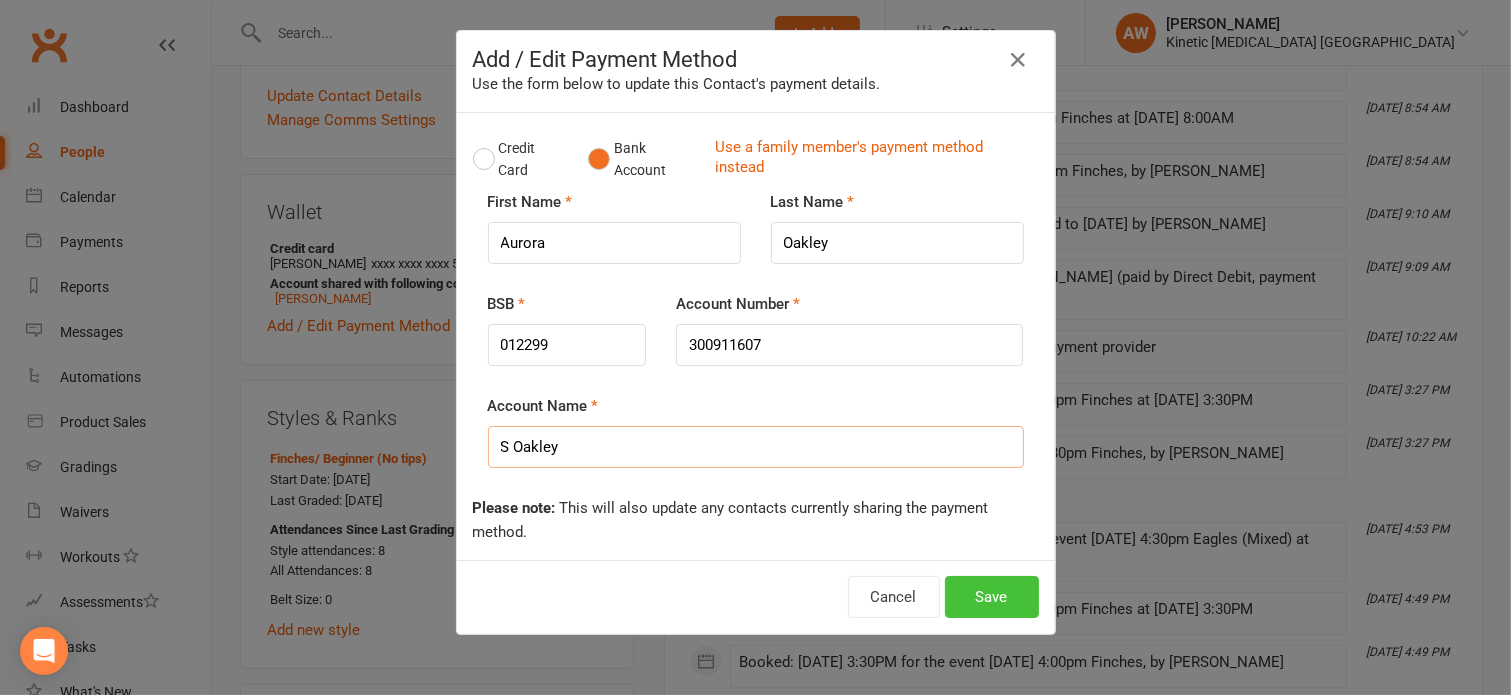type on "S Oakley" 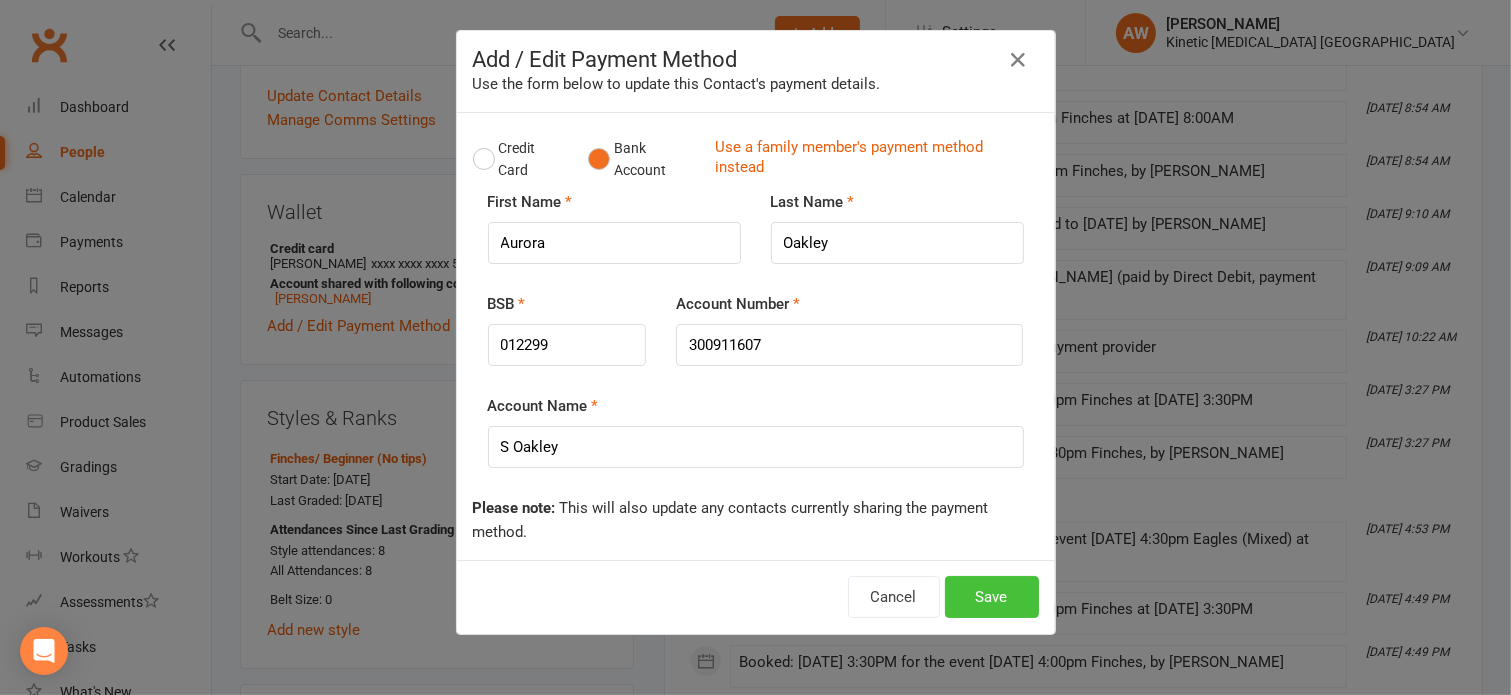 click on "Save" at bounding box center (992, 597) 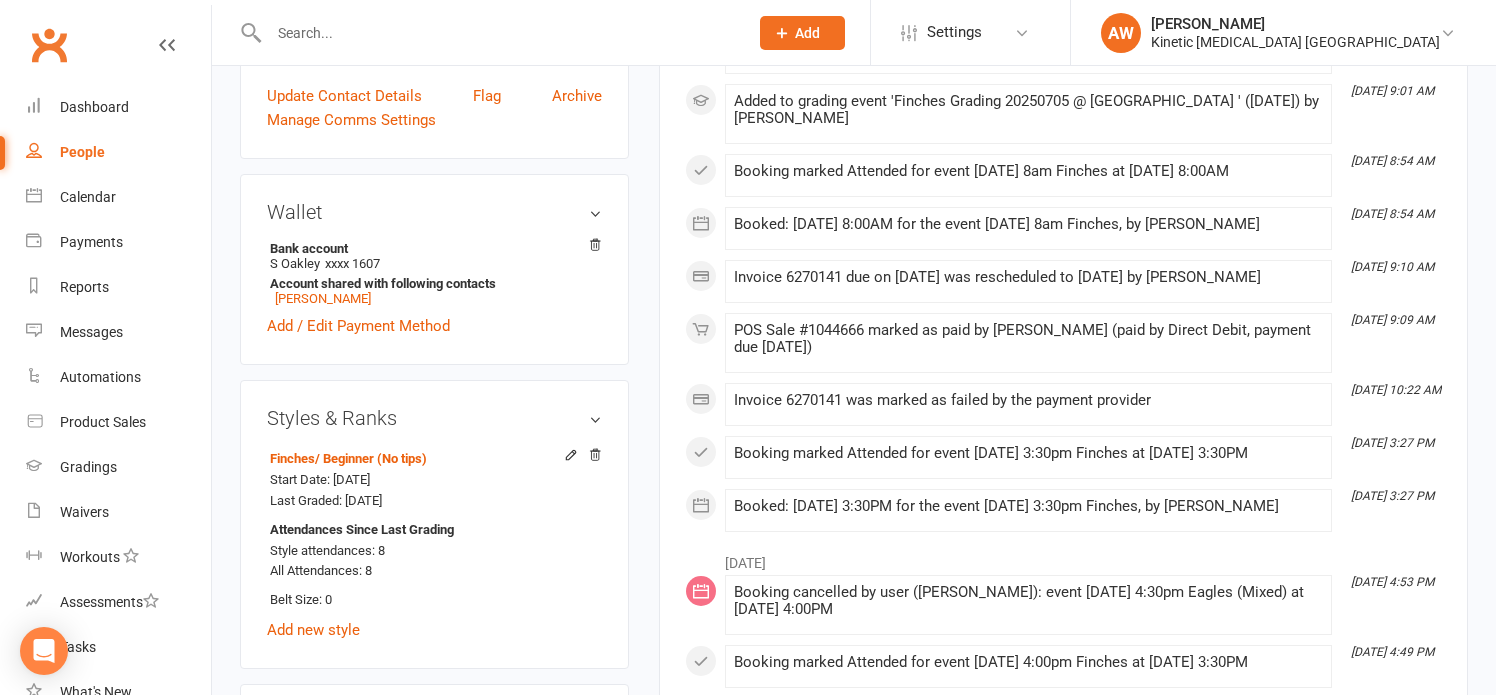 scroll, scrollTop: 200, scrollLeft: 0, axis: vertical 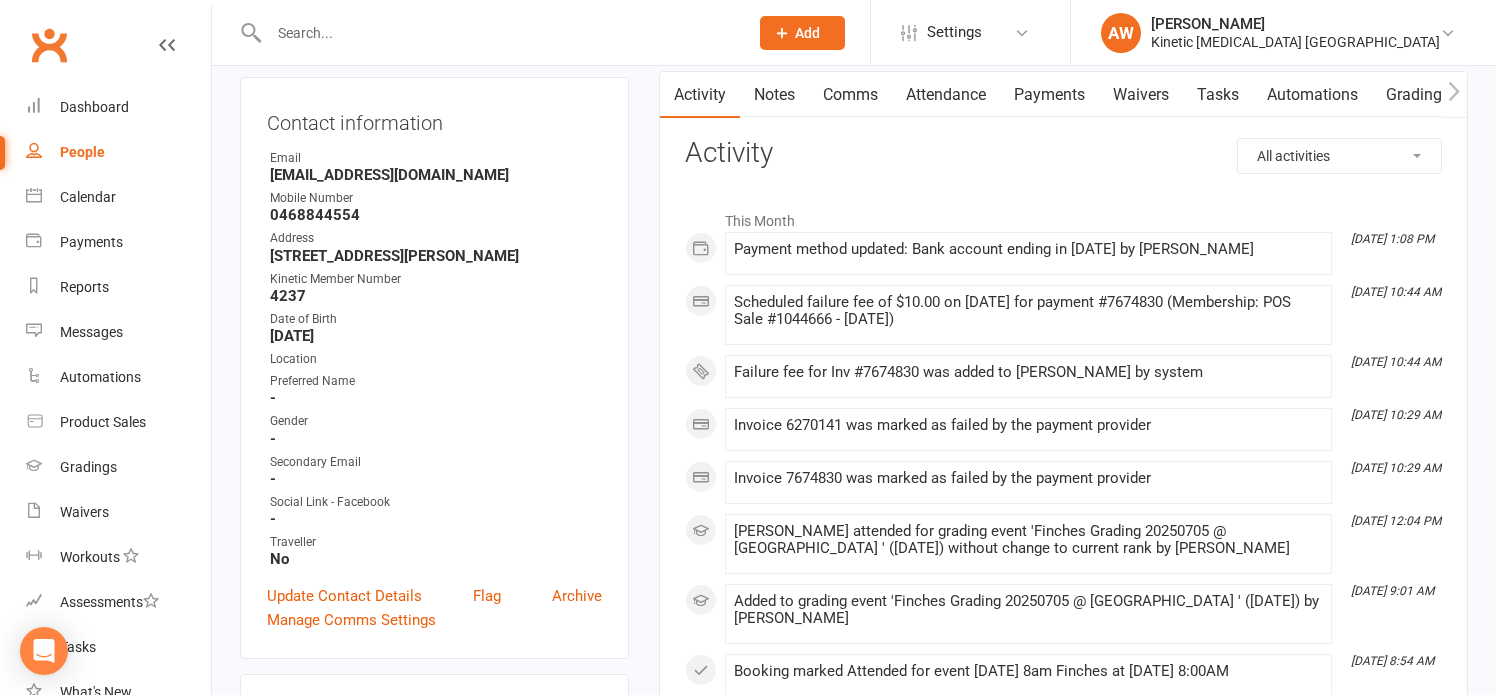 click on "Payments" at bounding box center (1049, 95) 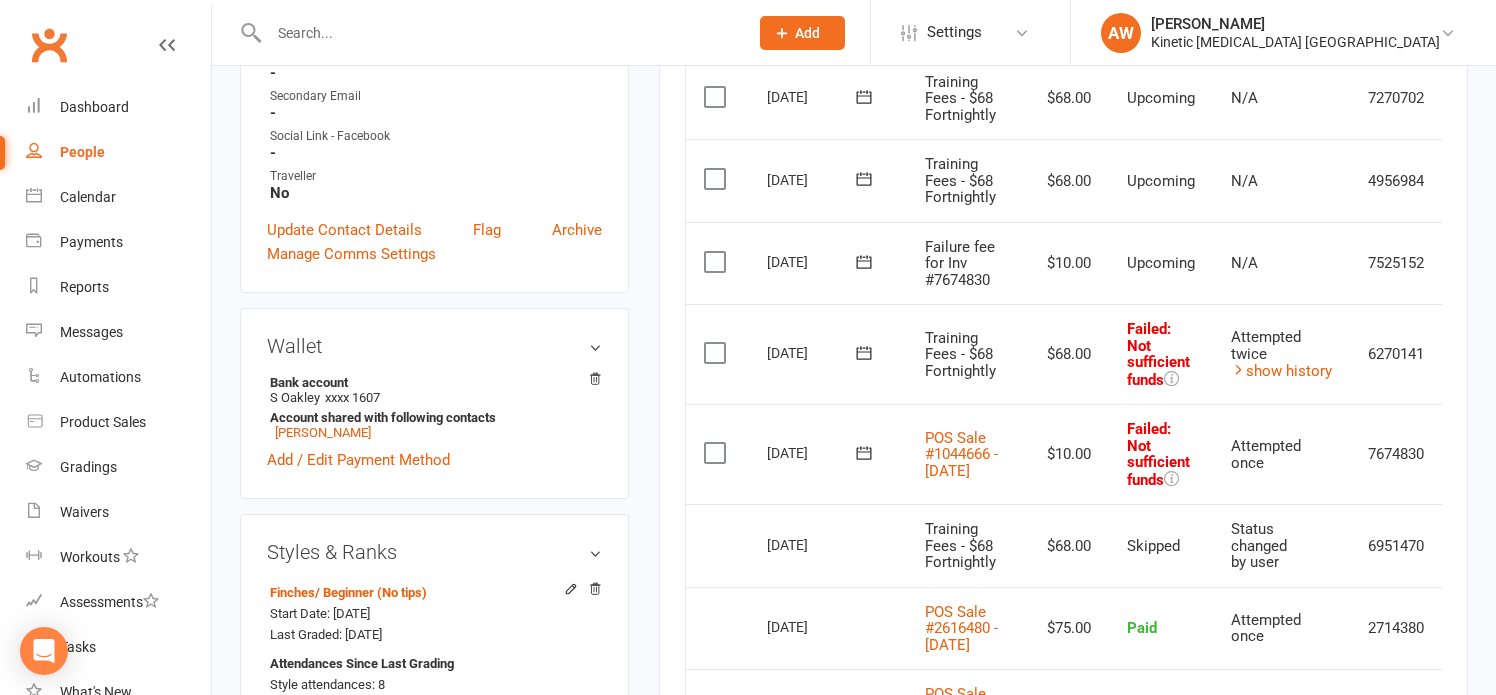 scroll, scrollTop: 700, scrollLeft: 0, axis: vertical 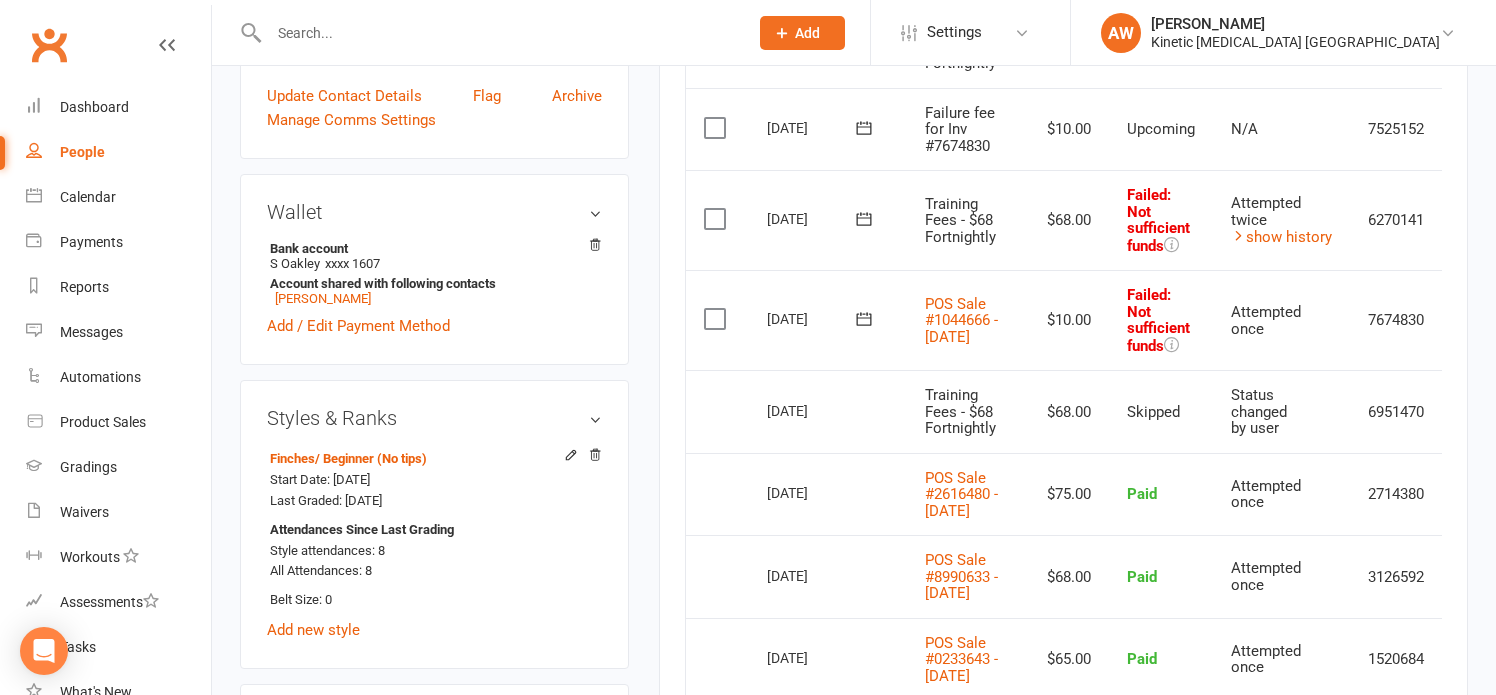click at bounding box center (864, 318) 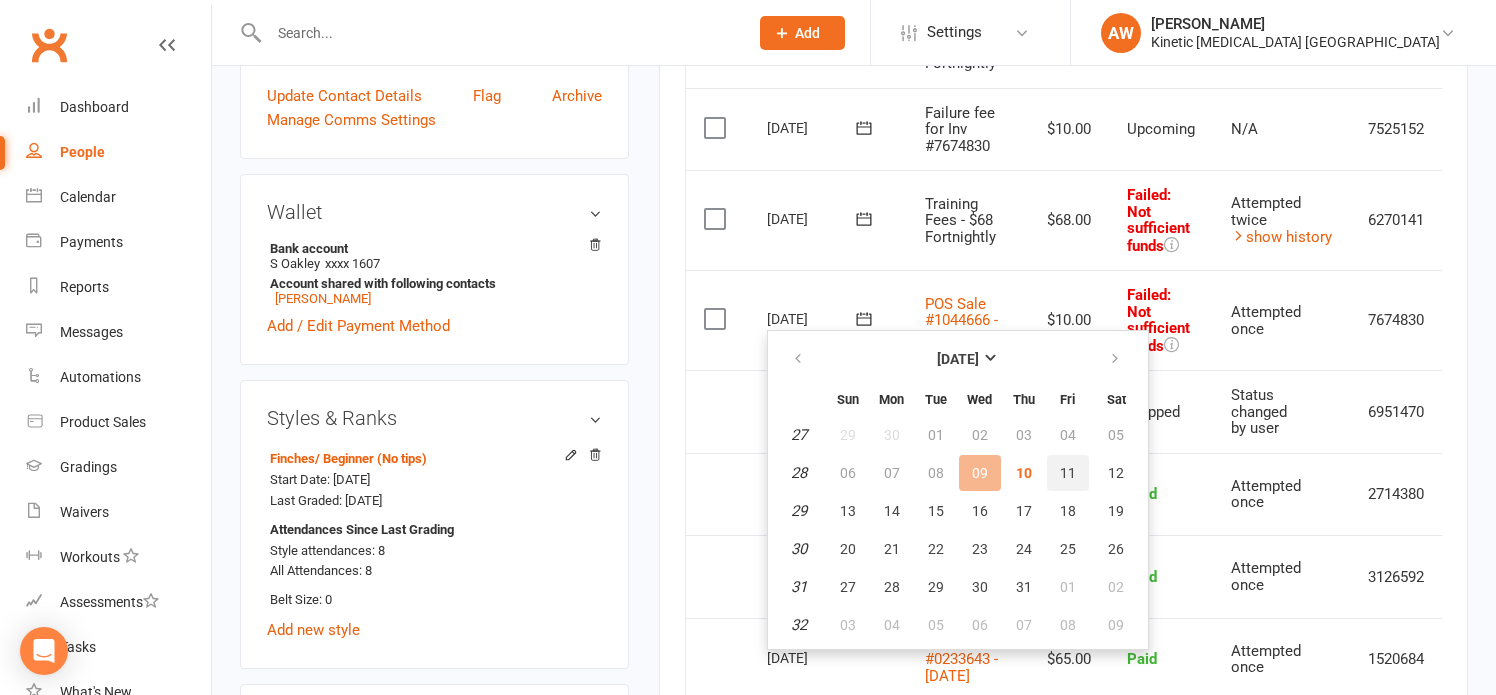 click on "11" at bounding box center [1068, 473] 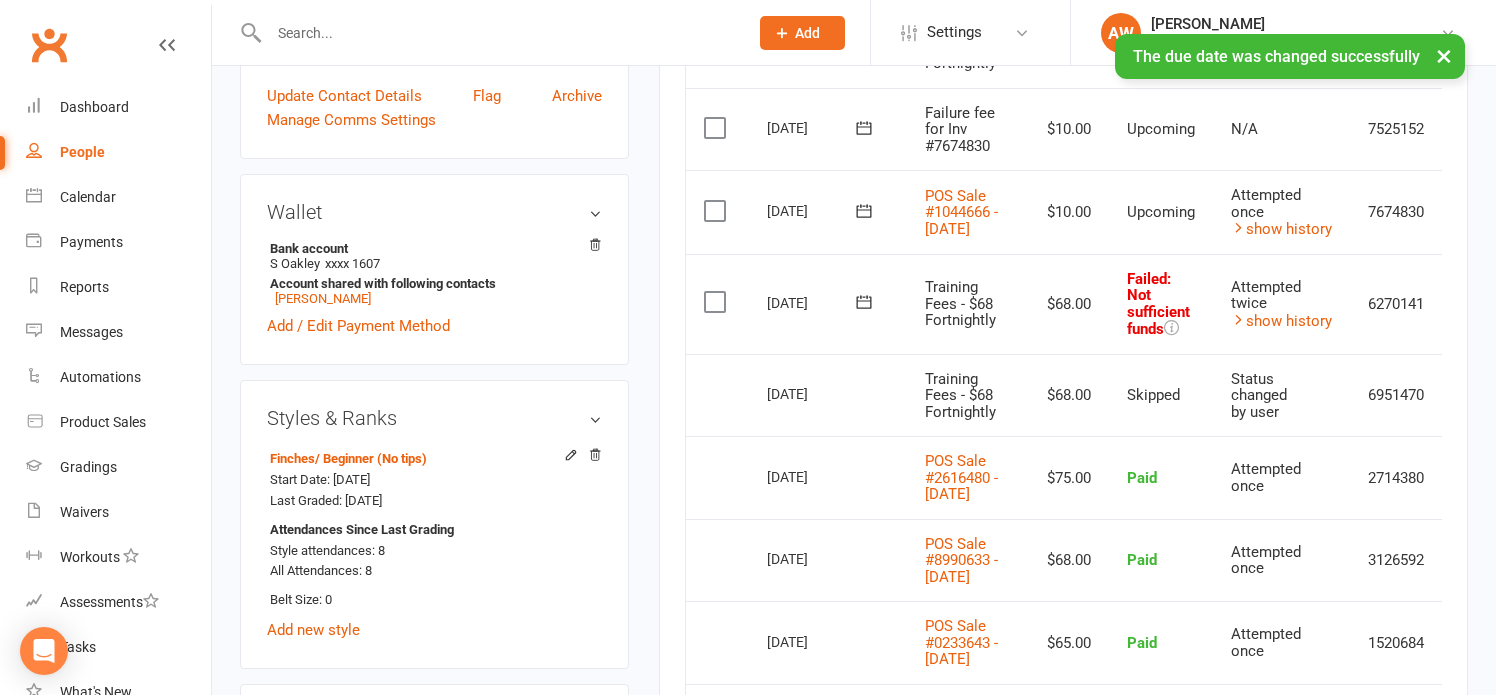 click 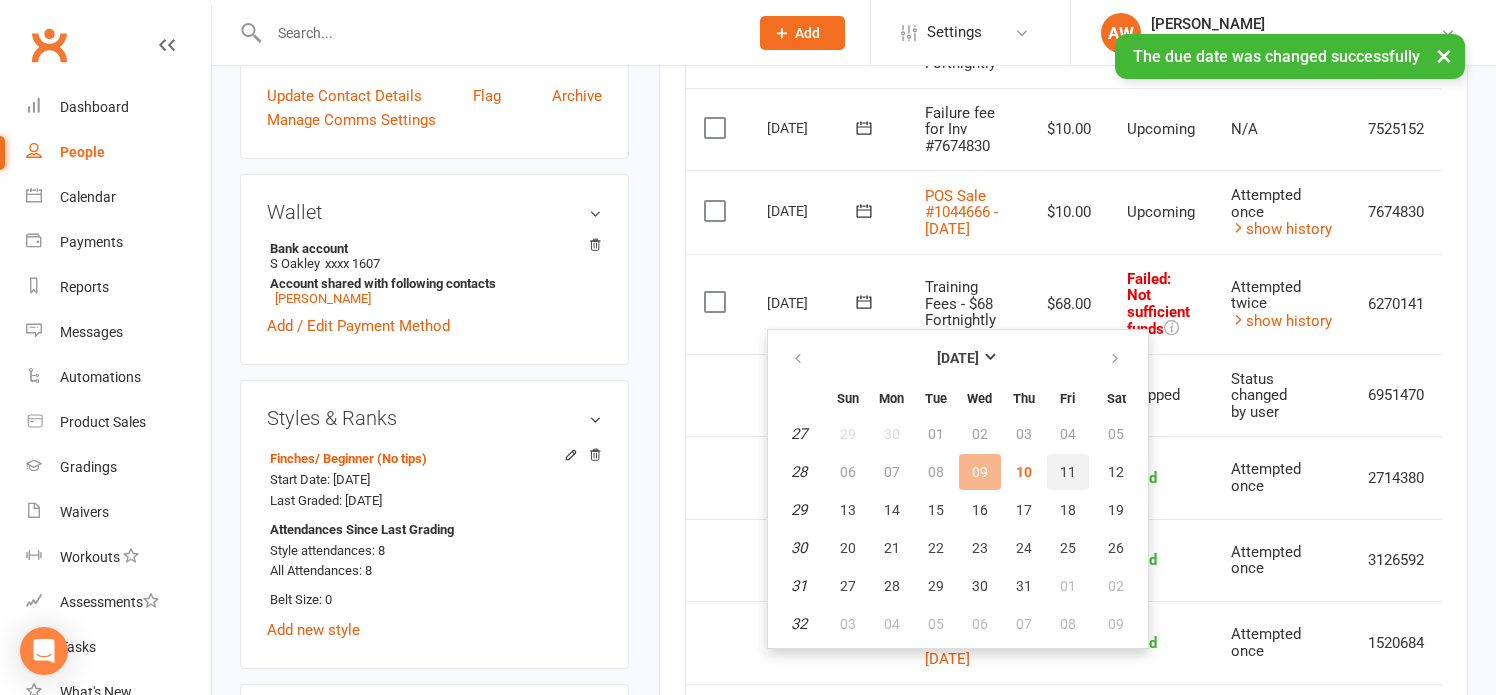 click on "11" at bounding box center (1068, 472) 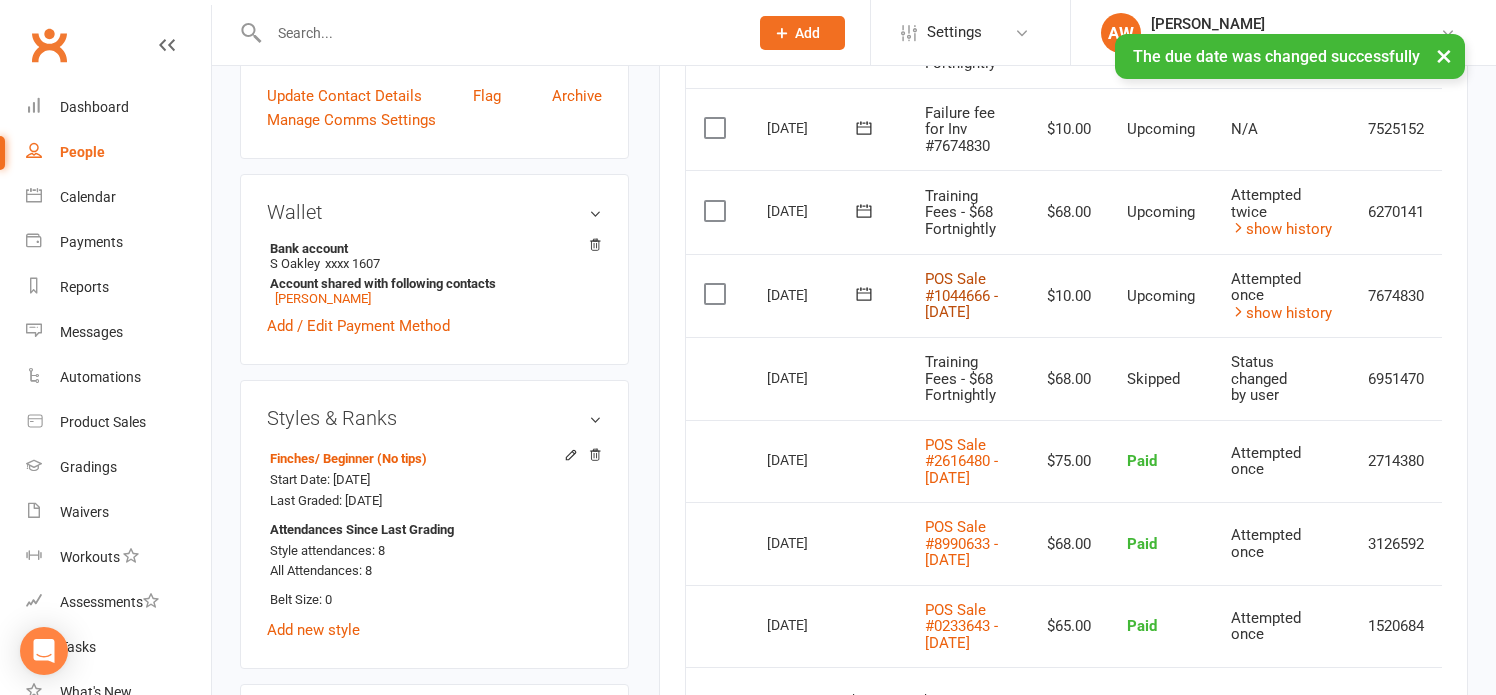 scroll, scrollTop: 600, scrollLeft: 0, axis: vertical 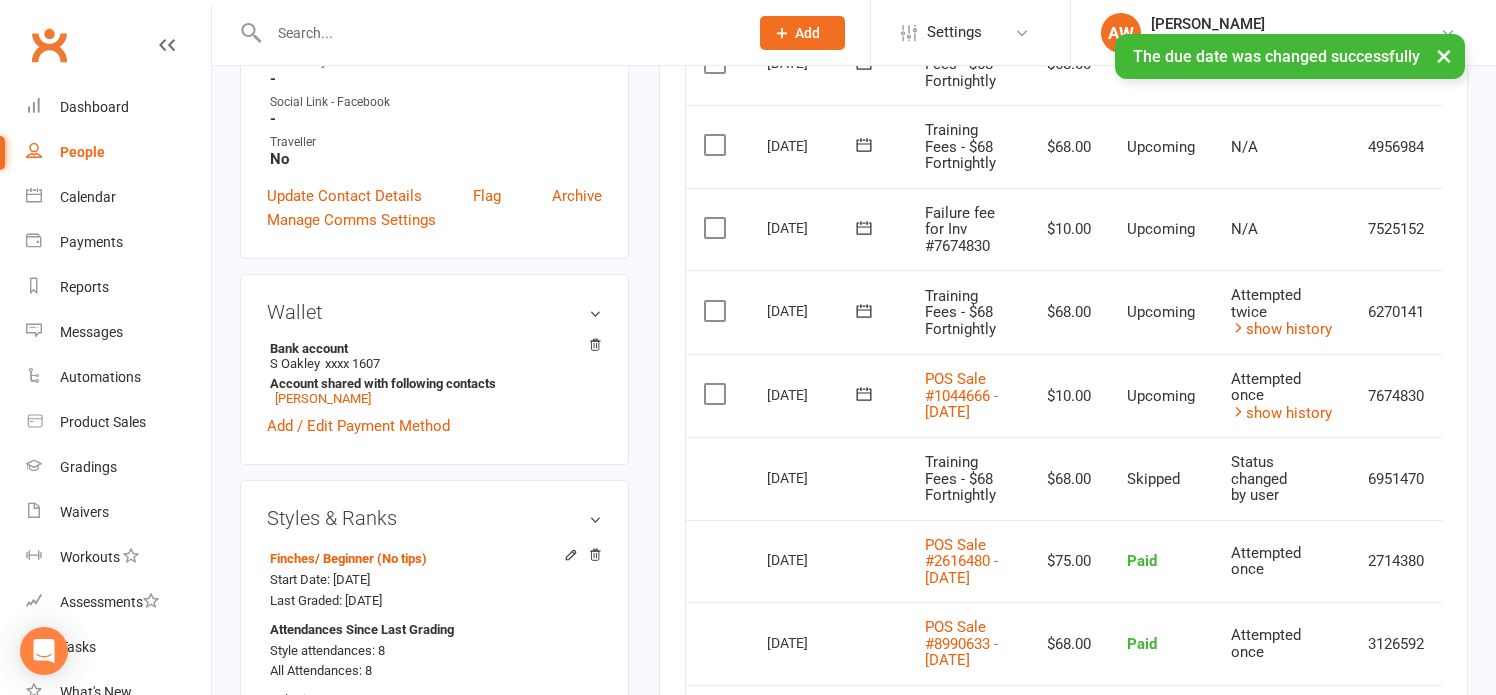 click 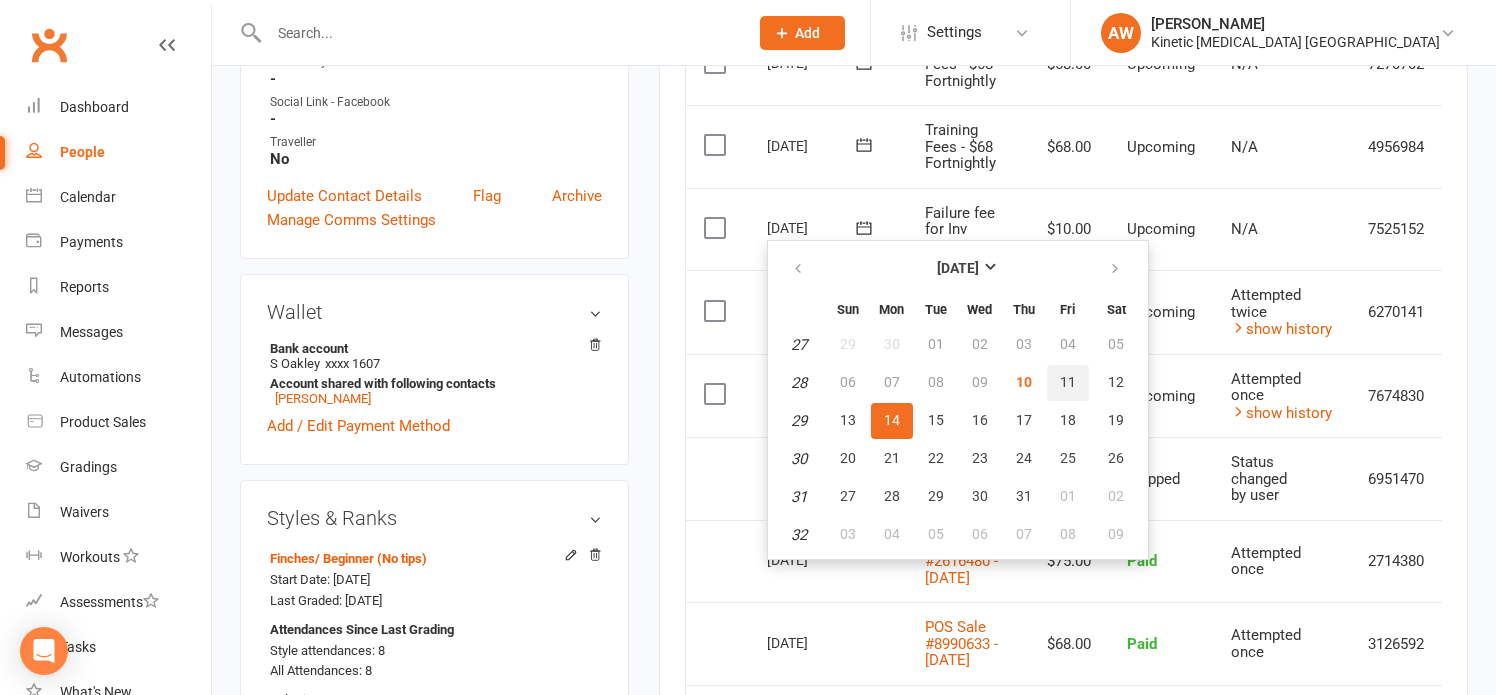 click on "11" at bounding box center (1068, 382) 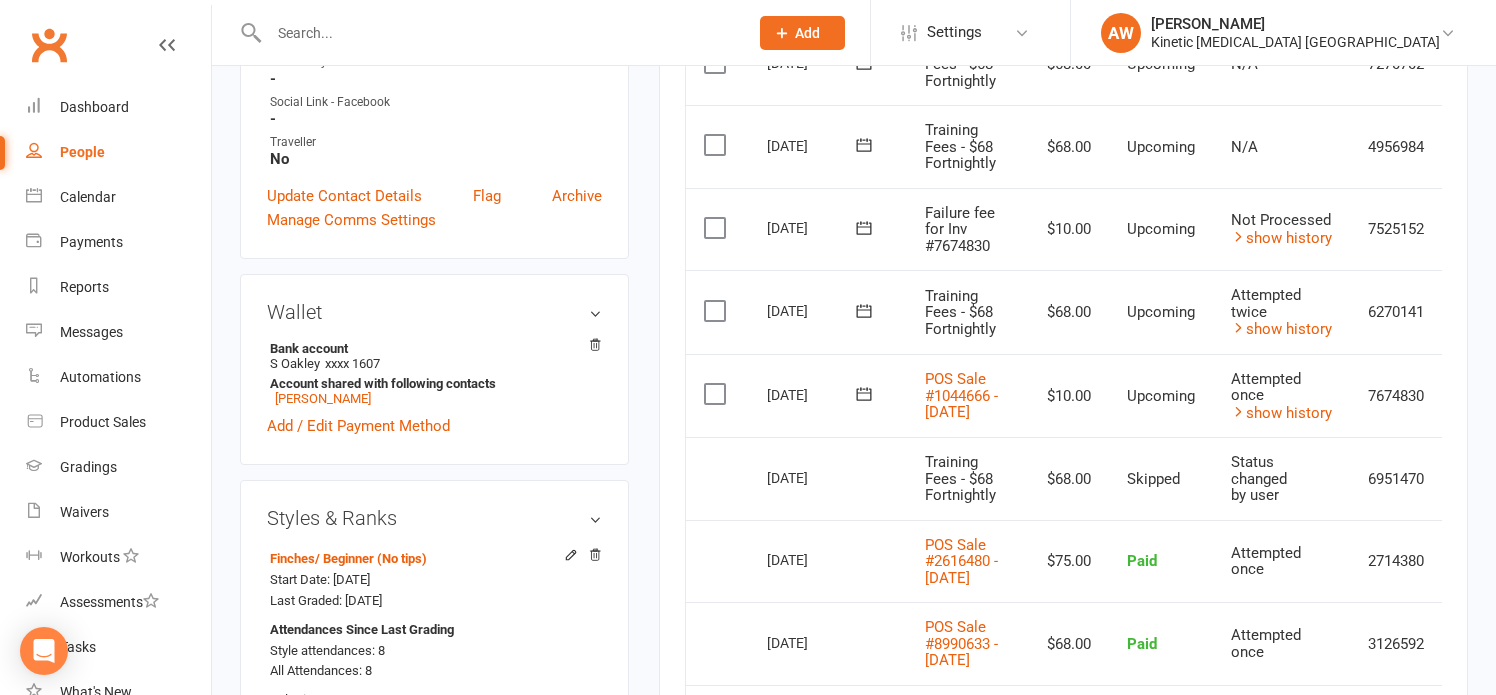 scroll, scrollTop: 100, scrollLeft: 0, axis: vertical 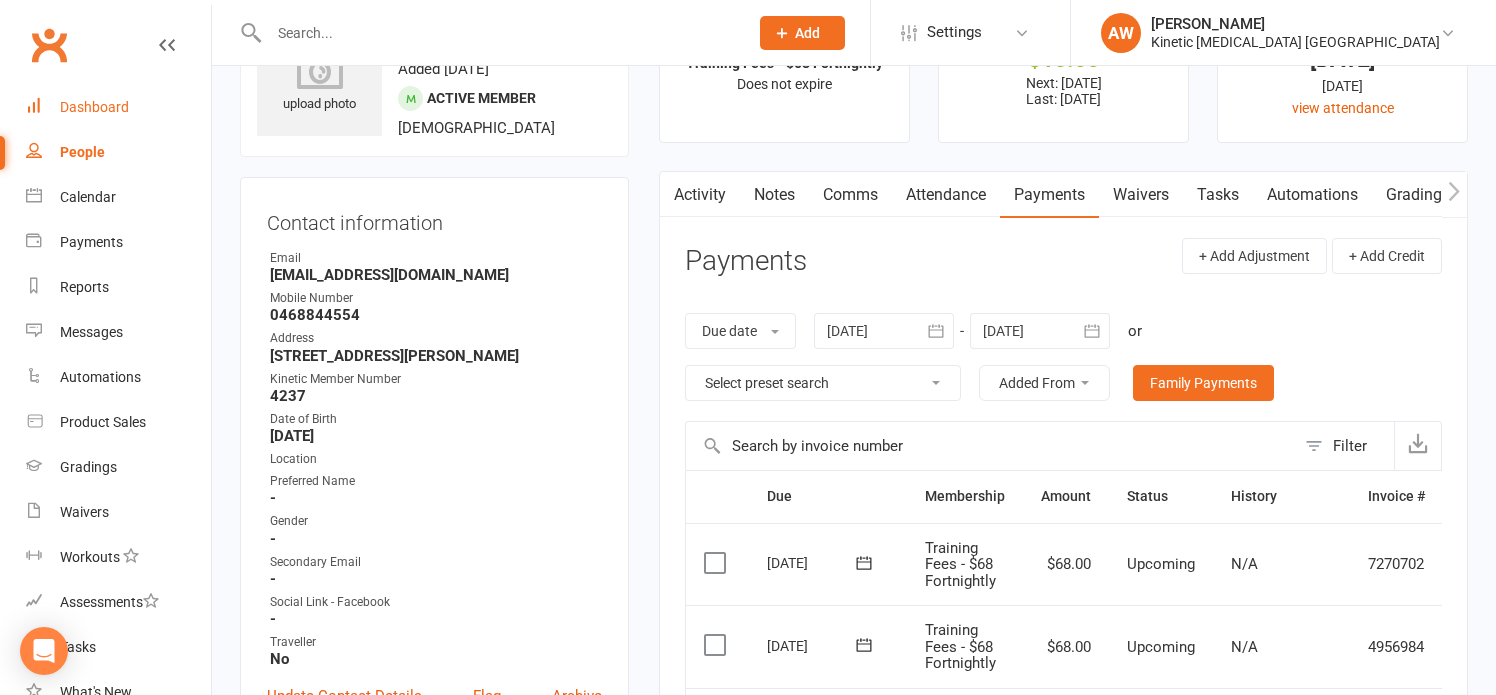 click on "Dashboard" at bounding box center (94, 107) 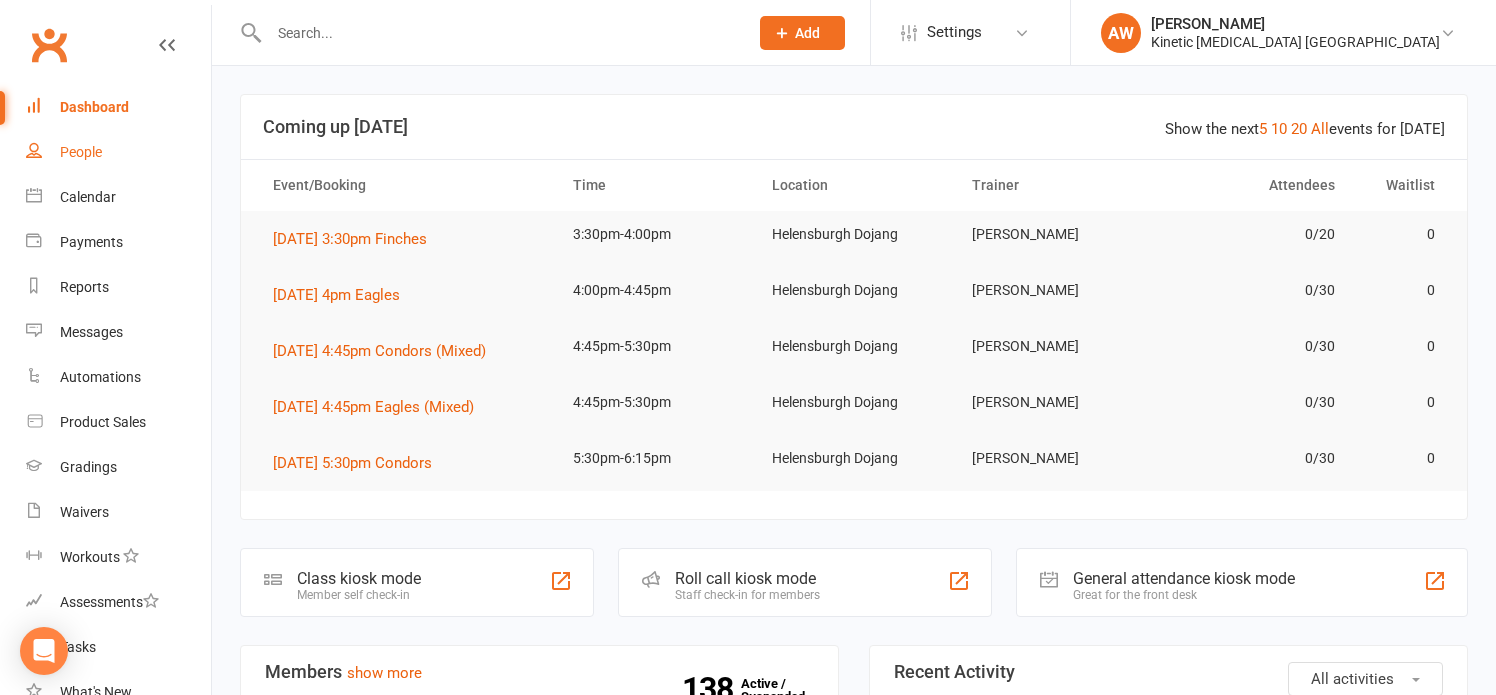 click on "People" at bounding box center (81, 152) 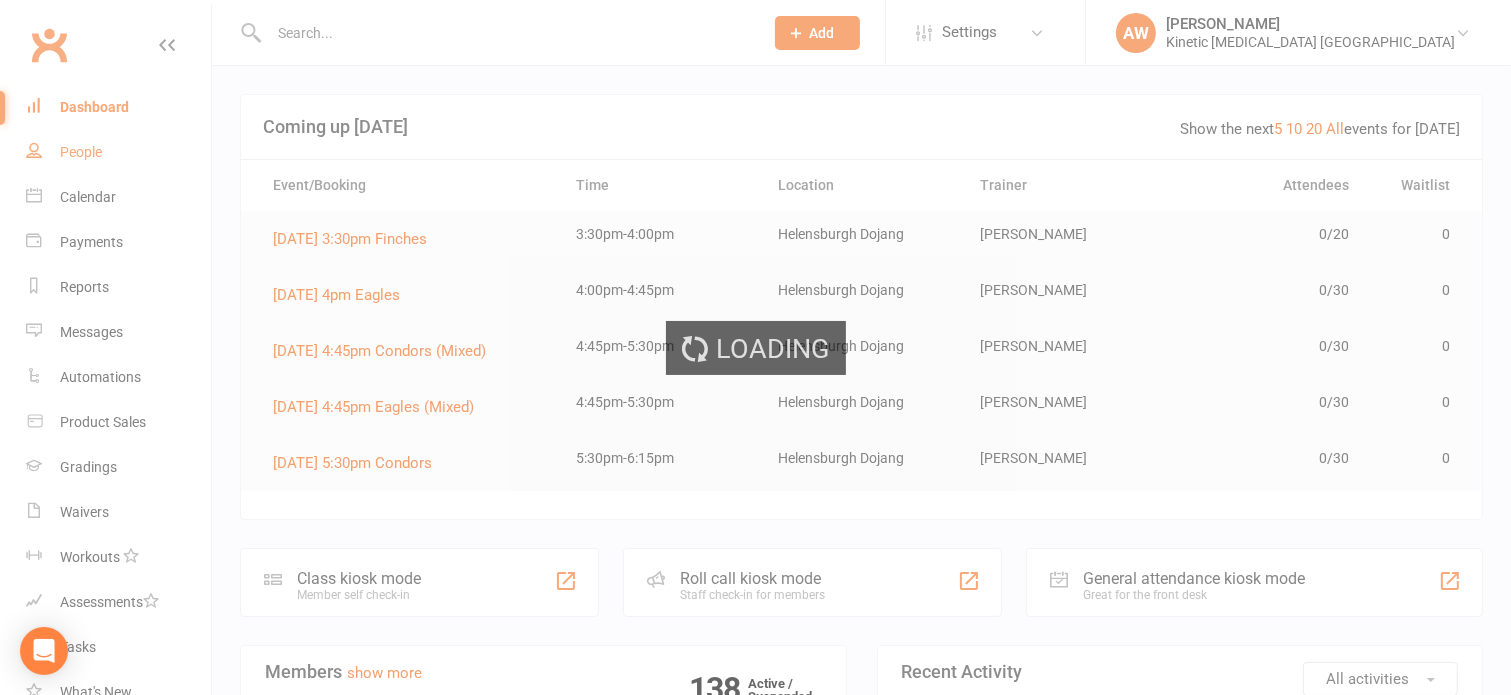 select on "100" 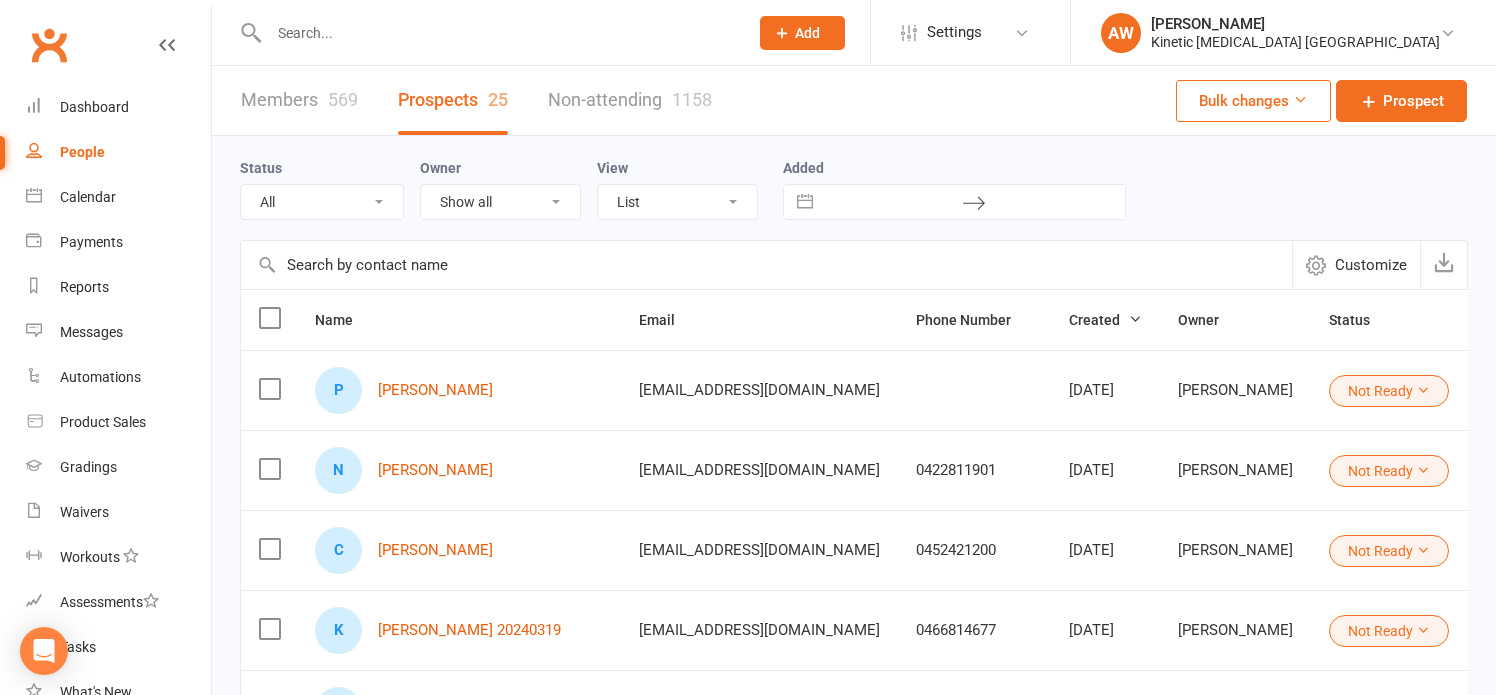 click on "Add" 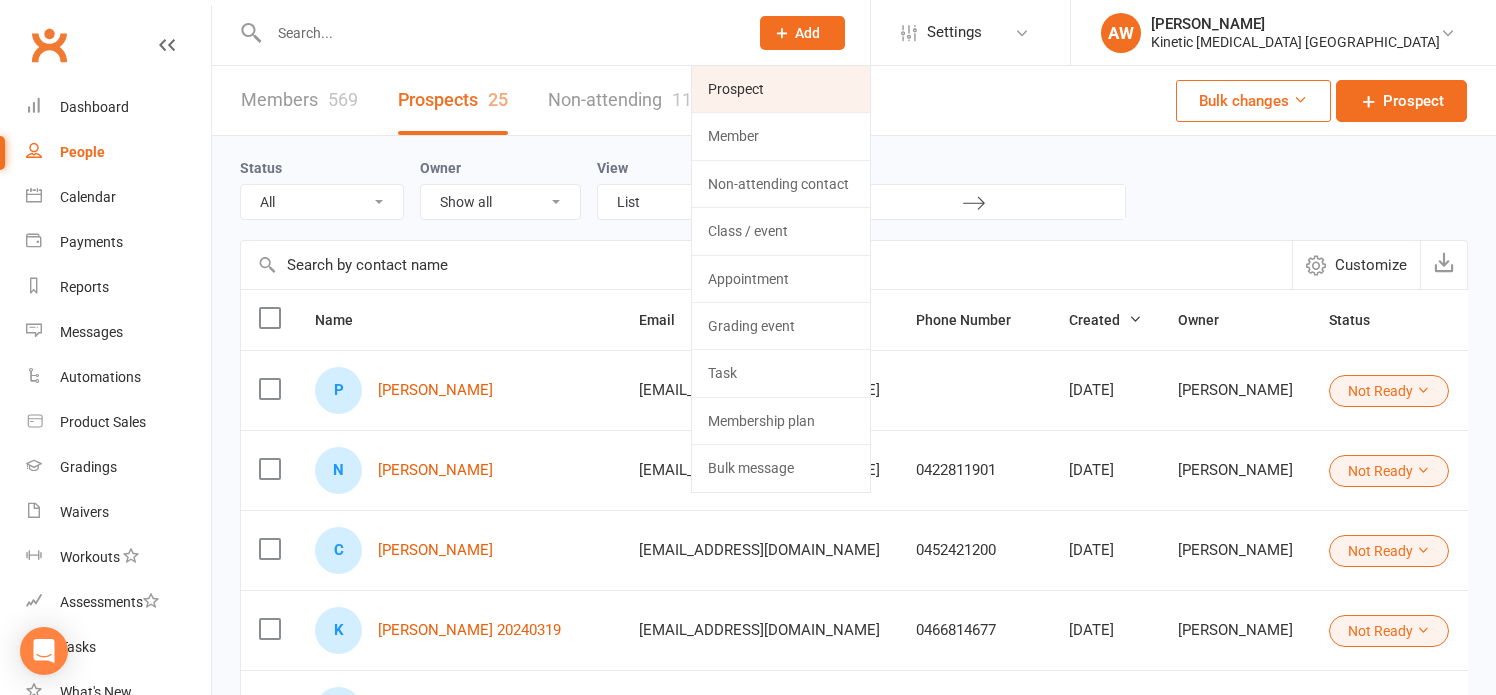 click on "Prospect" 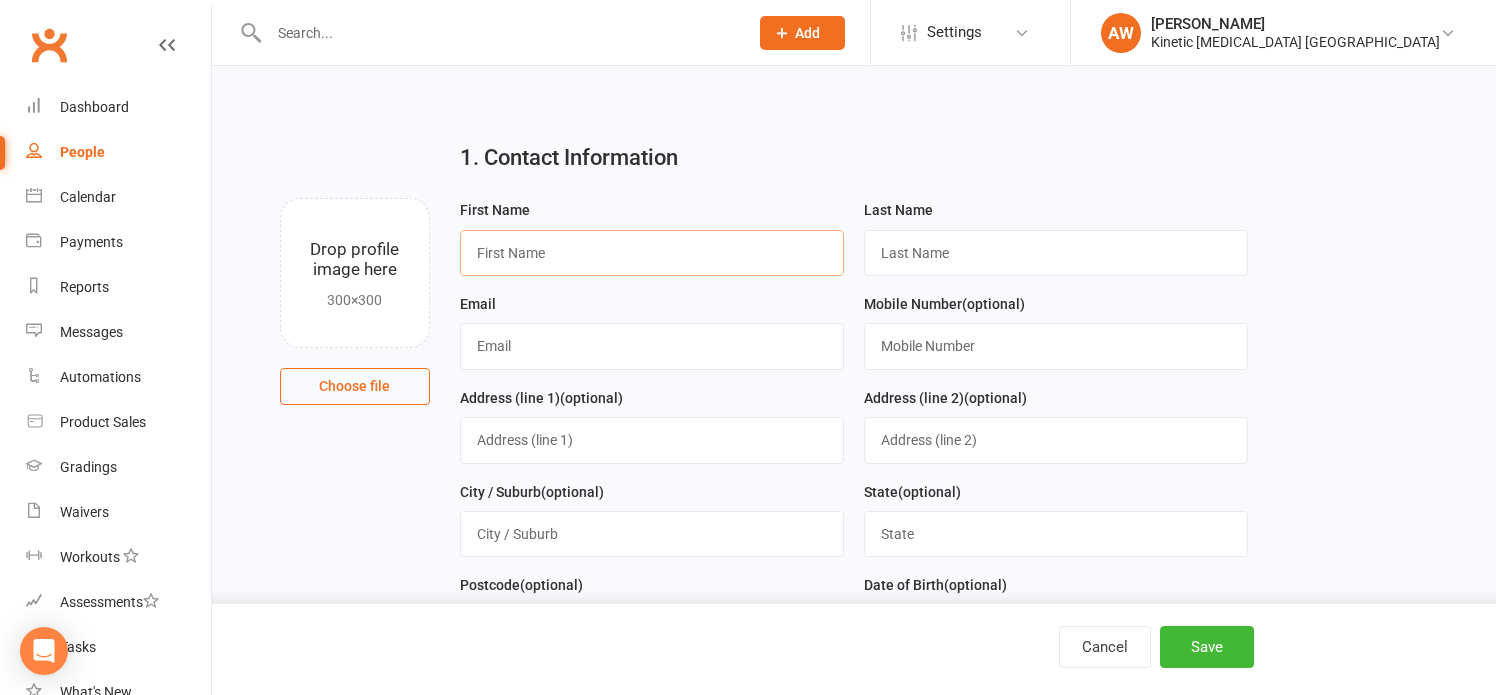 click at bounding box center (652, 253) 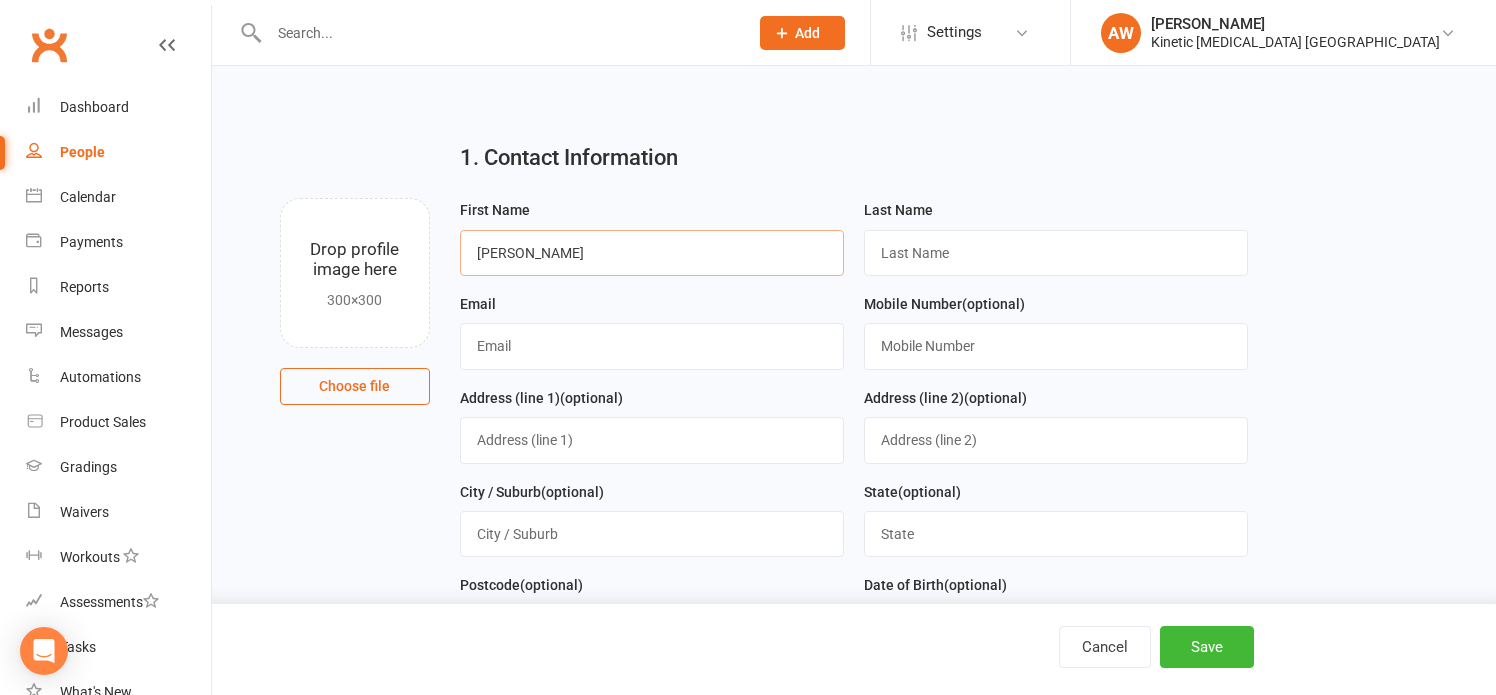 type on "Grady" 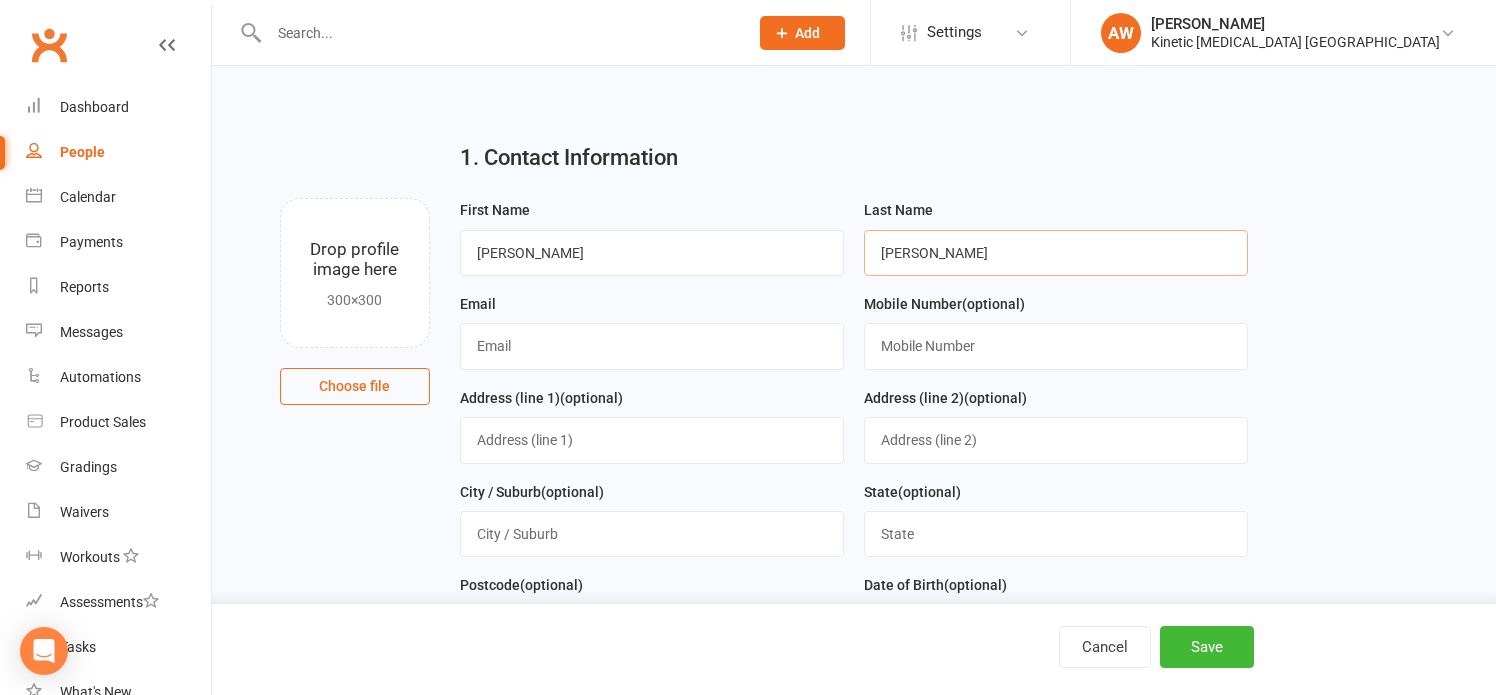 type on "Dunworth" 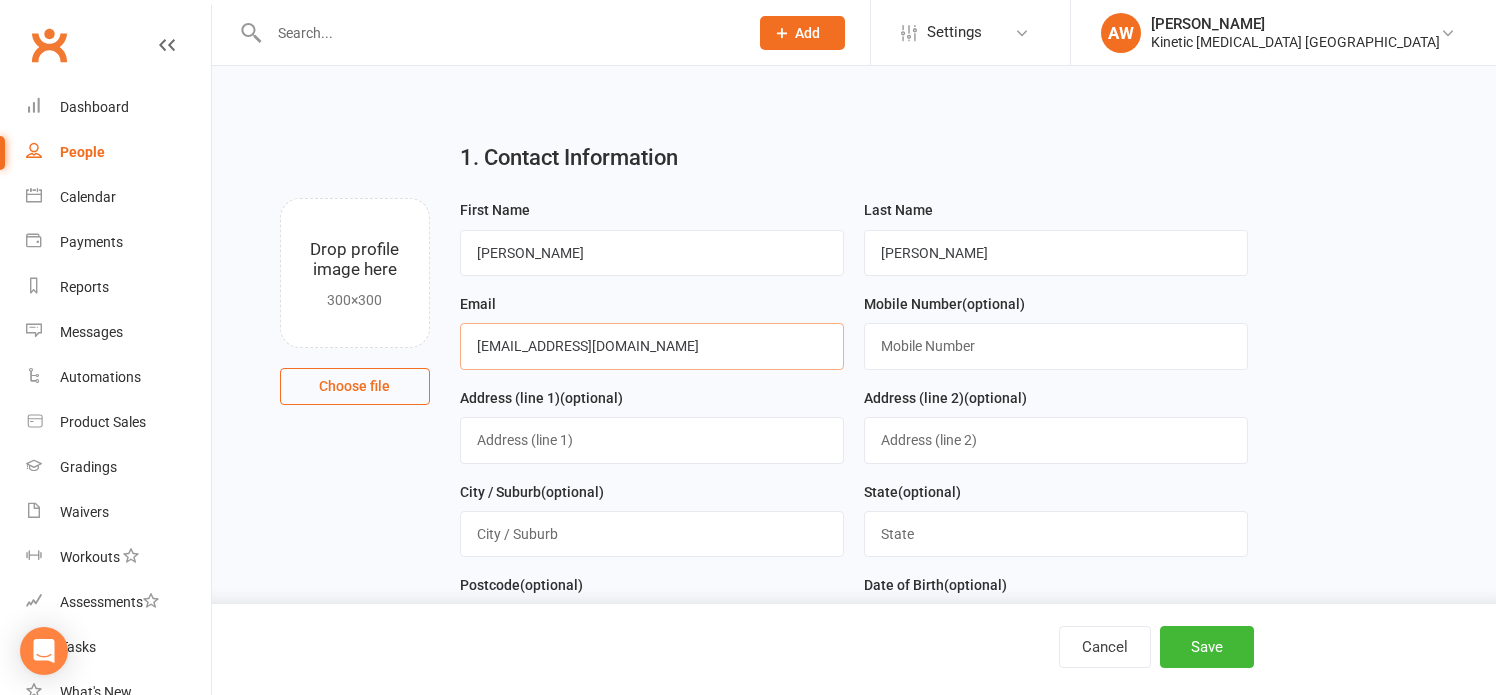 type on "gradyjjd@gmail.com" 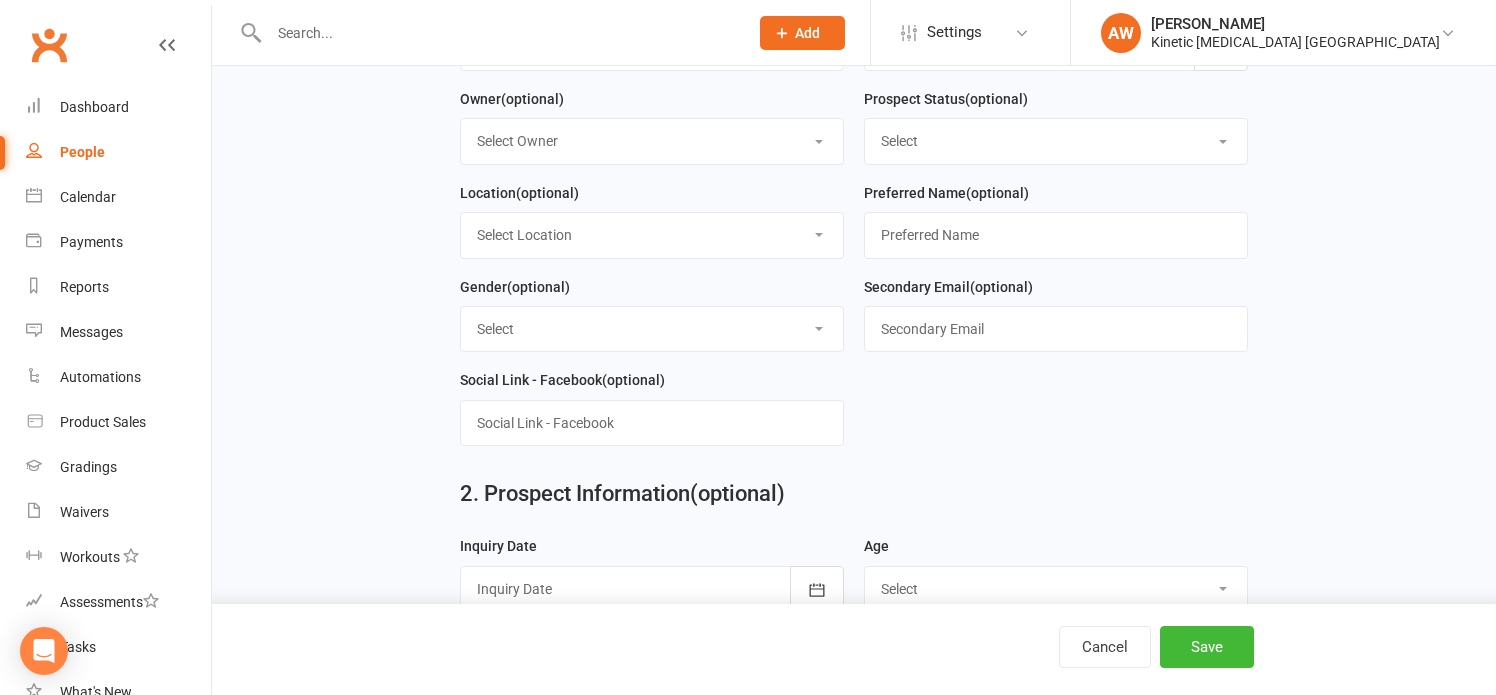 scroll, scrollTop: 700, scrollLeft: 0, axis: vertical 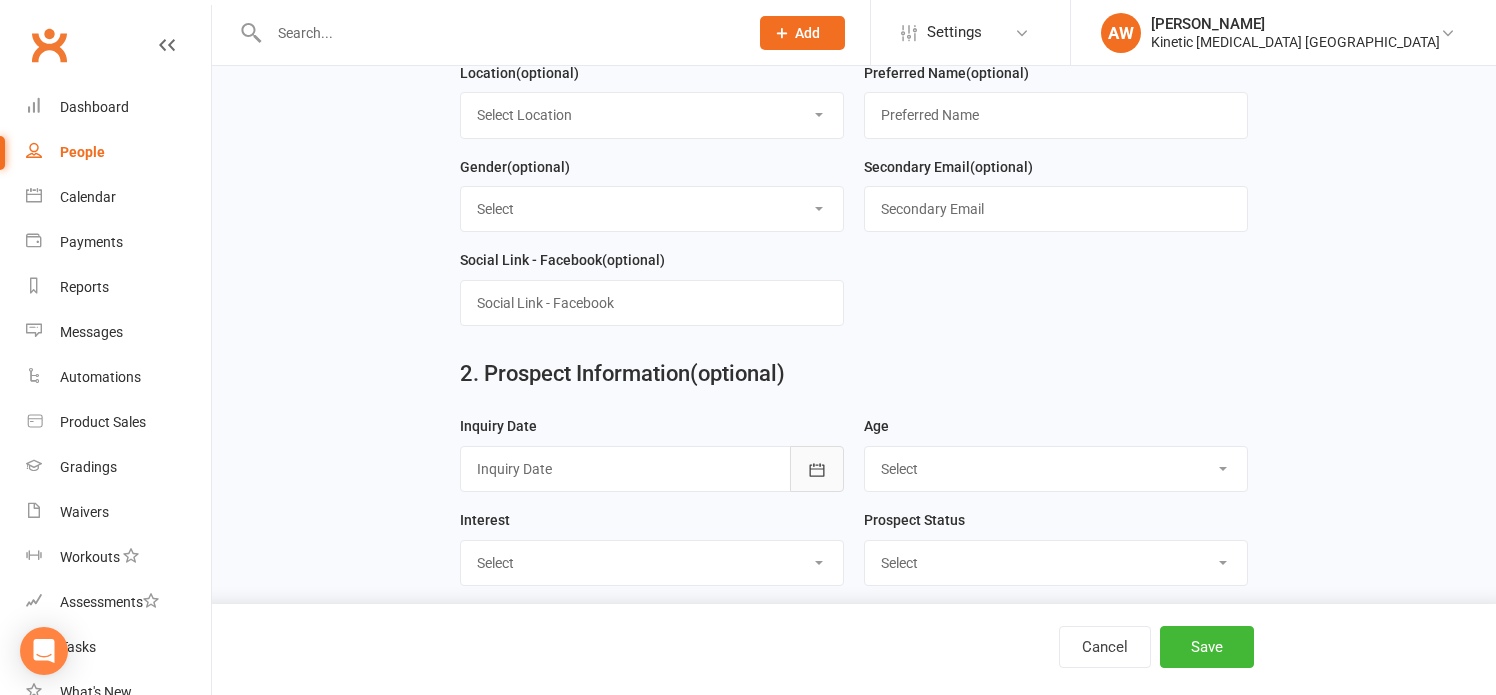 type on "0433934533" 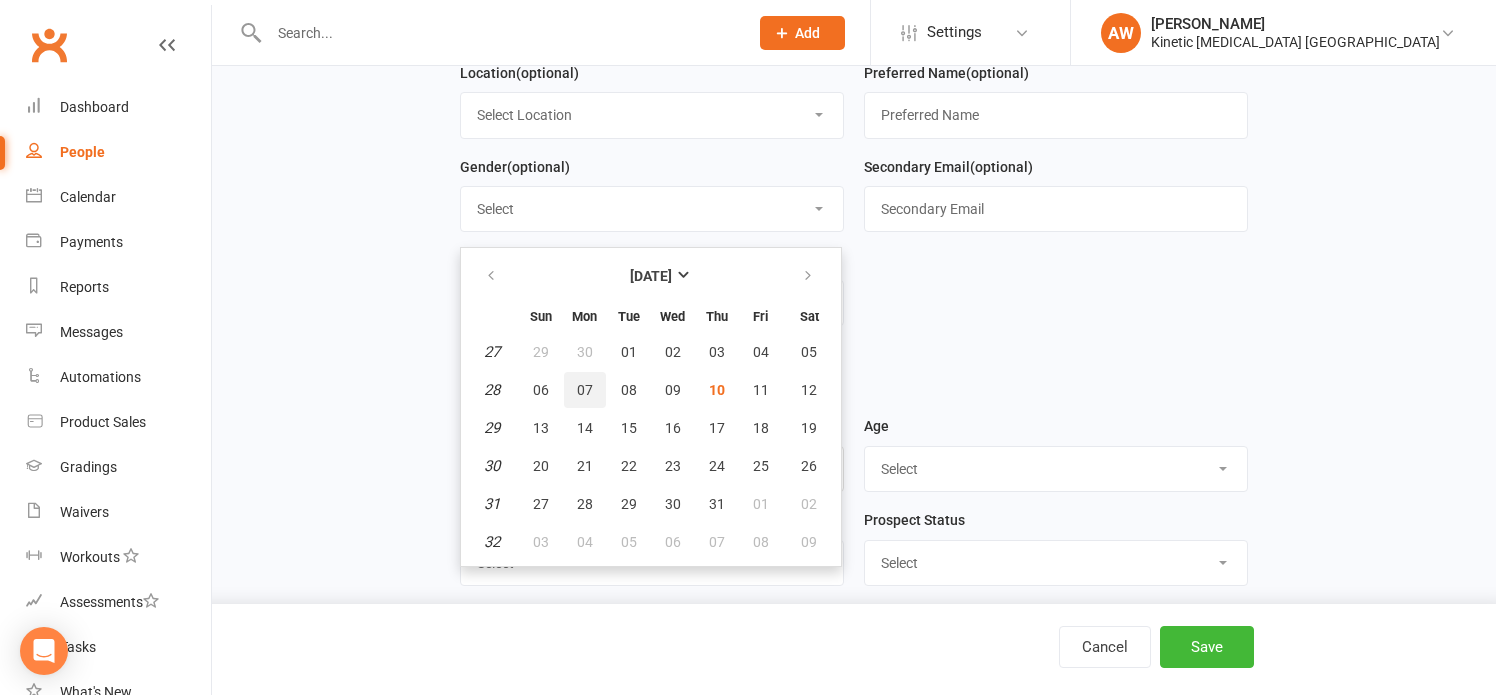 click on "07" at bounding box center (585, 390) 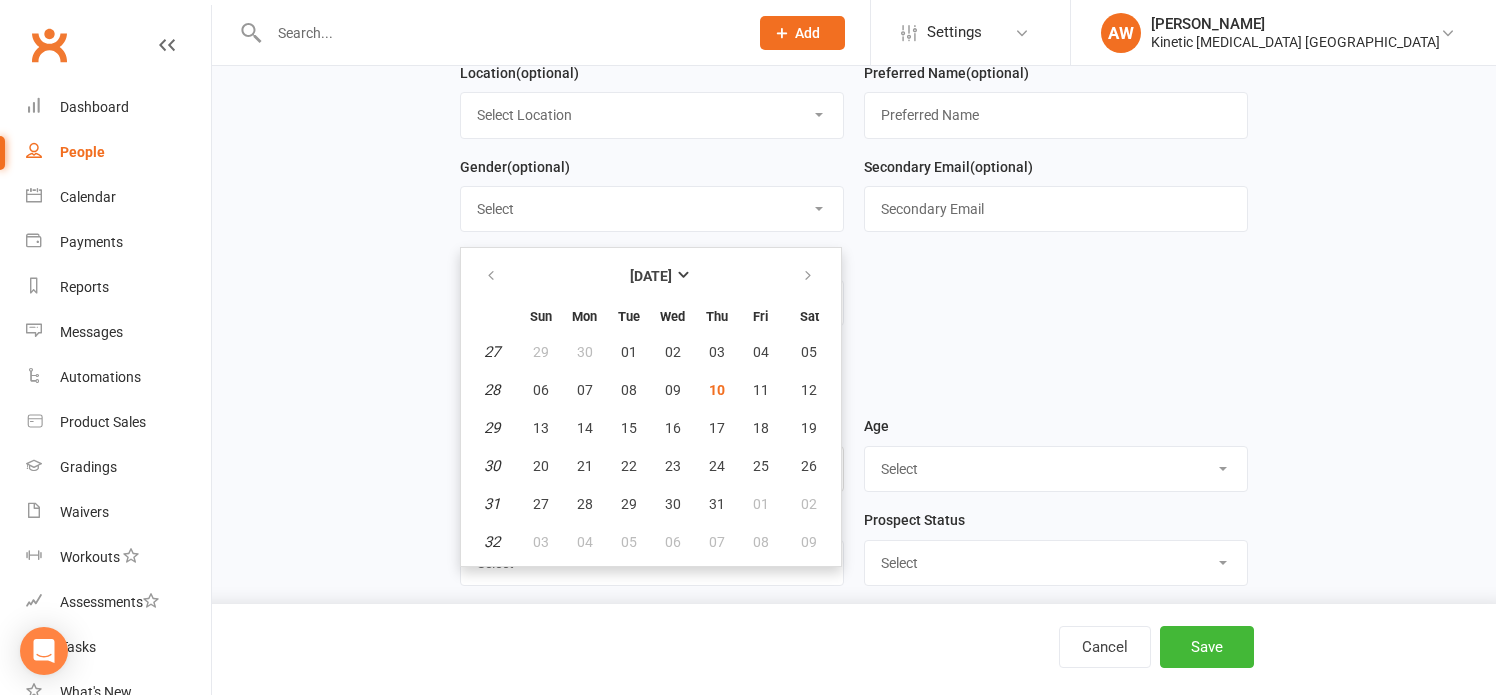 type on "07 Jul 2025" 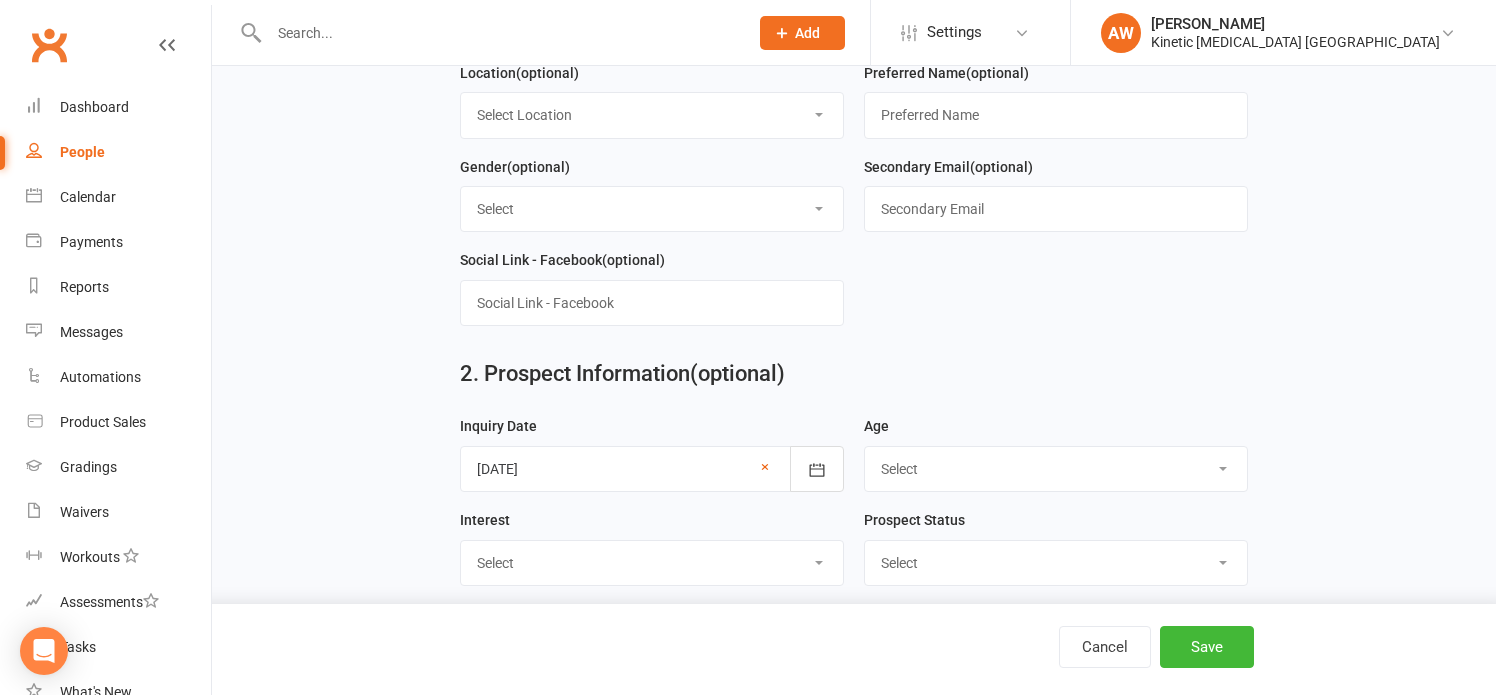 click on "Select 3-5 yrs 6-8 yrs 9-12 yrs 13-16 yrs 17-24 yrs 25-39 yrs 40 yrs +" at bounding box center [1056, 469] 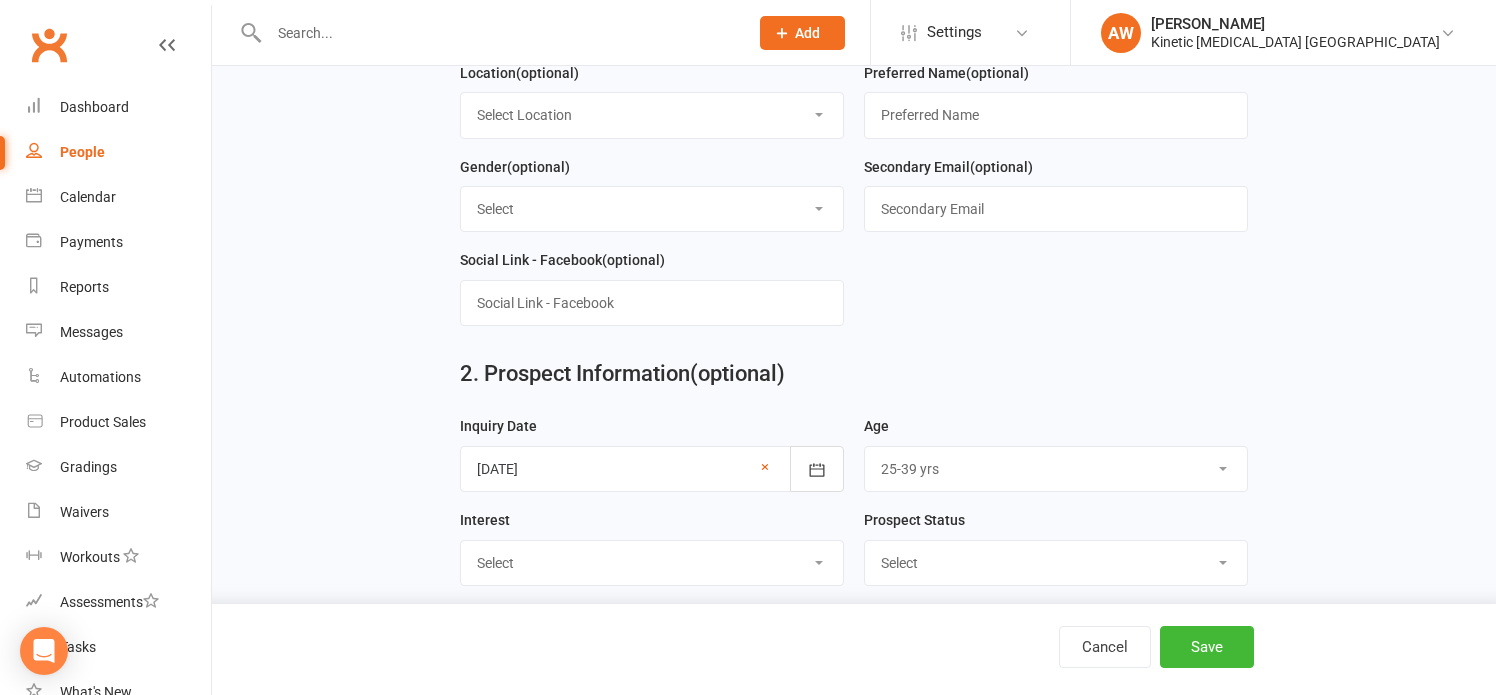 click on "Select 3-5 yrs 6-8 yrs 9-12 yrs 13-16 yrs 17-24 yrs 25-39 yrs 40 yrs +" at bounding box center [1056, 469] 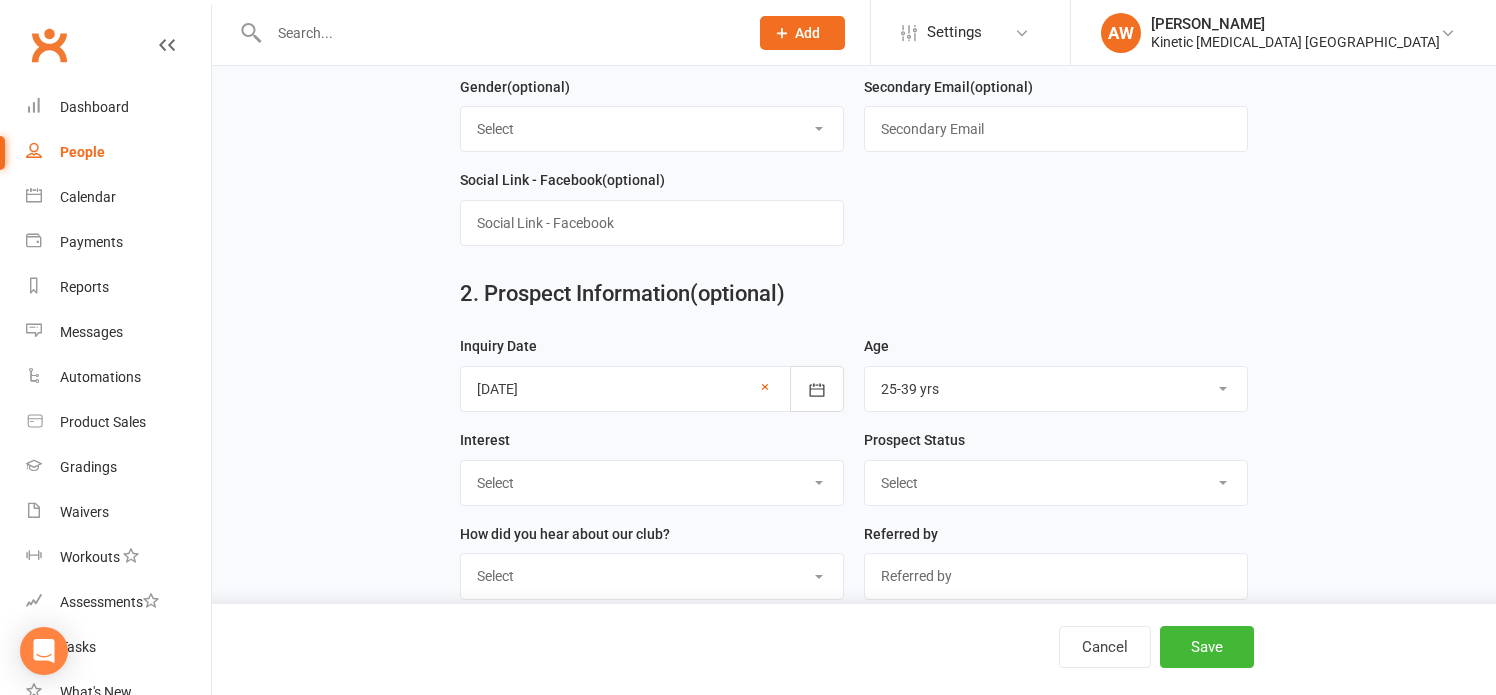 scroll, scrollTop: 900, scrollLeft: 0, axis: vertical 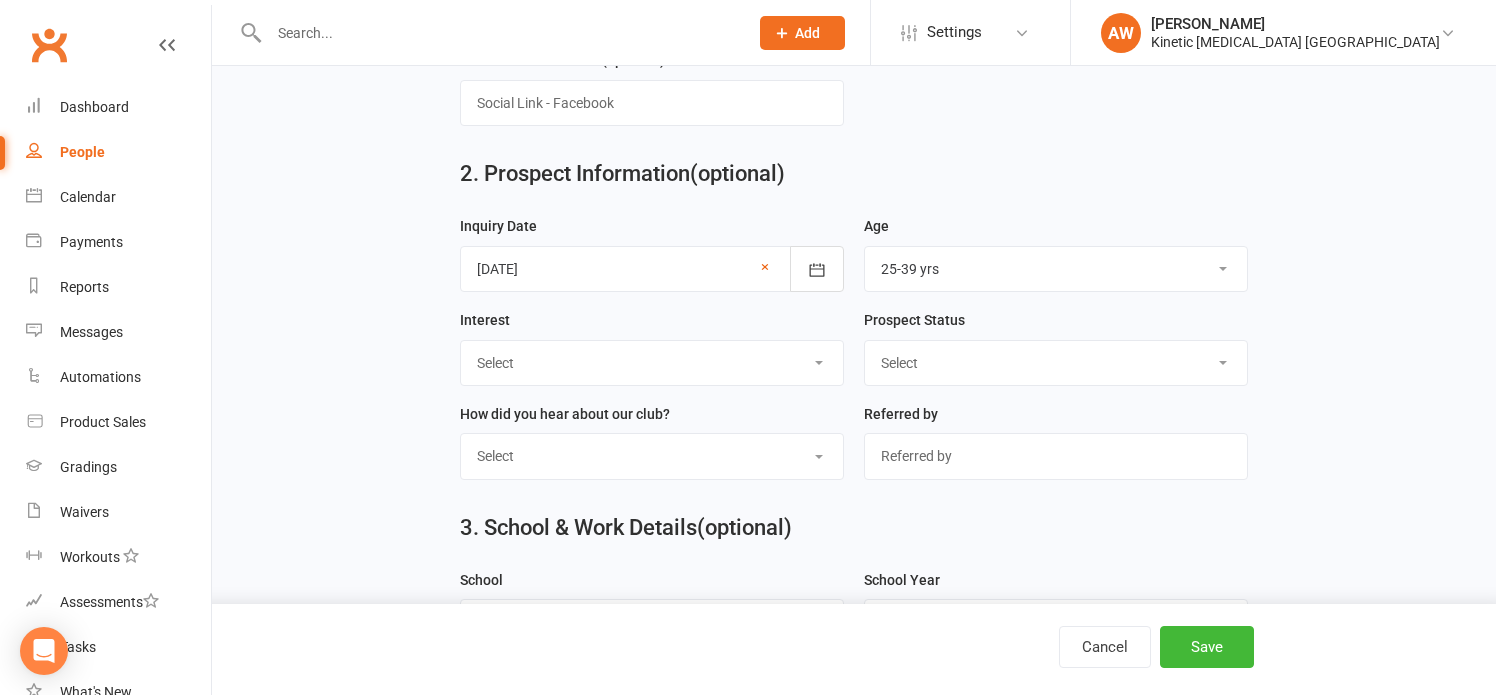 drag, startPoint x: 1093, startPoint y: 363, endPoint x: 1051, endPoint y: 363, distance: 42 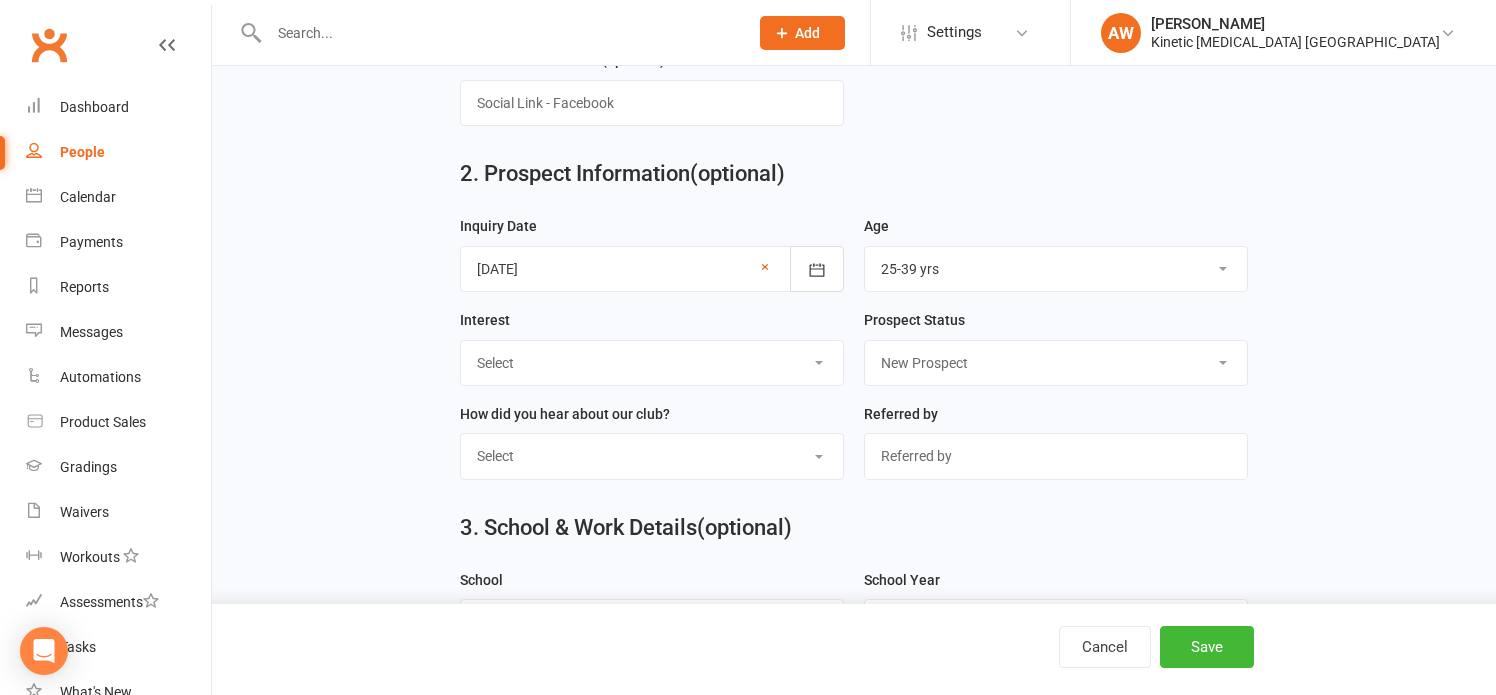 click on "Select New Prospect Cold Prospect Warm Prospect Hot Prospect No longer interested" at bounding box center (1056, 363) 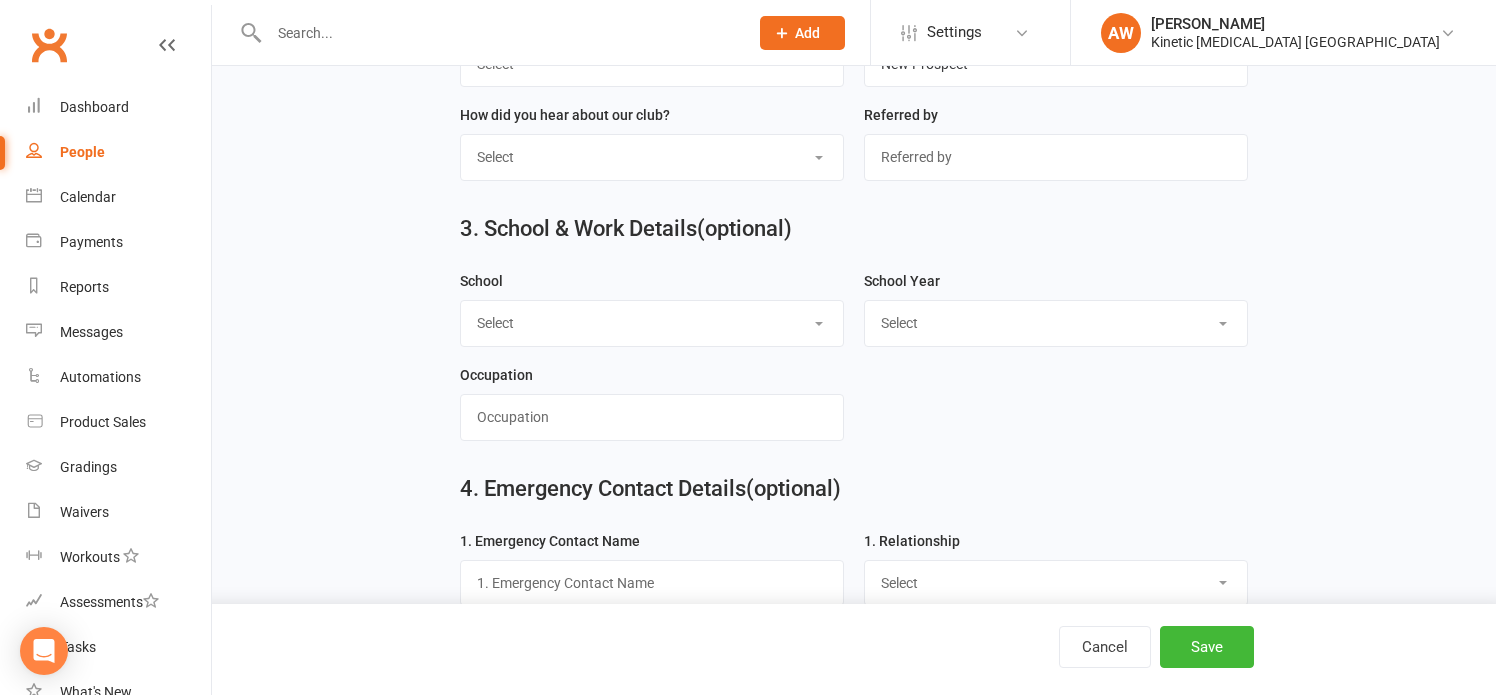 scroll, scrollTop: 1200, scrollLeft: 0, axis: vertical 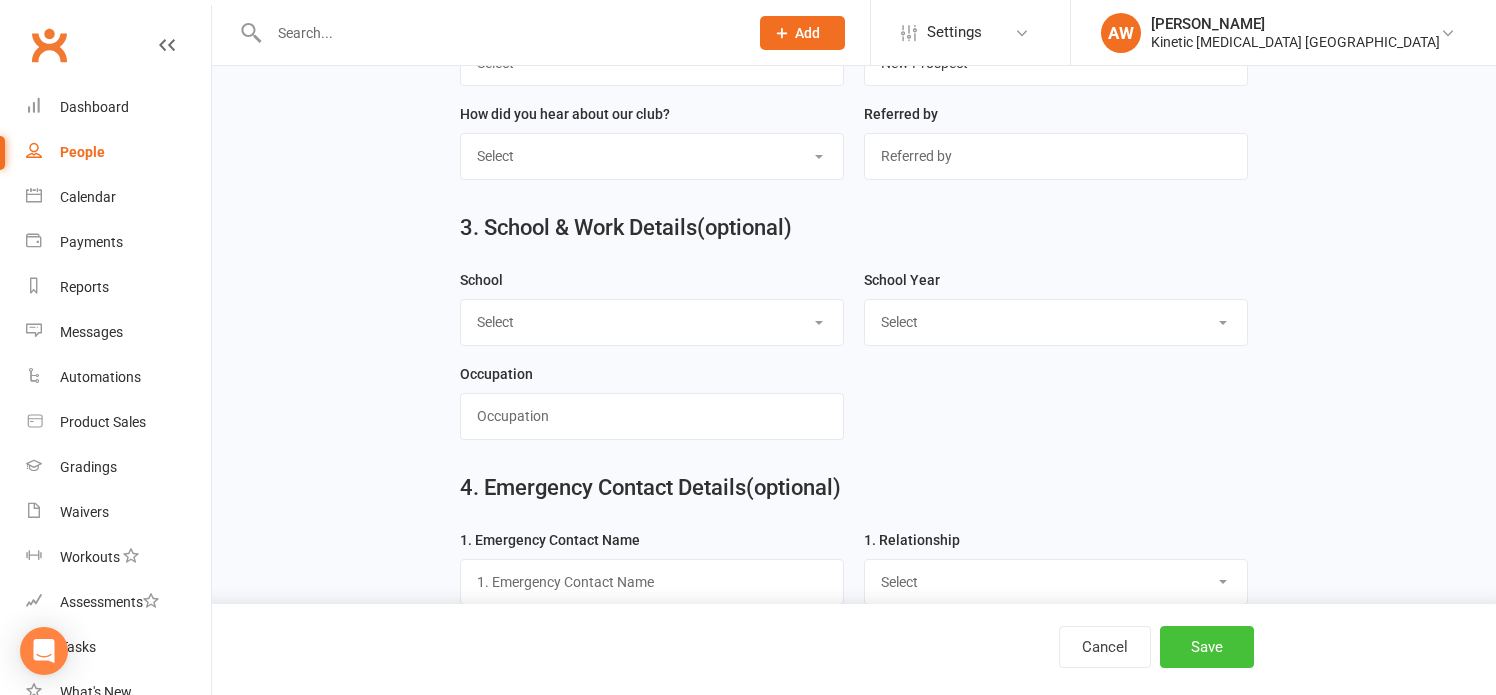 click on "Save" at bounding box center (1207, 647) 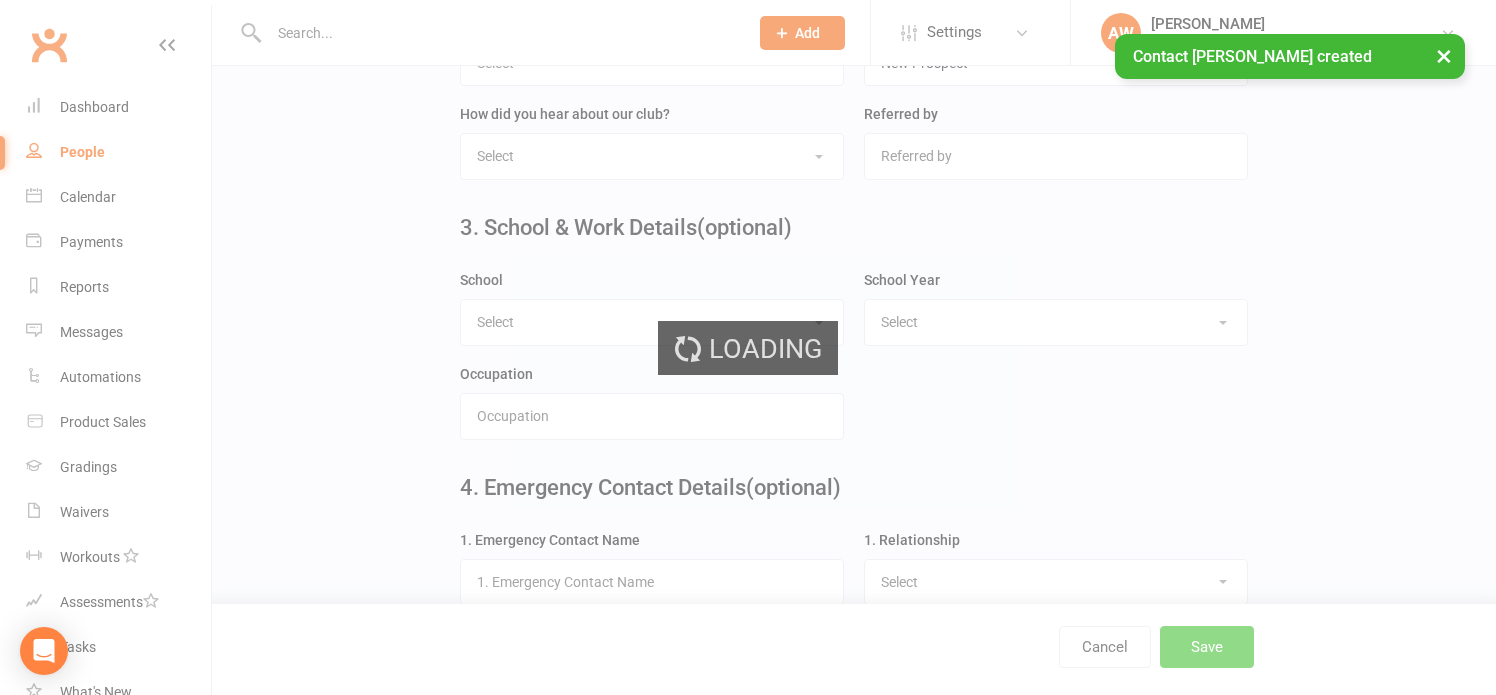 scroll, scrollTop: 0, scrollLeft: 0, axis: both 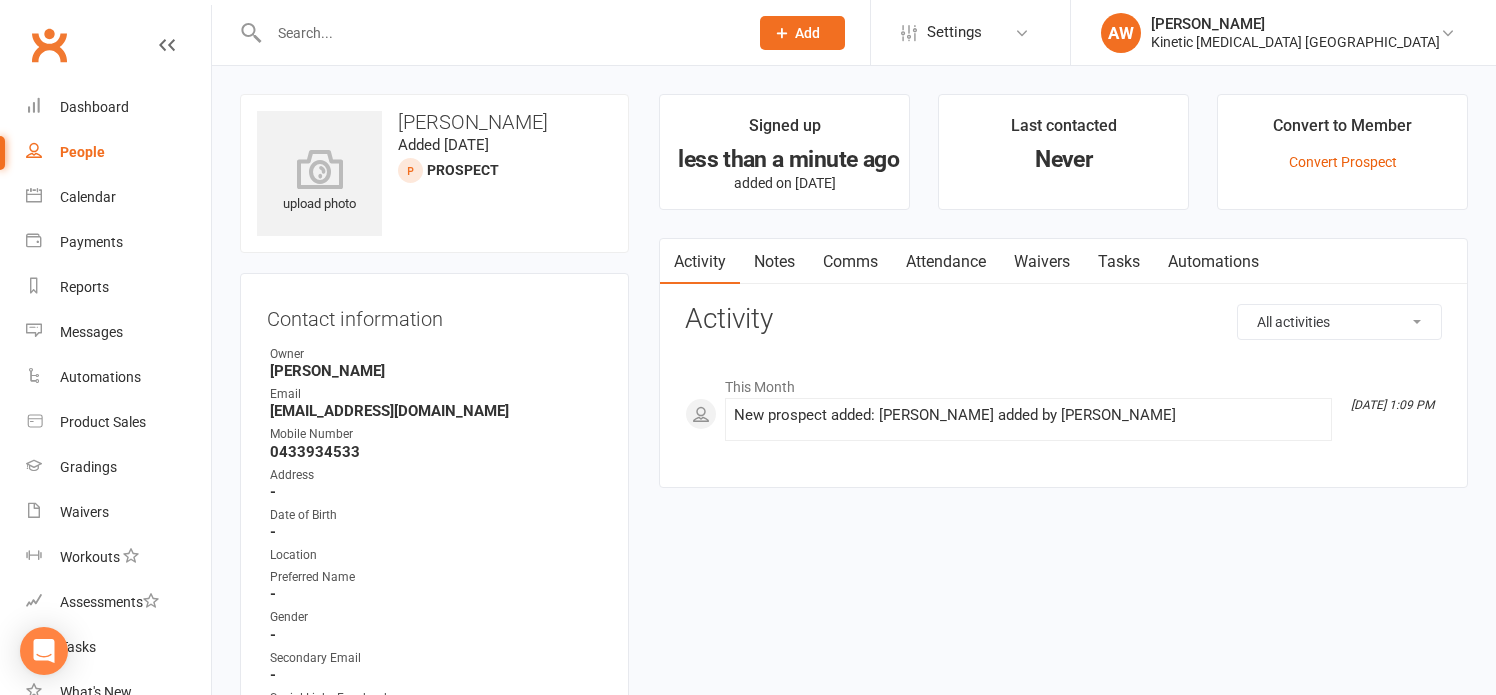 click at bounding box center [498, 33] 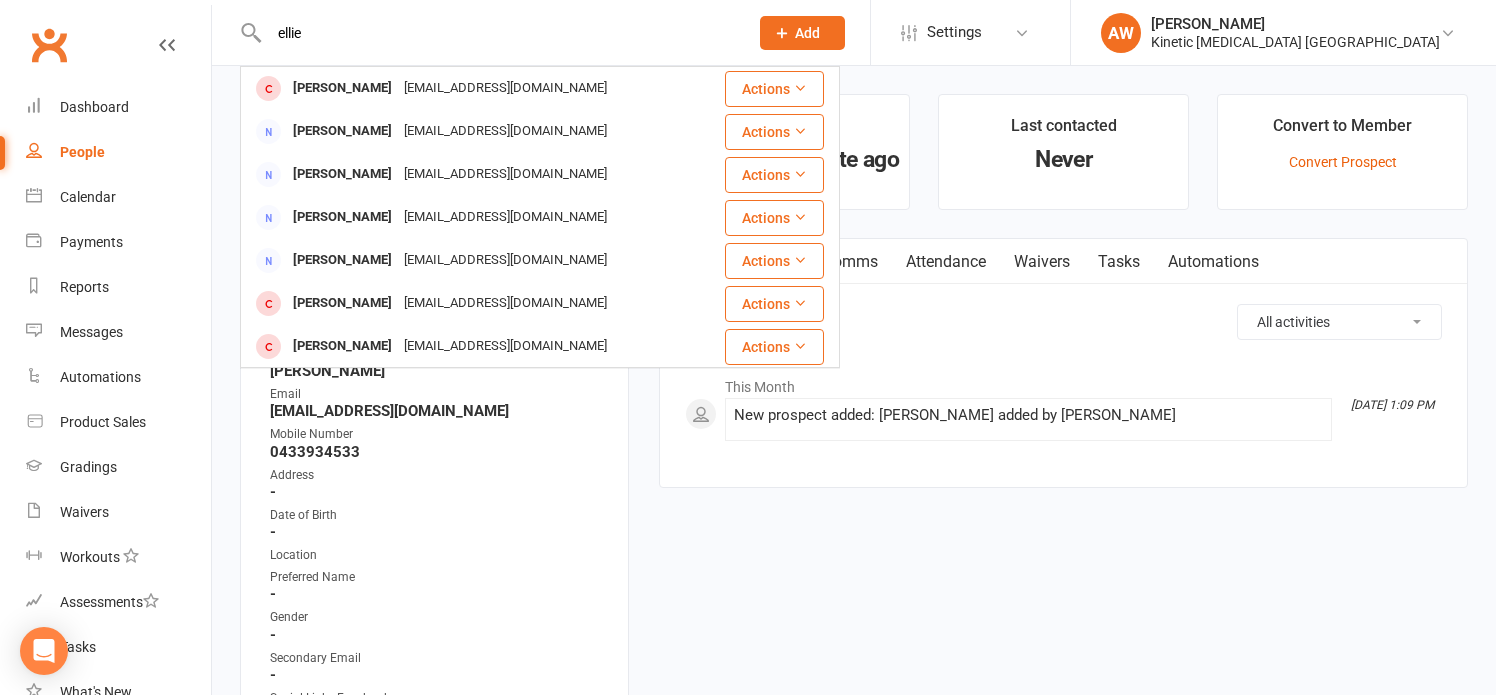 type on "ellie" 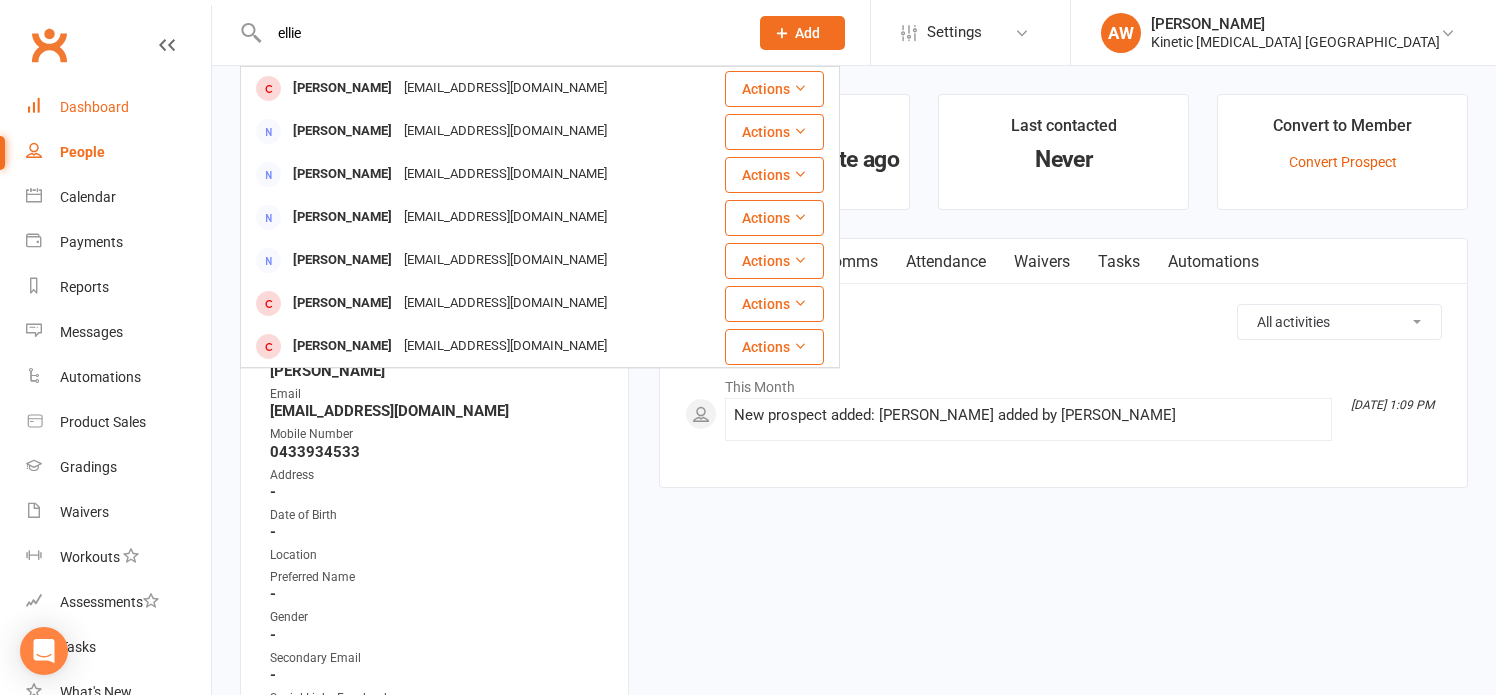 click on "Dashboard" at bounding box center [94, 107] 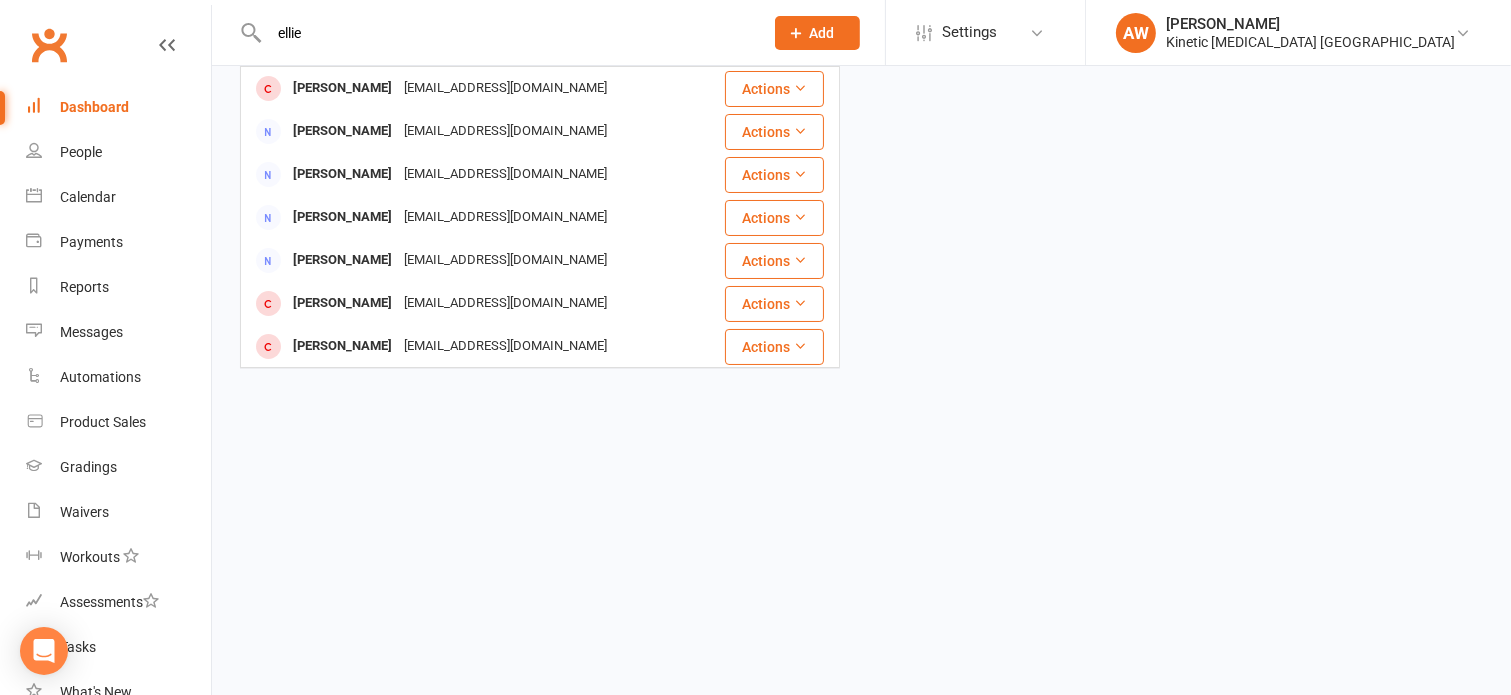 type 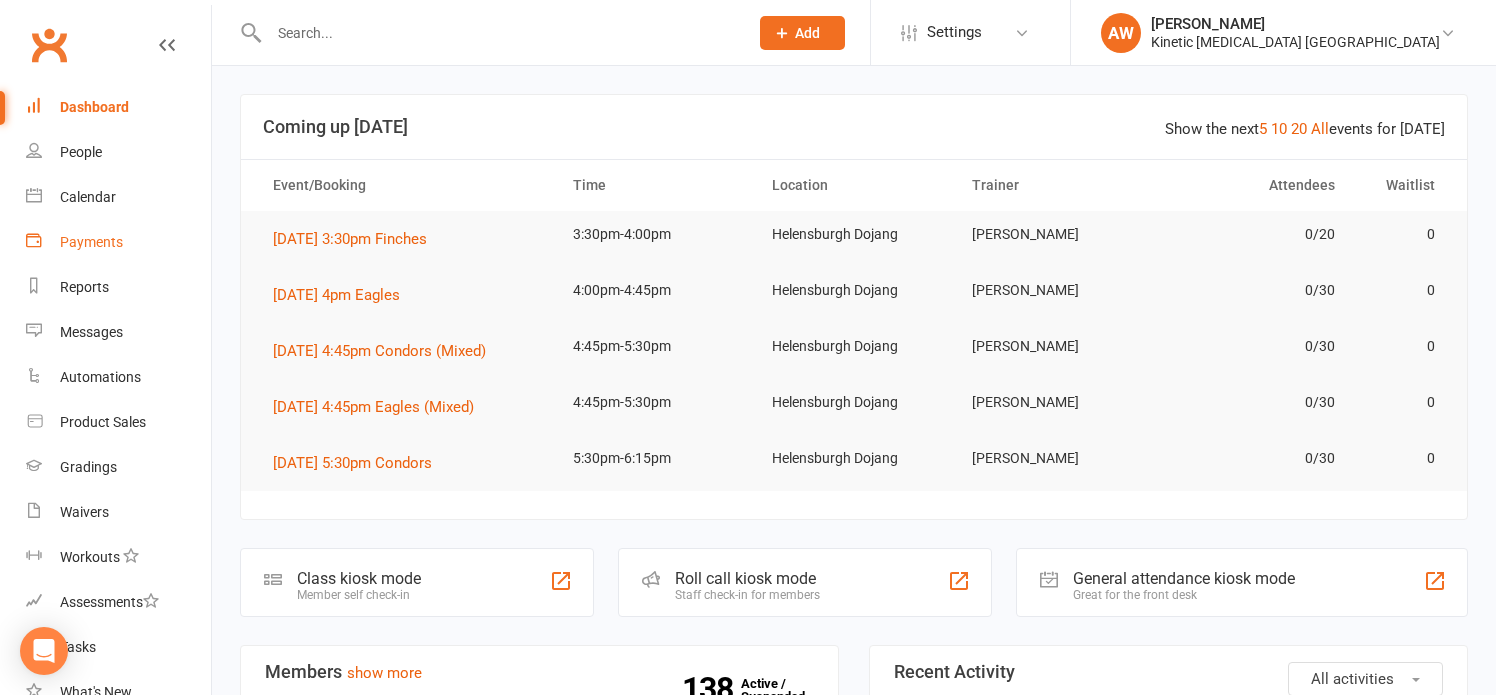 click on "Payments" at bounding box center [91, 242] 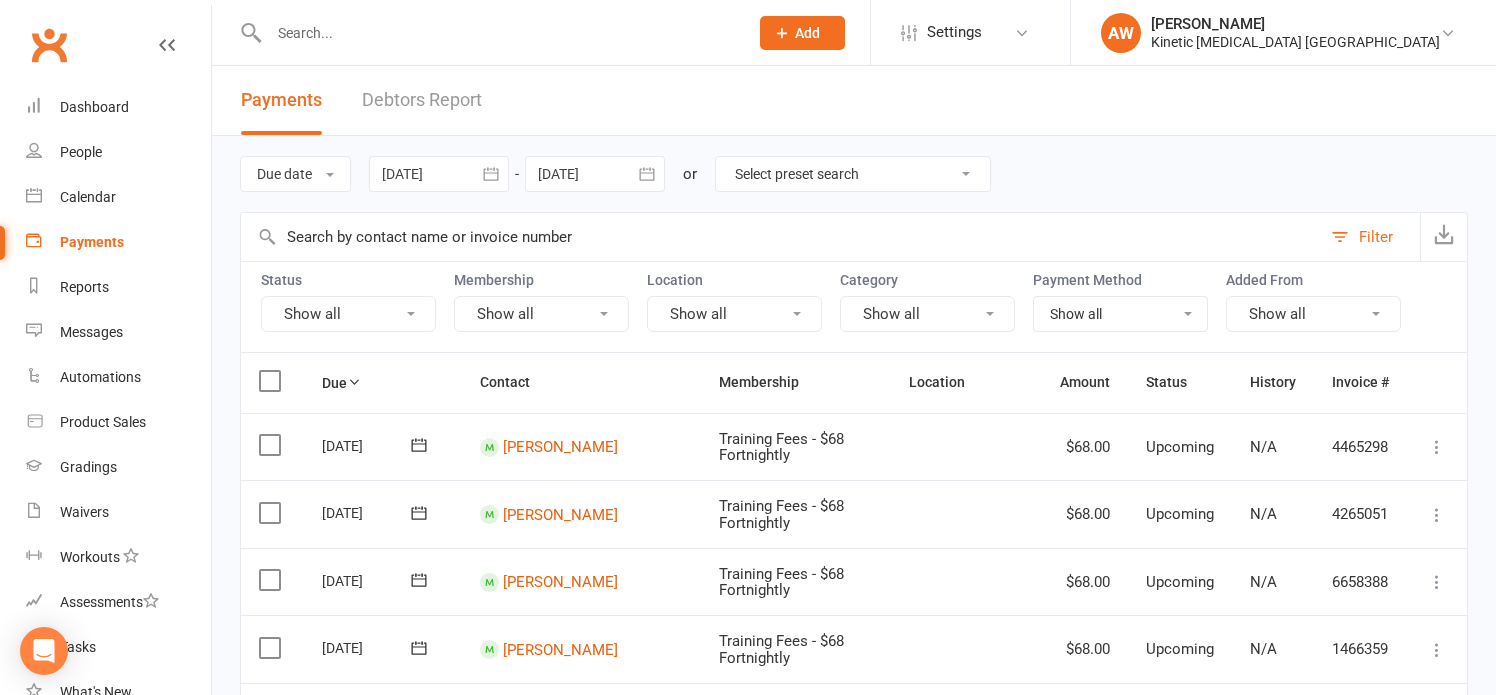 click at bounding box center [491, 174] 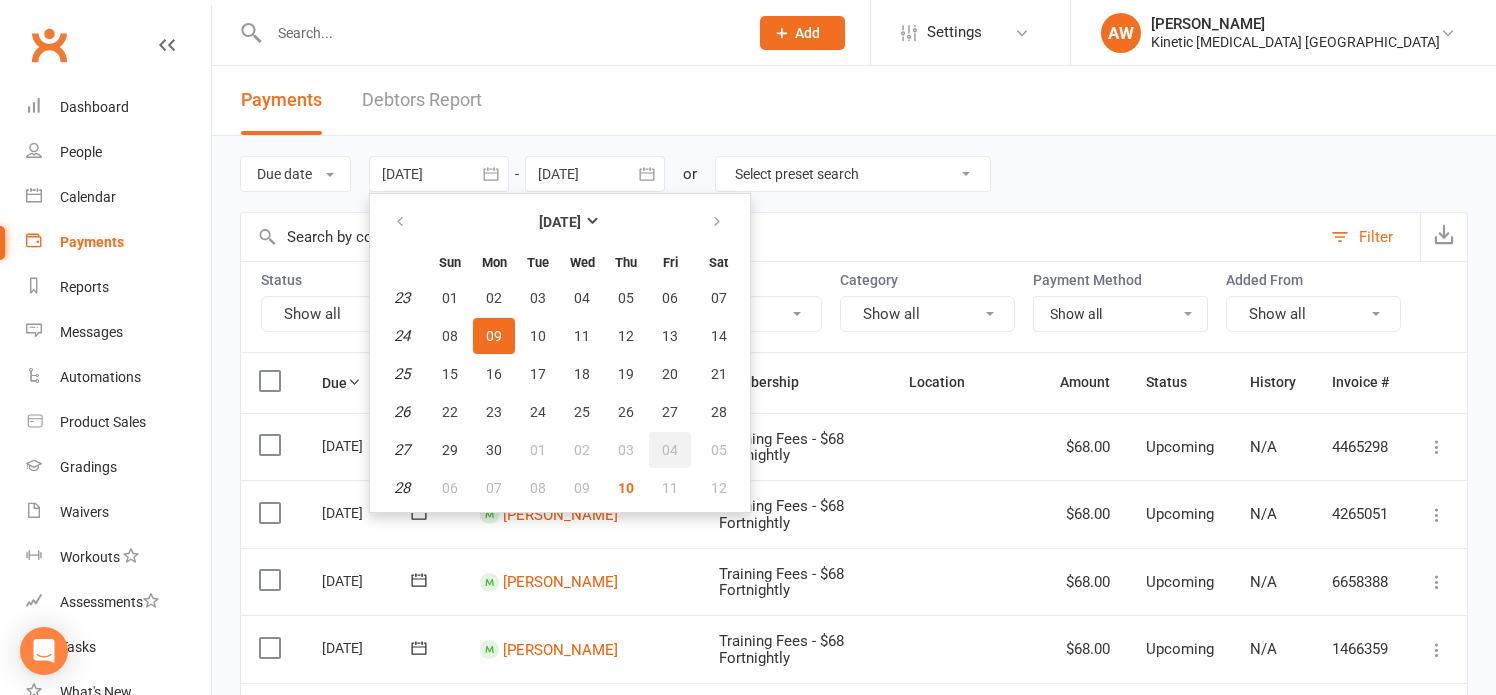 click on "04" at bounding box center (670, 450) 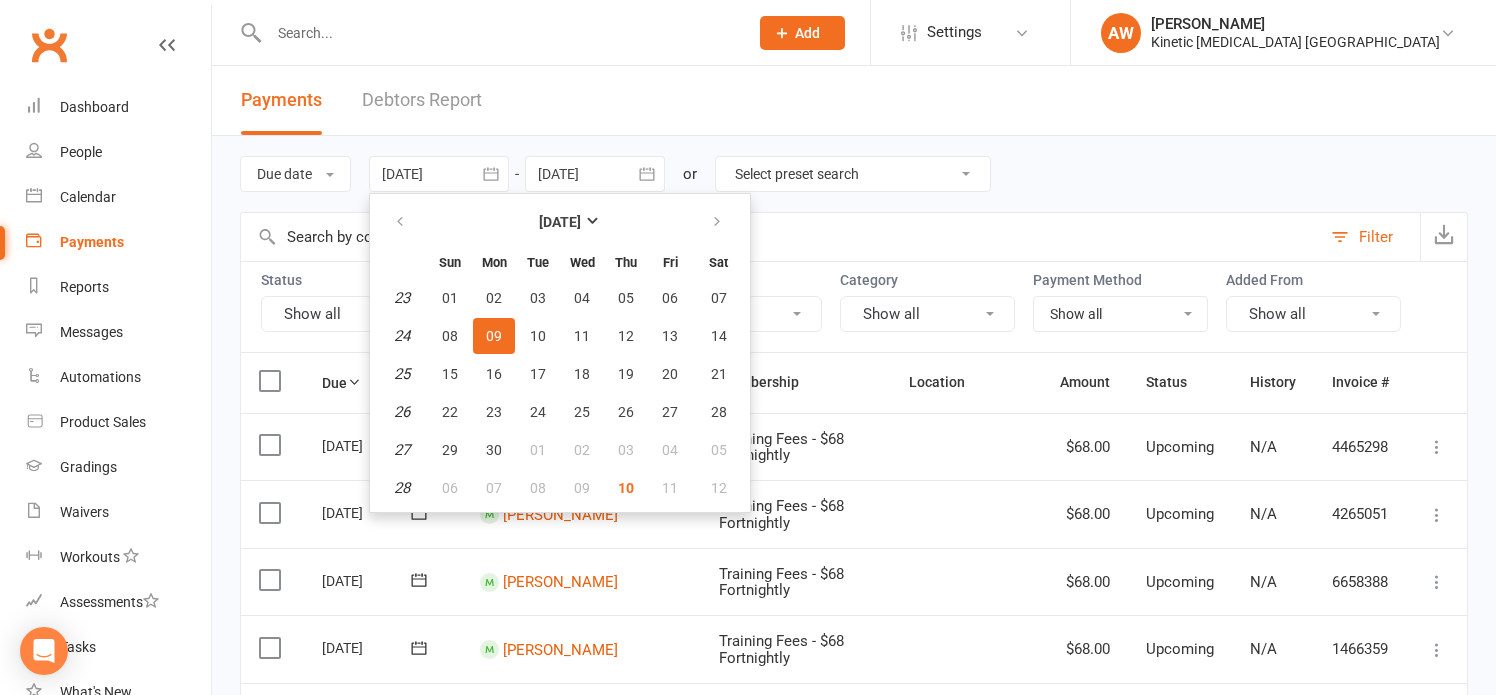 type on "04 Jul 2025" 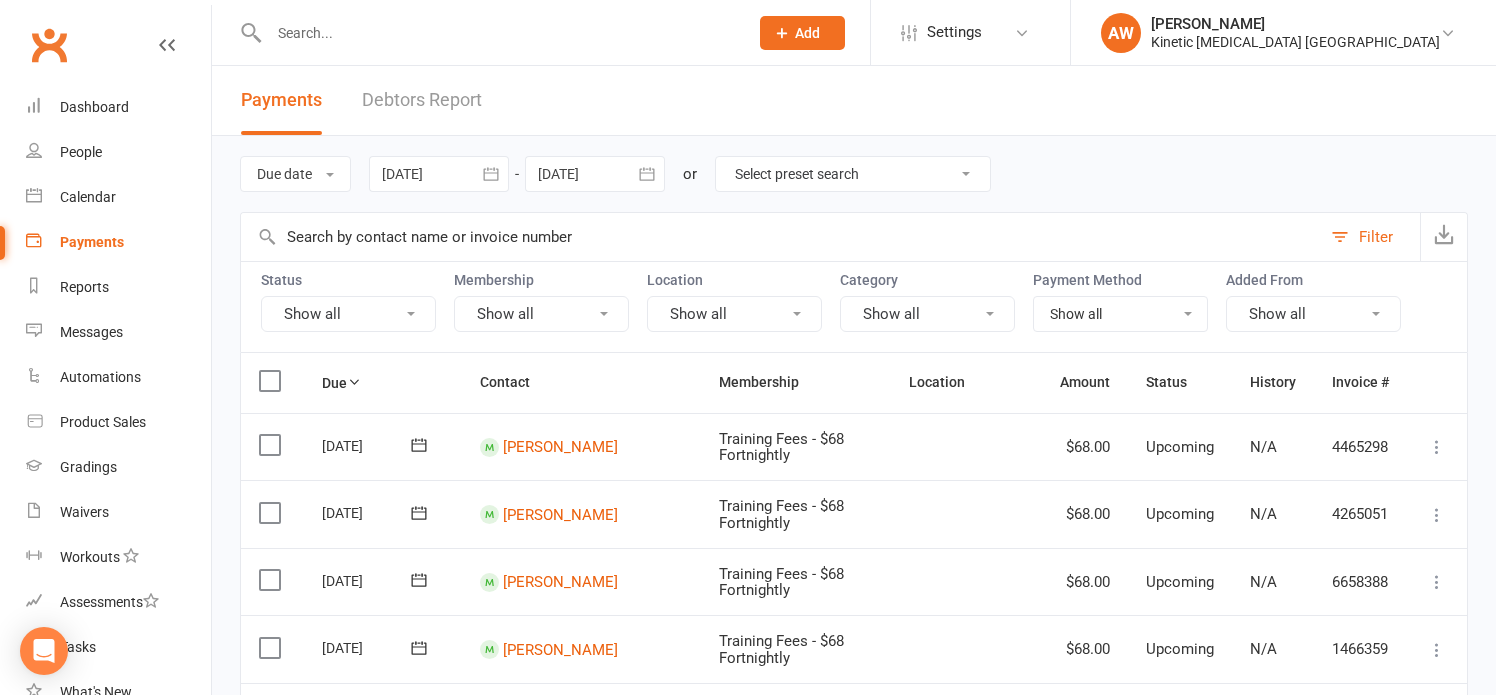 click 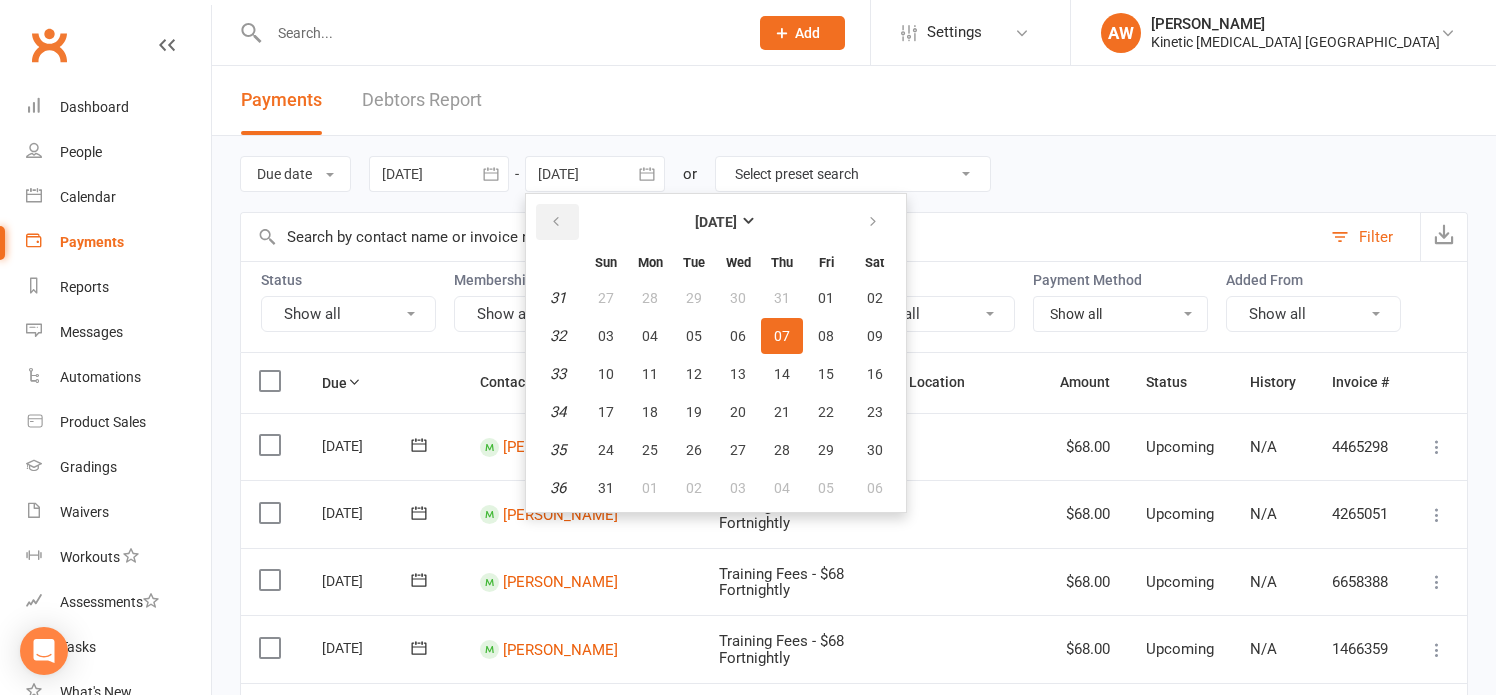 click at bounding box center (557, 222) 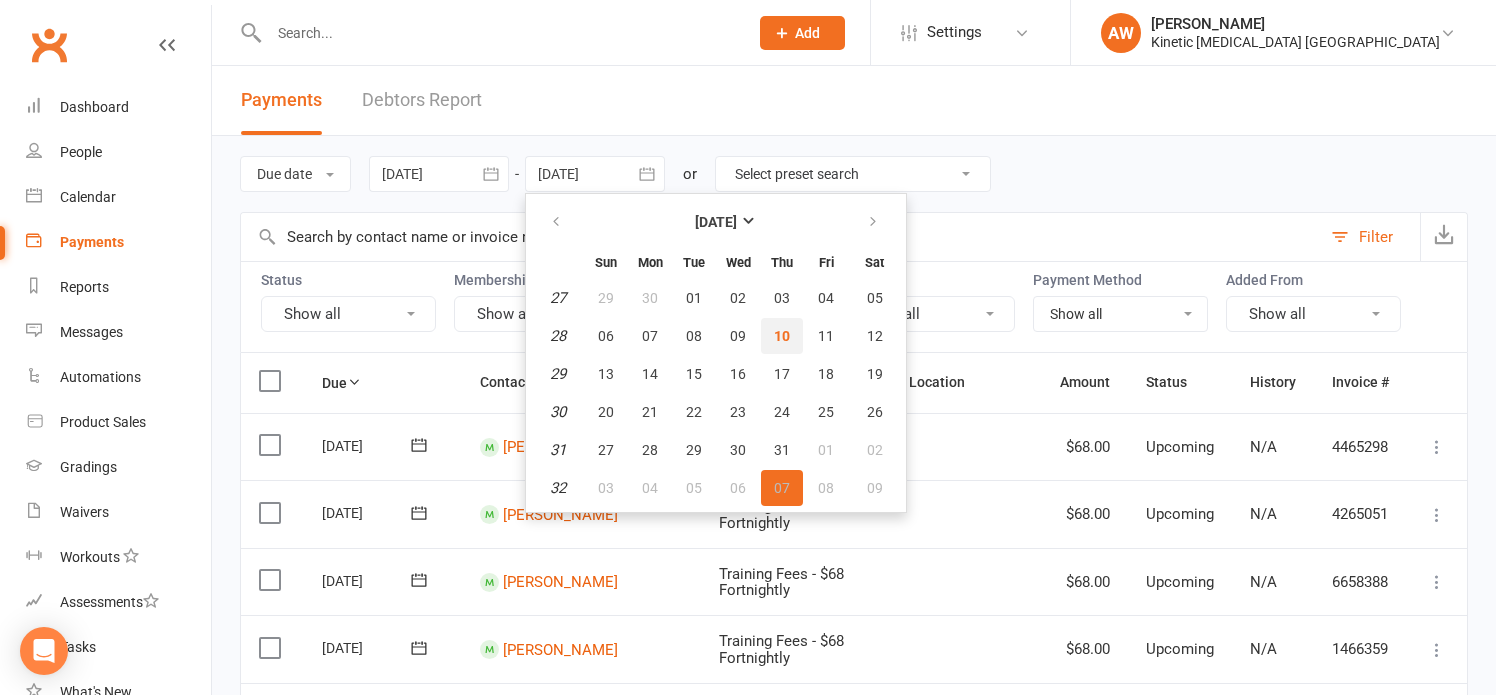 click on "10" at bounding box center [782, 336] 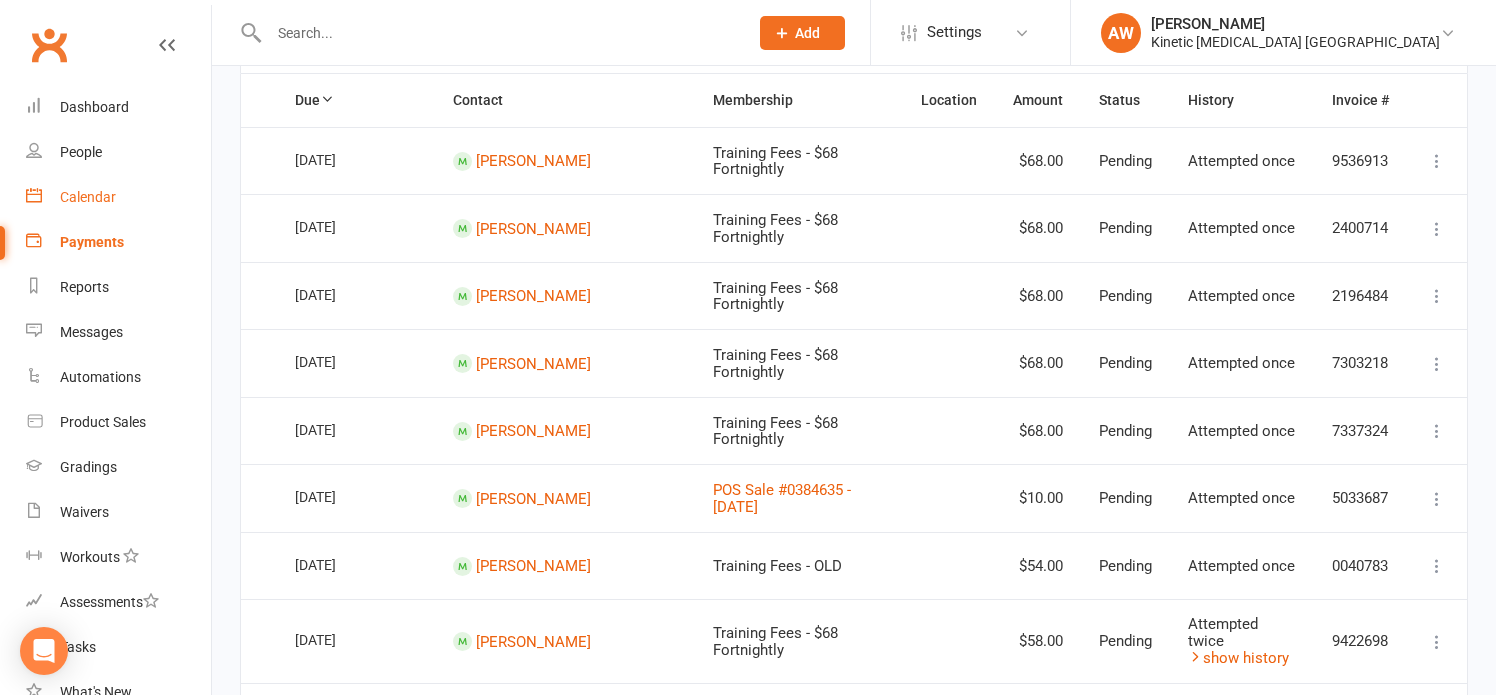 scroll, scrollTop: 278, scrollLeft: 0, axis: vertical 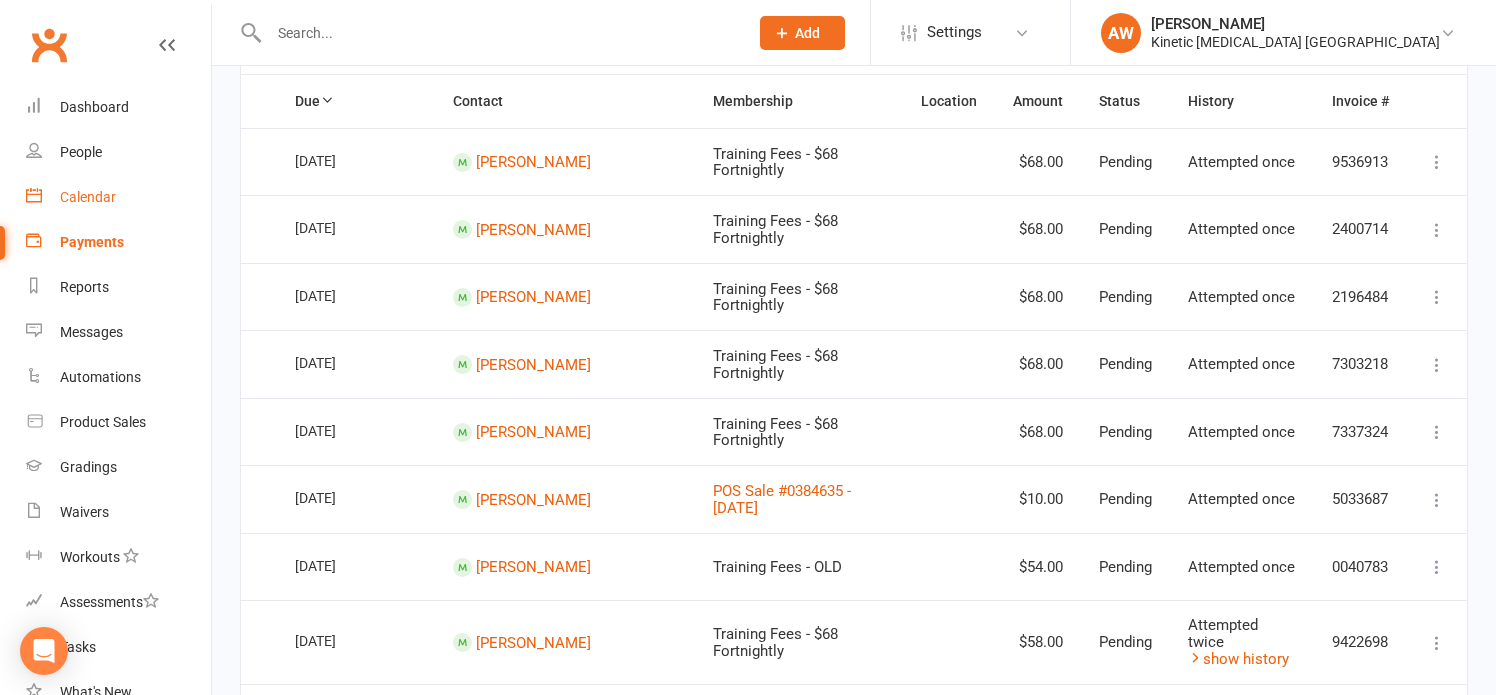 click on "Calendar" at bounding box center (88, 197) 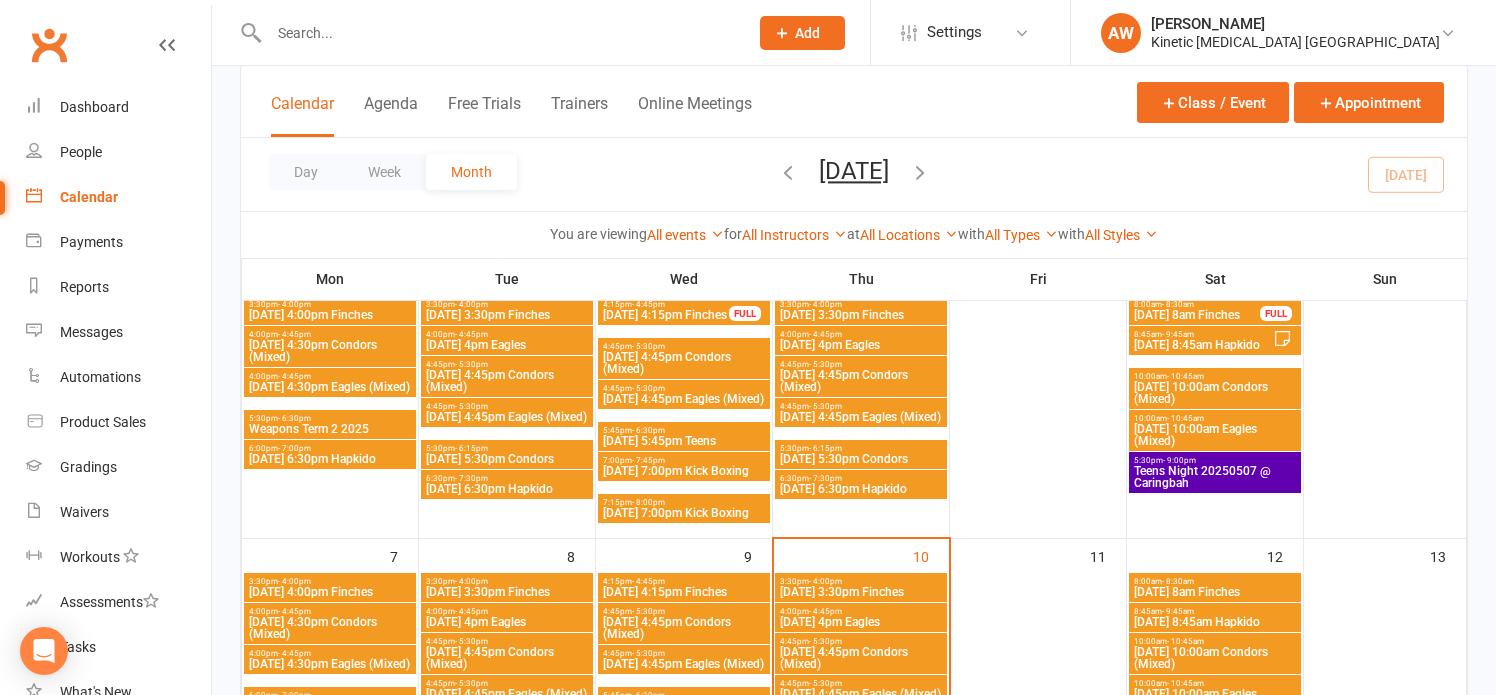 scroll, scrollTop: 100, scrollLeft: 0, axis: vertical 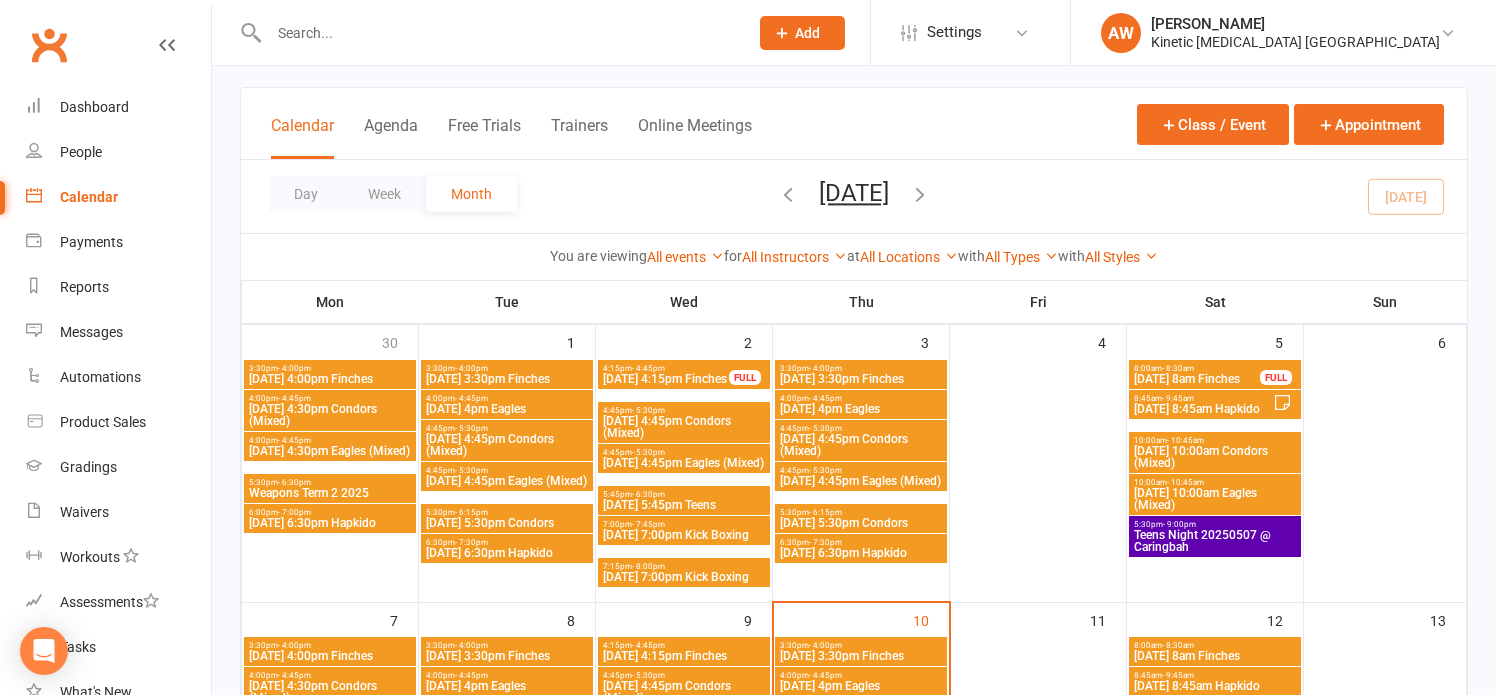 click on "Teens Night 20250507 @ Caringbah" at bounding box center [1215, 541] 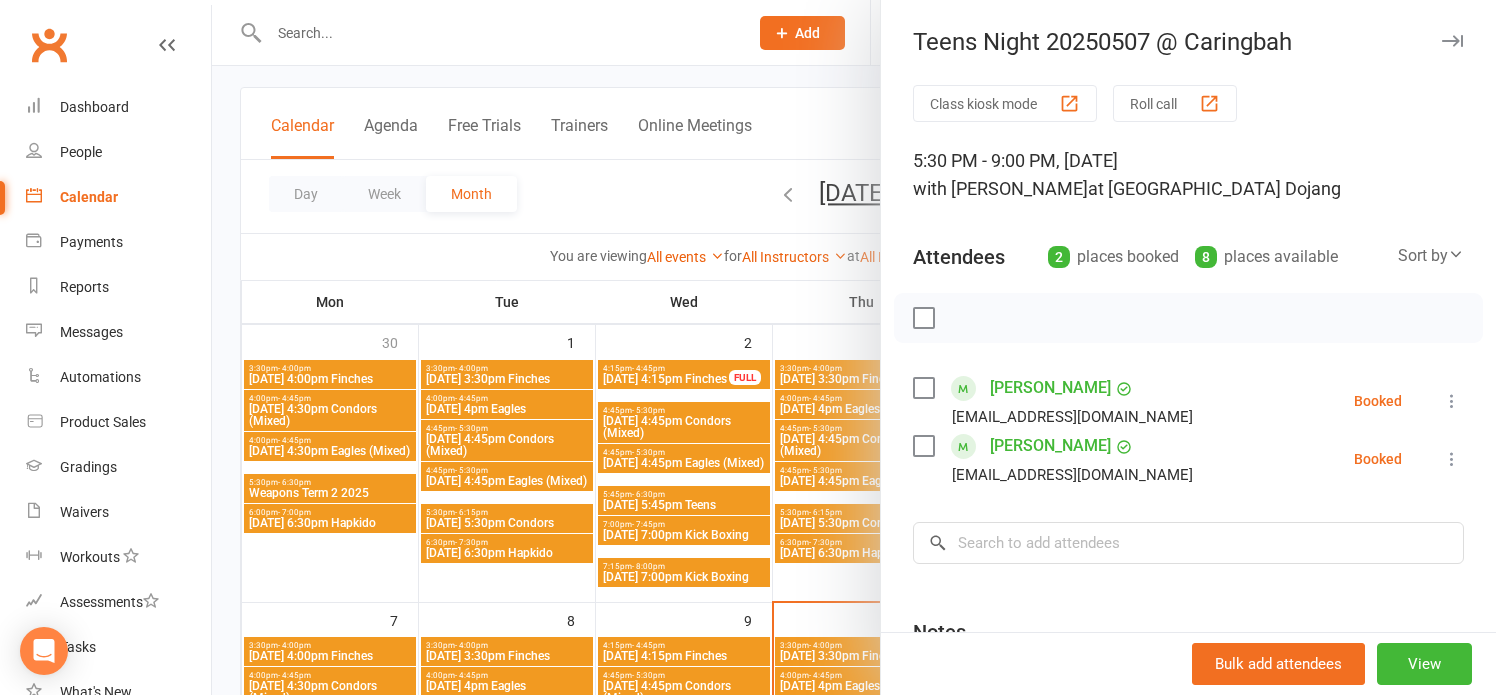 drag, startPoint x: 769, startPoint y: 69, endPoint x: 753, endPoint y: 134, distance: 66.94027 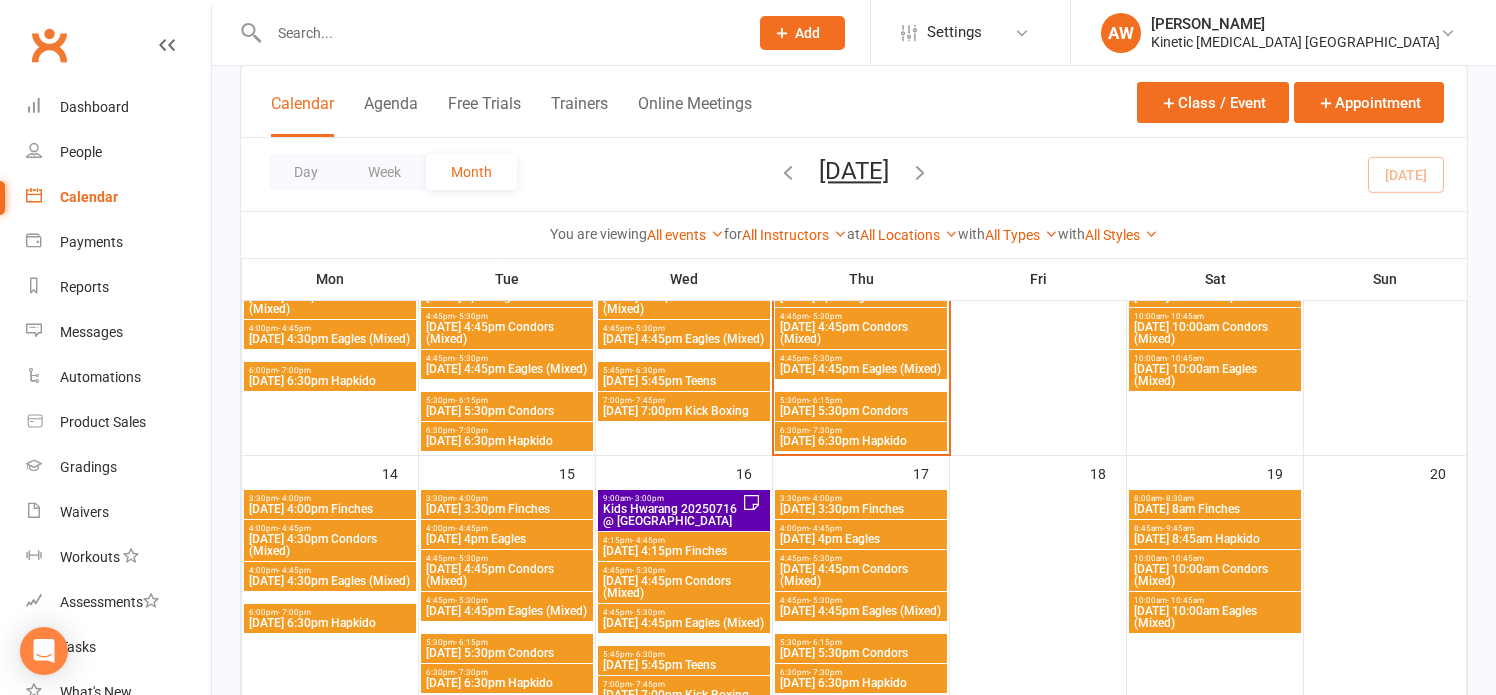 scroll, scrollTop: 500, scrollLeft: 0, axis: vertical 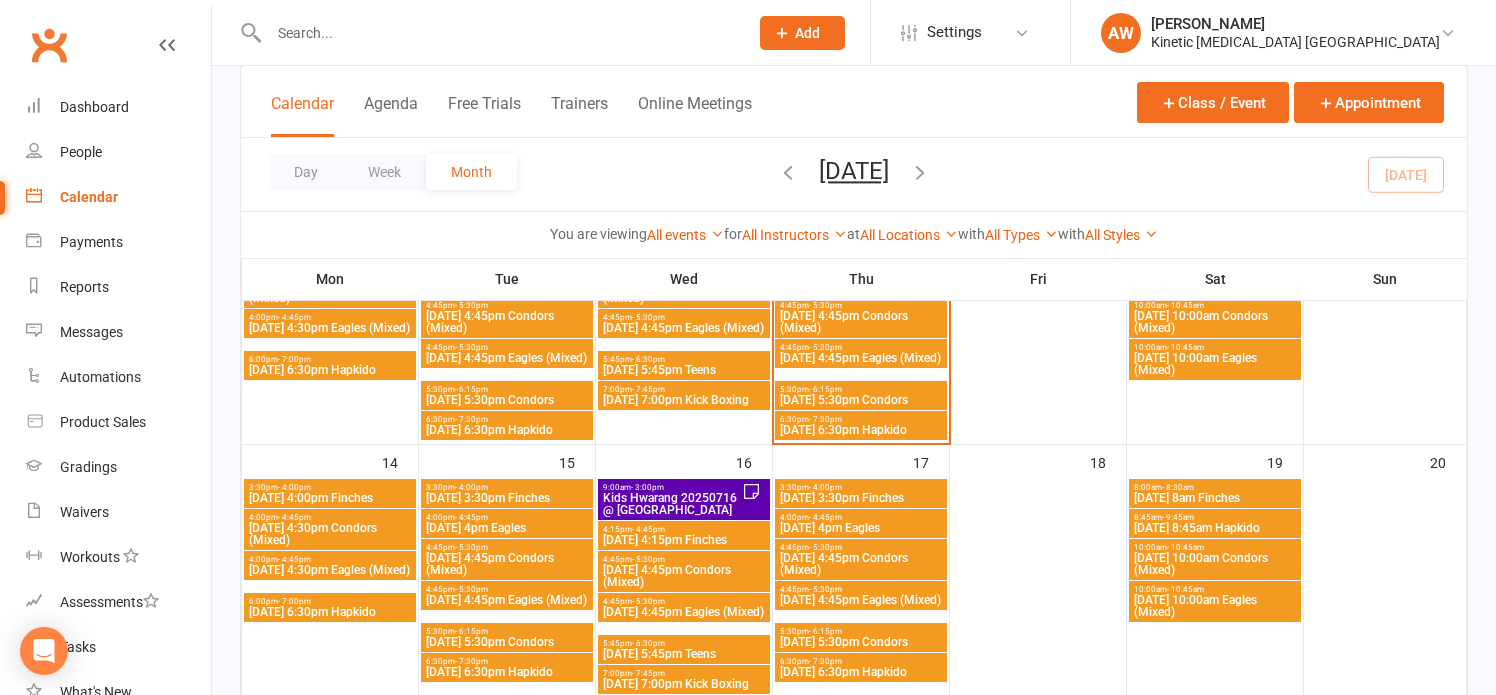 click on "Kids Hwarang 20250716 @ Helensburgh" at bounding box center (672, 504) 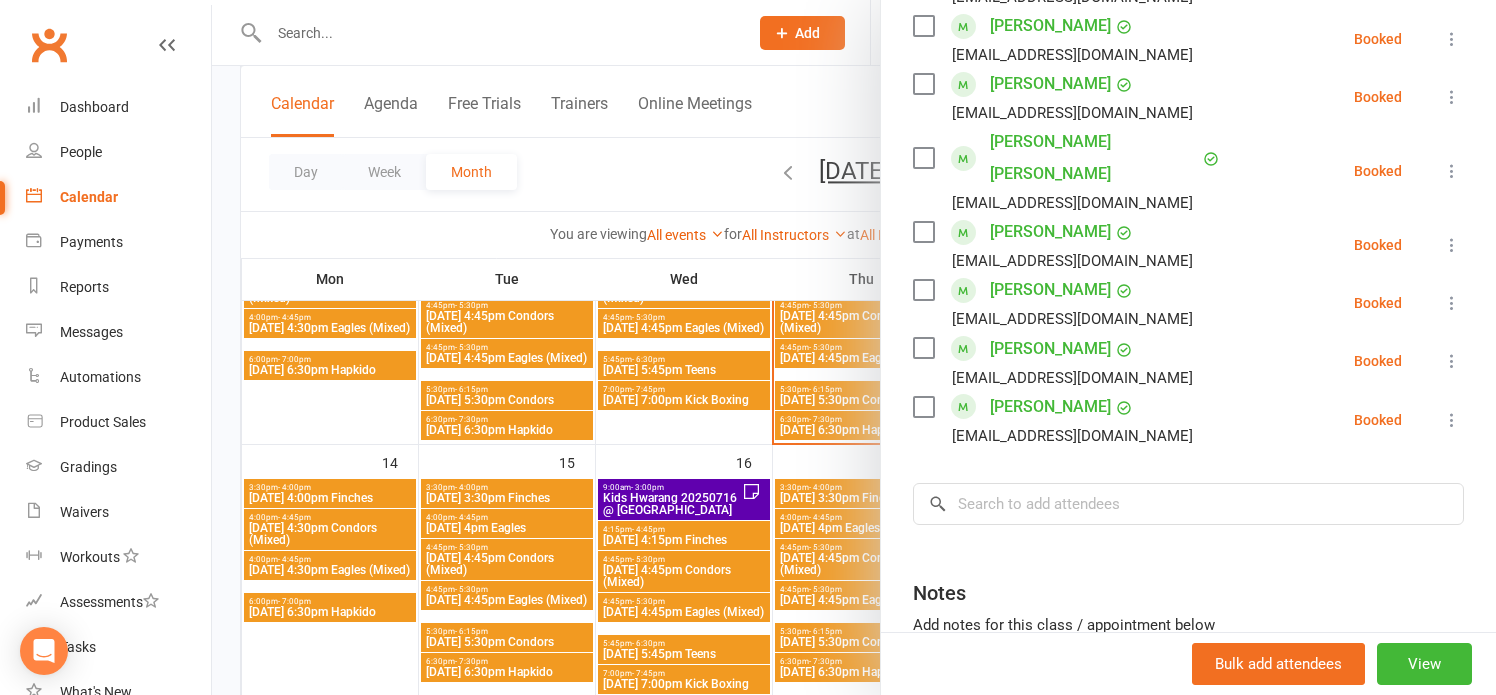 scroll, scrollTop: 1141, scrollLeft: 0, axis: vertical 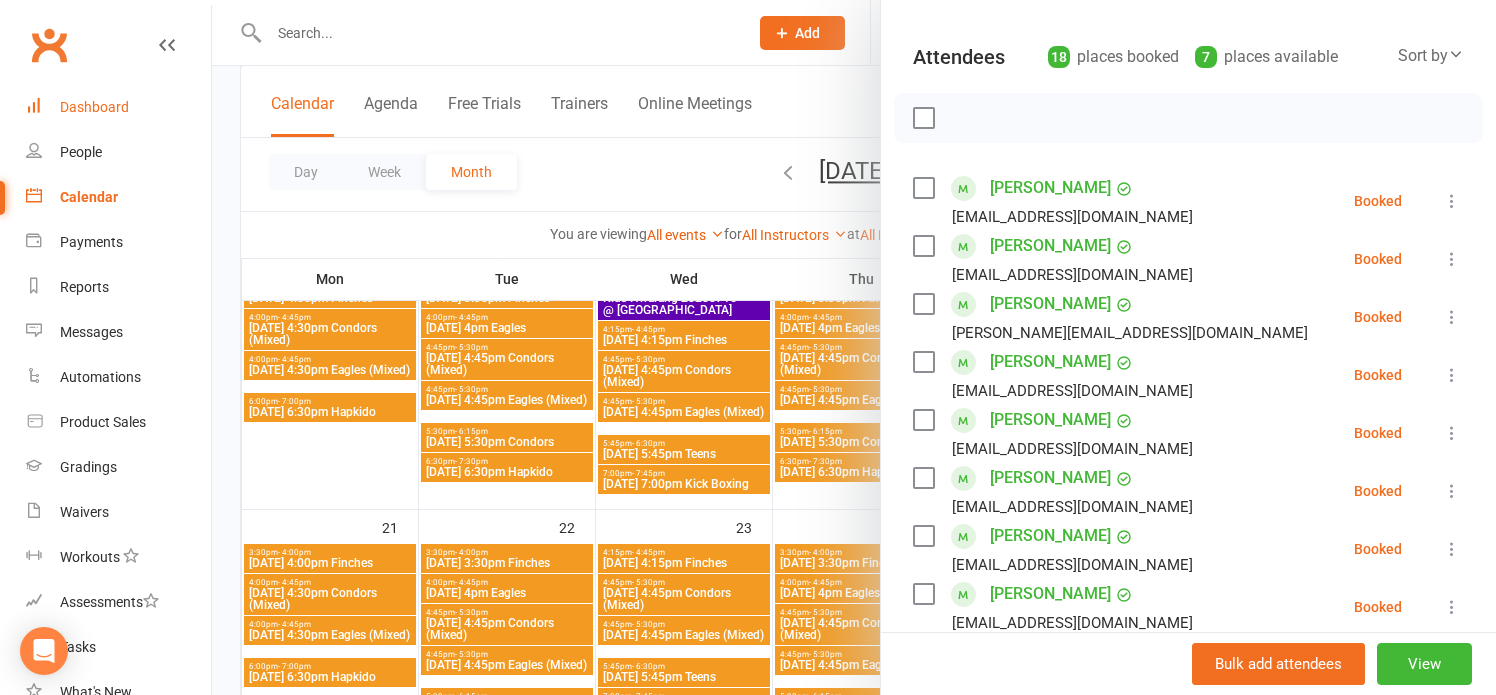 click on "Dashboard" at bounding box center [118, 107] 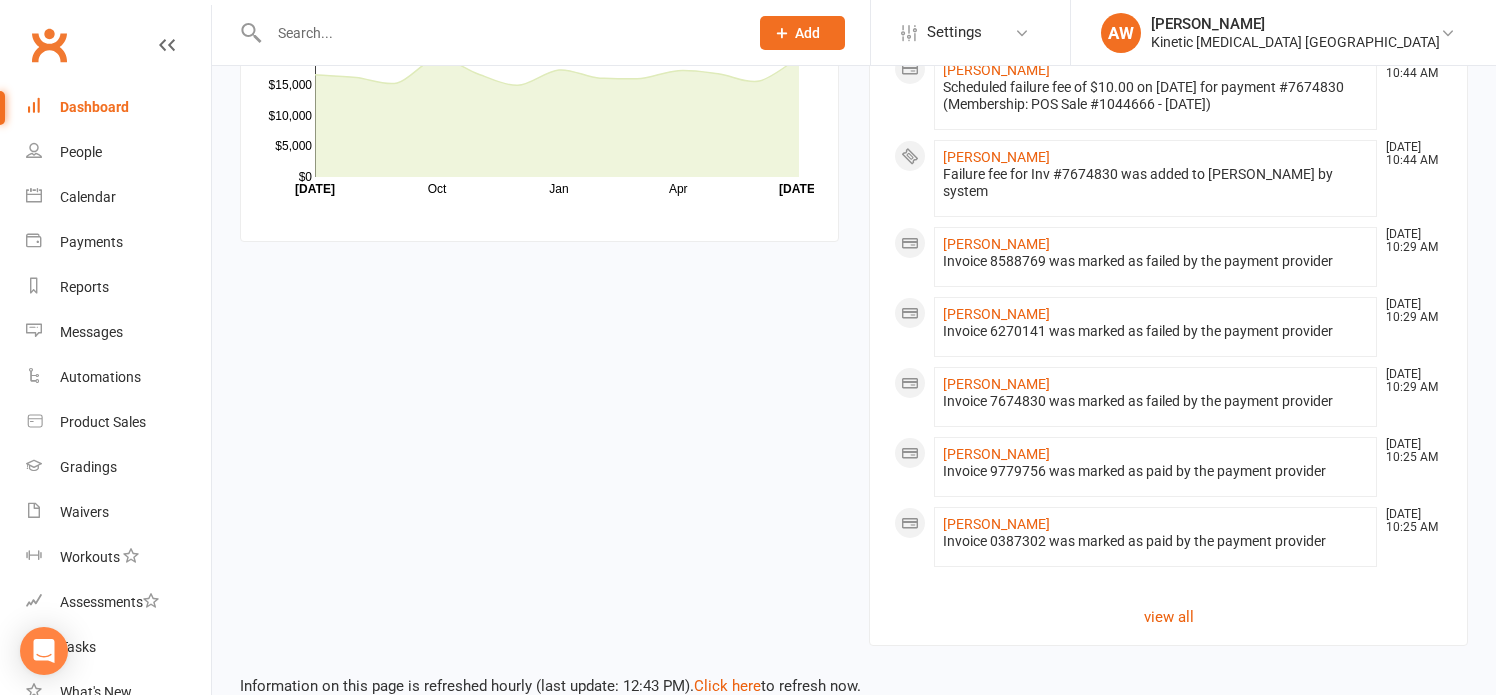 scroll, scrollTop: 1769, scrollLeft: 0, axis: vertical 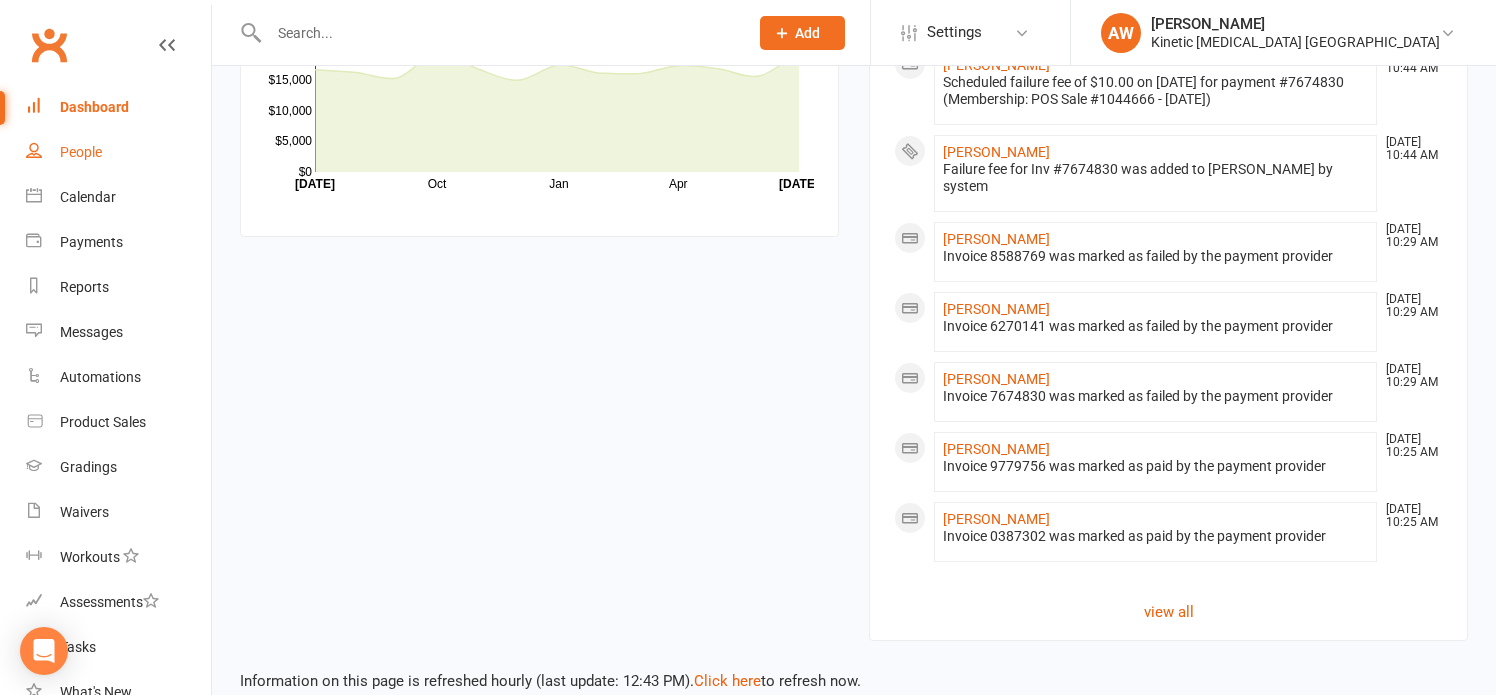 click on "People" at bounding box center (81, 152) 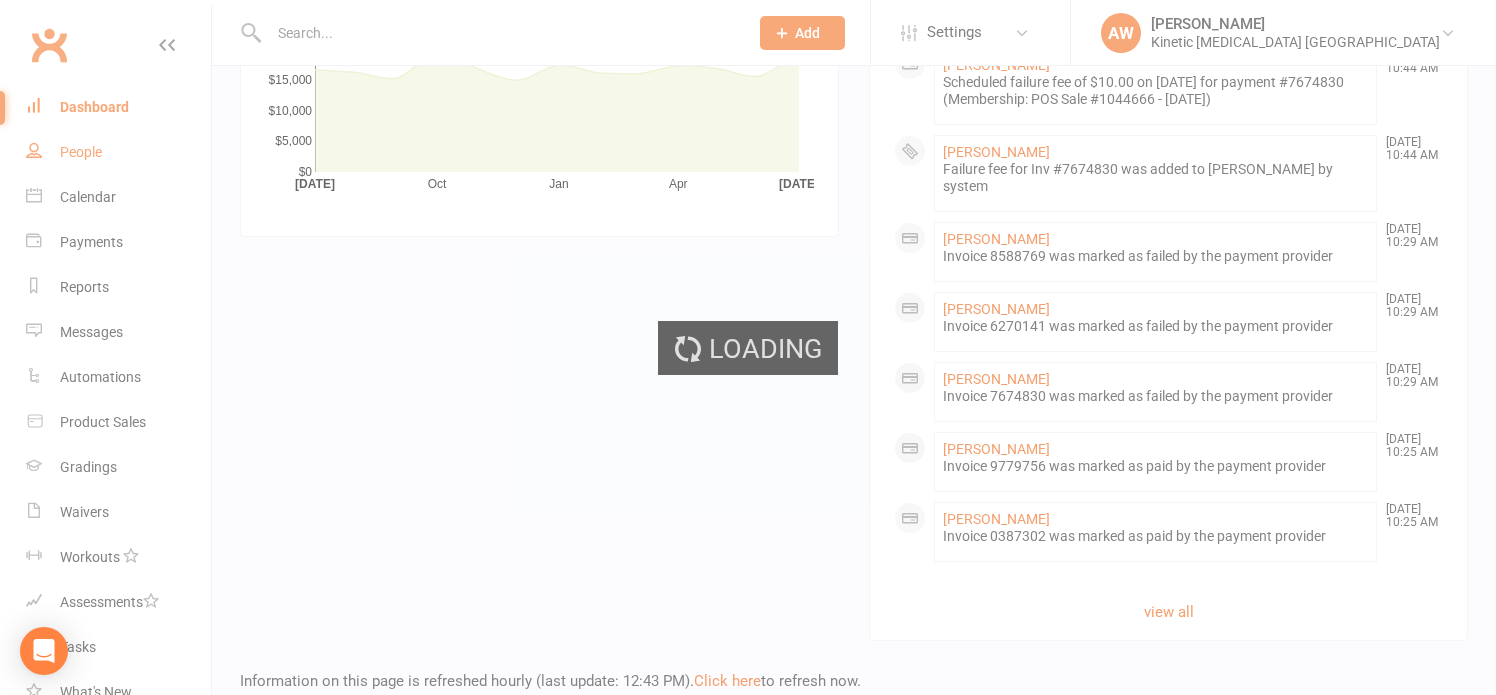 select on "100" 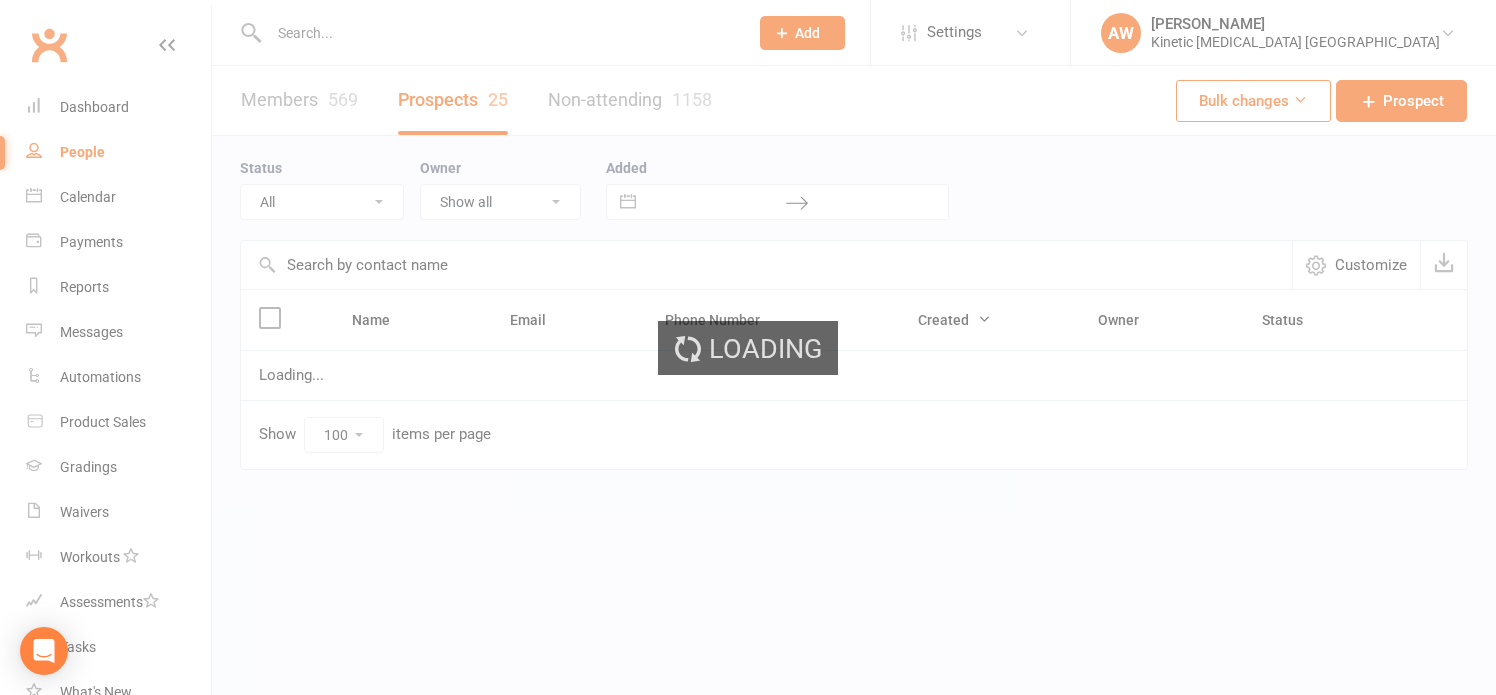 scroll, scrollTop: 0, scrollLeft: 0, axis: both 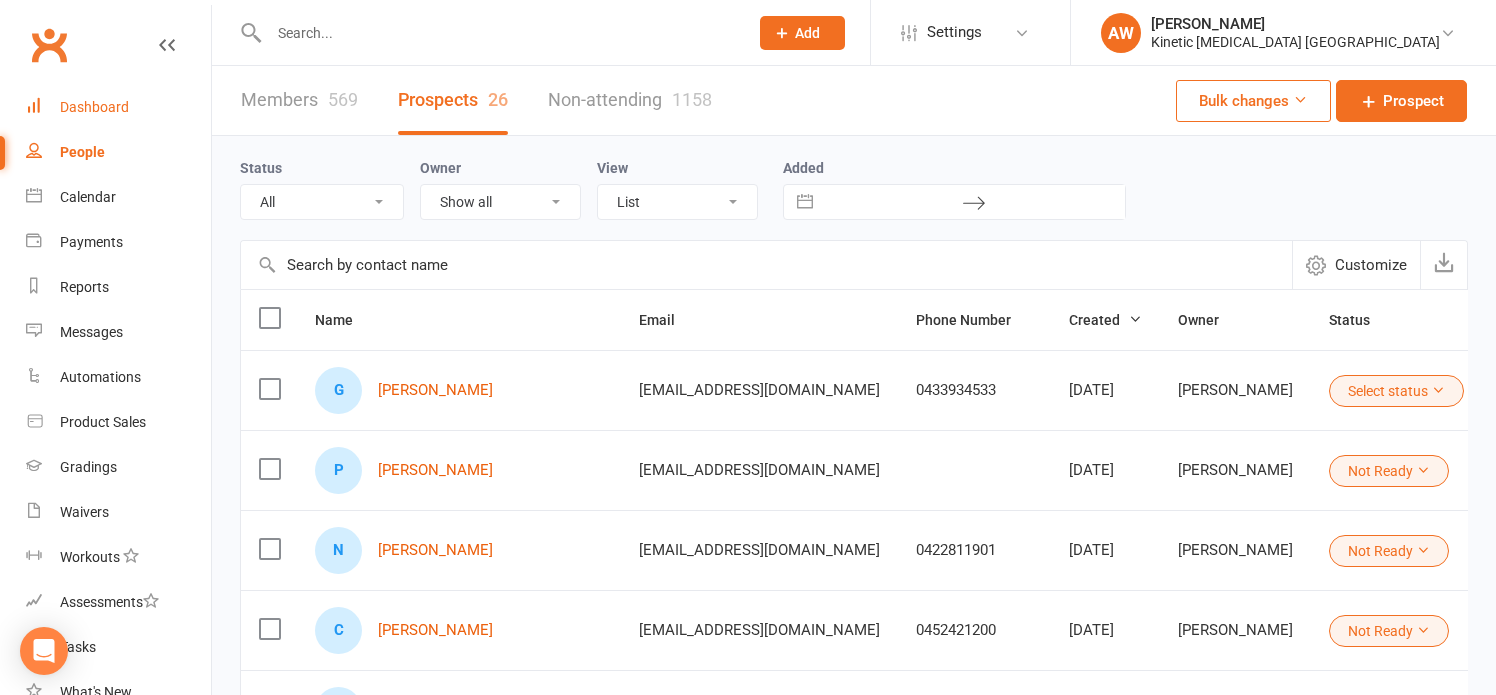 click on "Dashboard" at bounding box center (94, 107) 